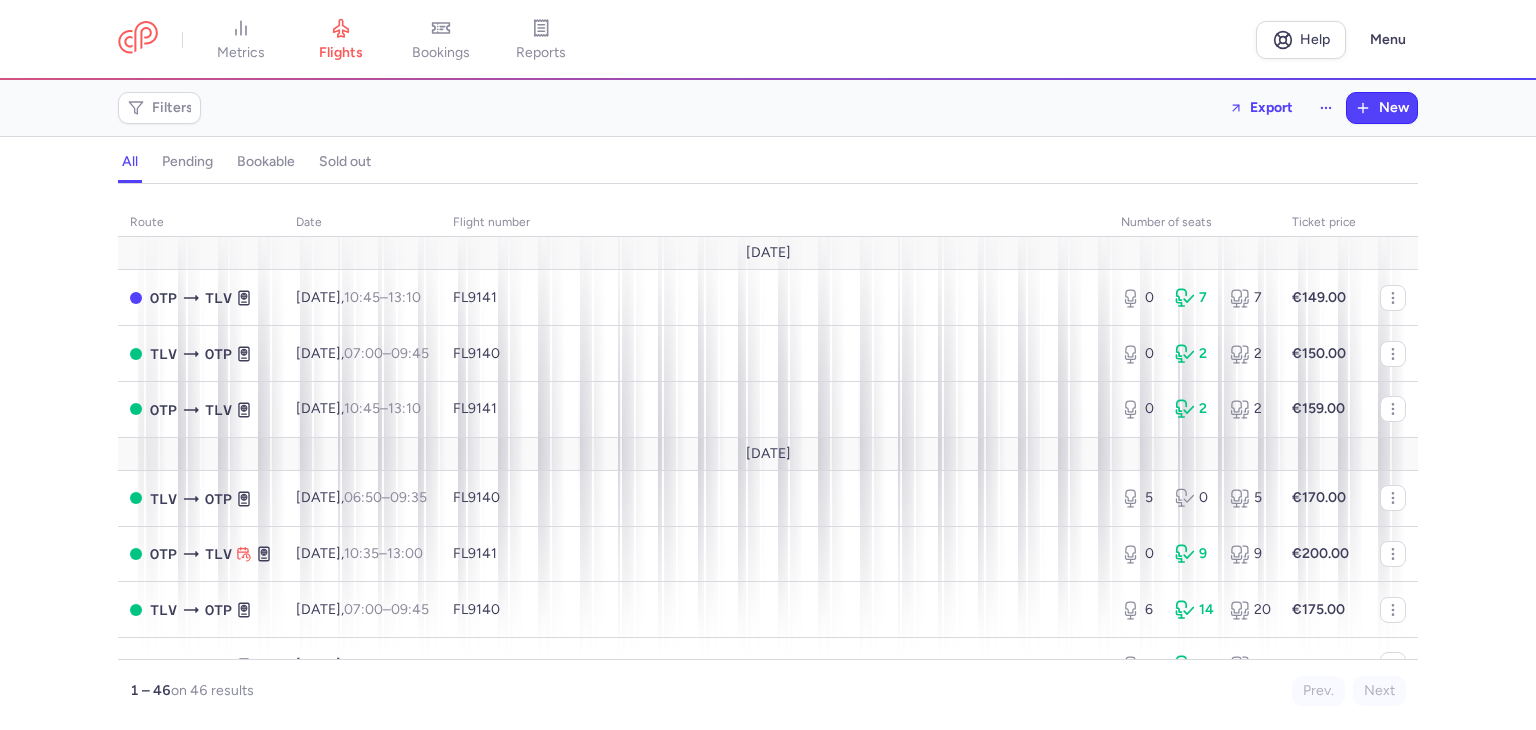 scroll, scrollTop: 0, scrollLeft: 0, axis: both 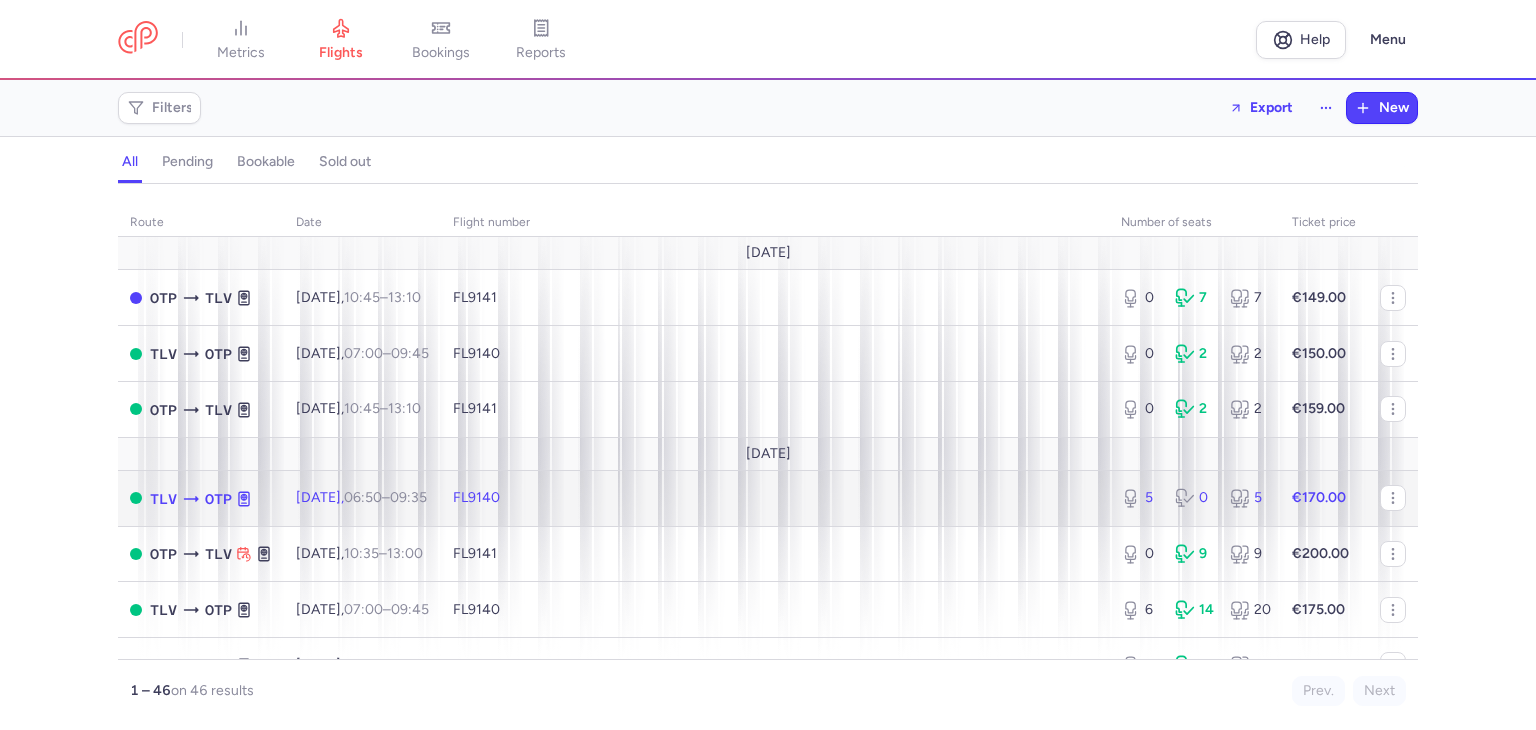 click on "FL9140" at bounding box center [775, 498] 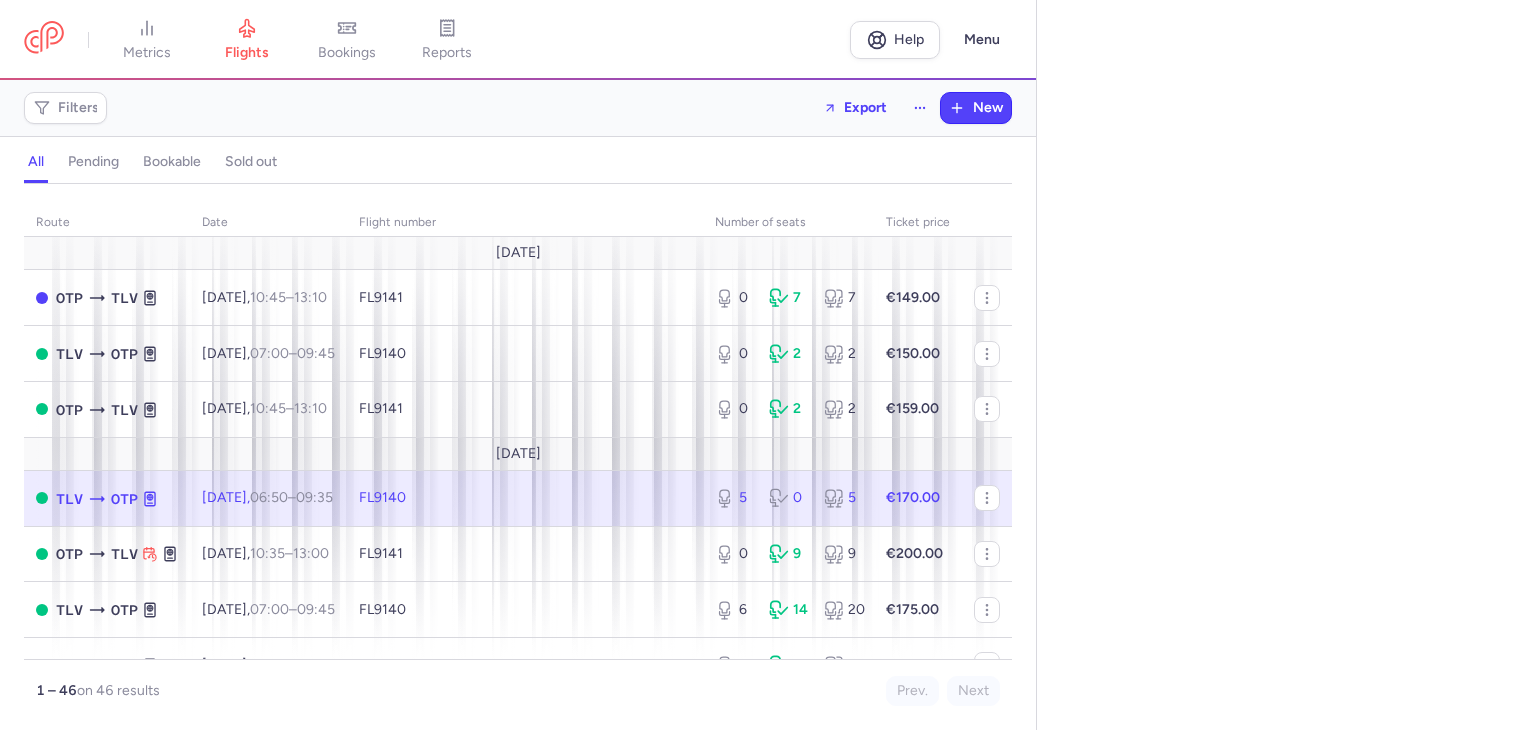 select on "days" 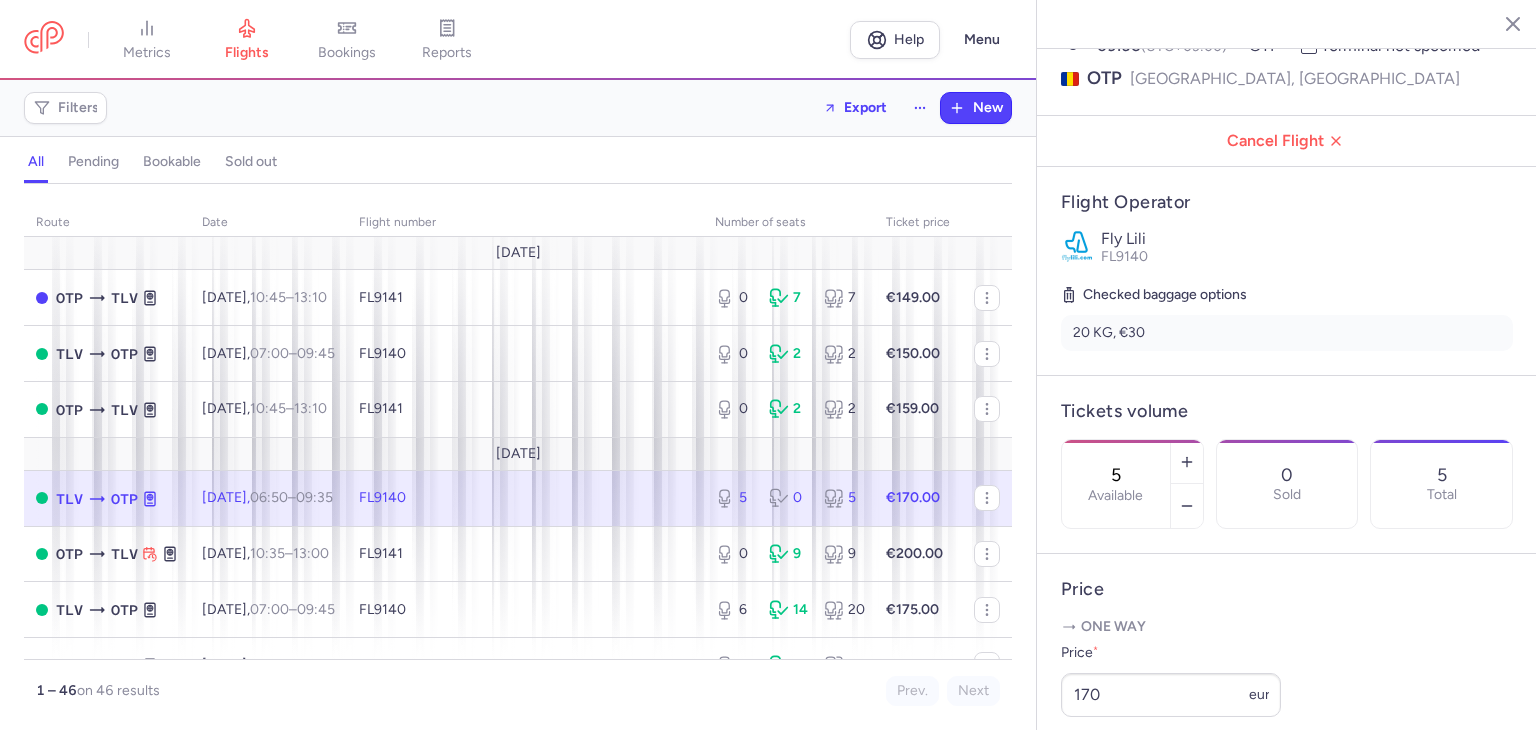 scroll, scrollTop: 300, scrollLeft: 0, axis: vertical 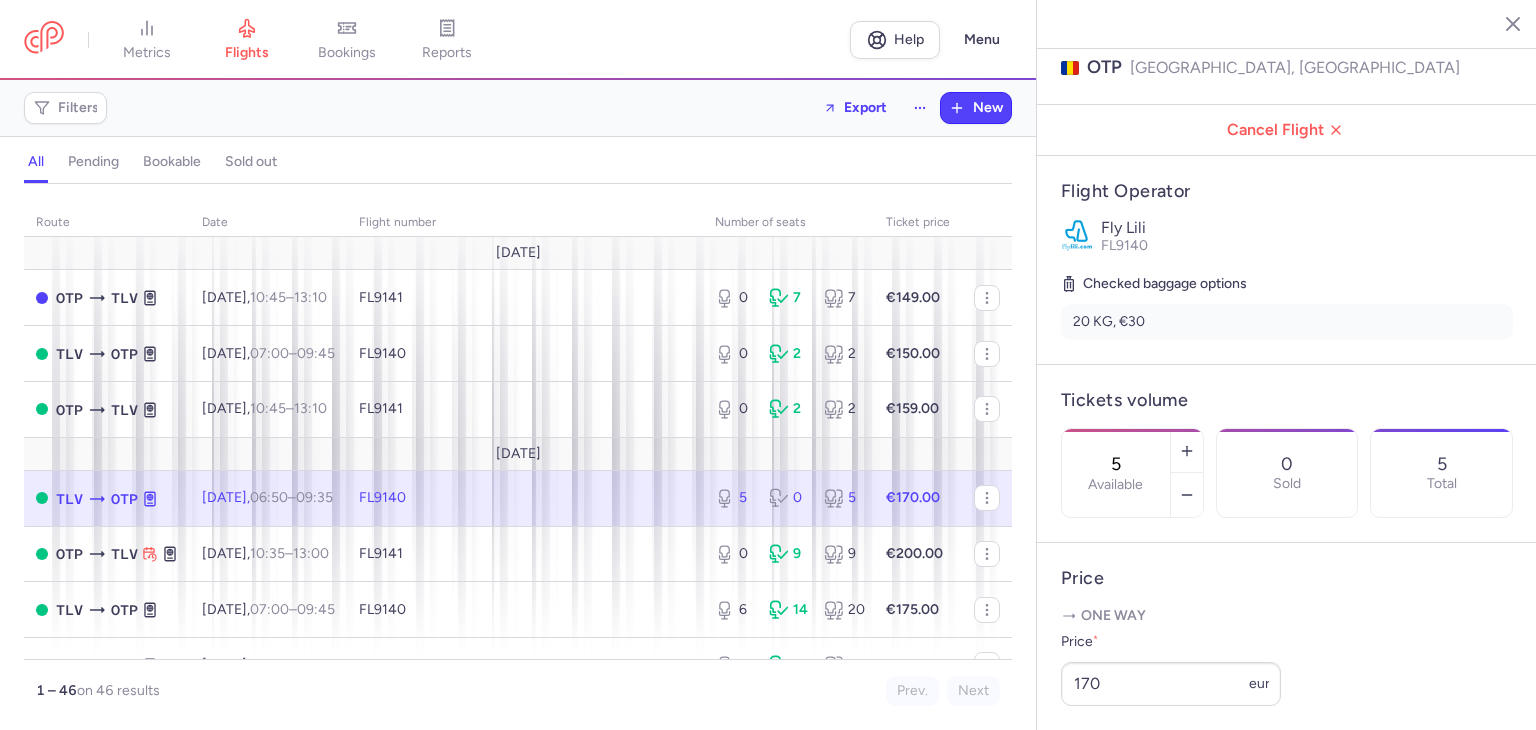 drag, startPoint x: 1094, startPoint y: 400, endPoint x: 1072, endPoint y: 401, distance: 22.022715 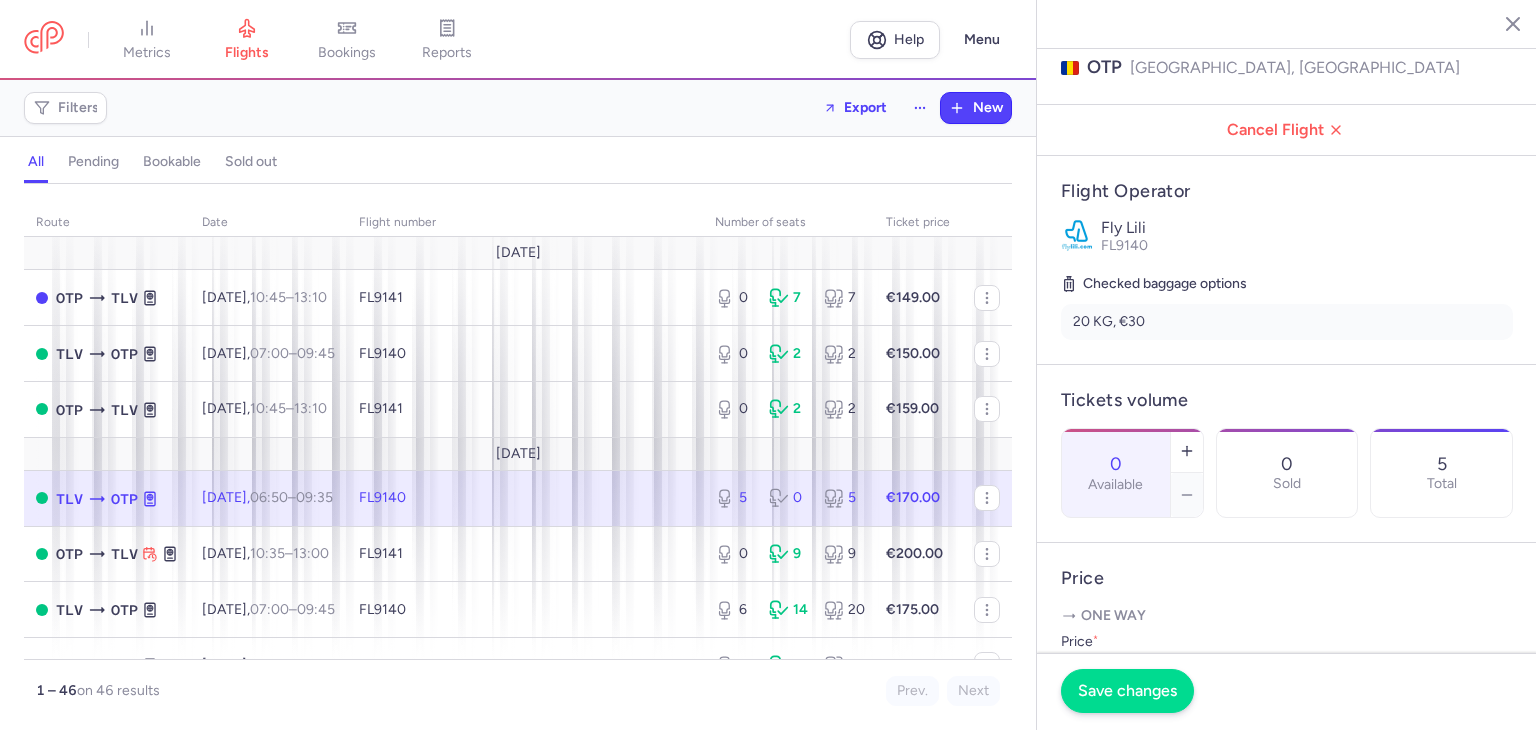 type on "0" 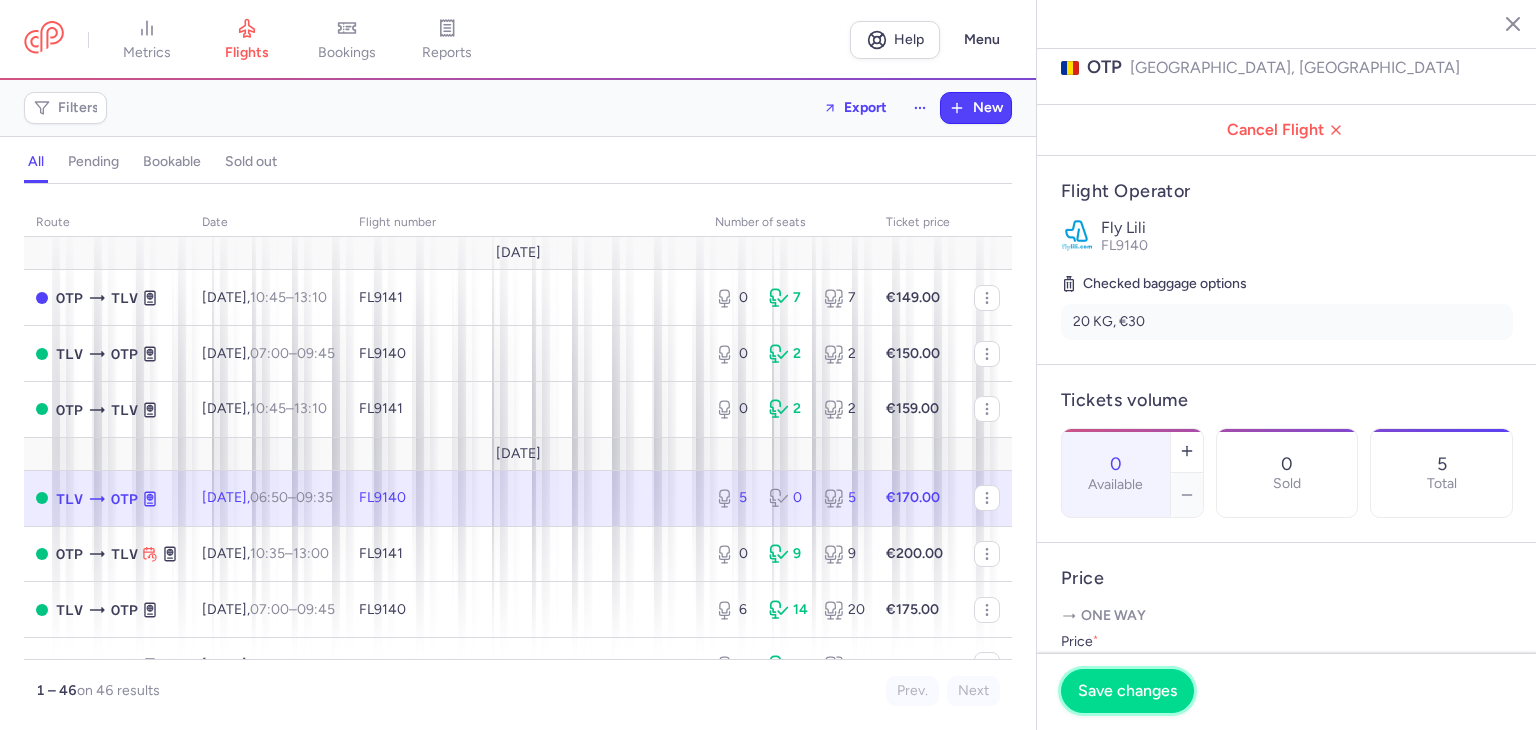 click on "Save changes" at bounding box center [1127, 691] 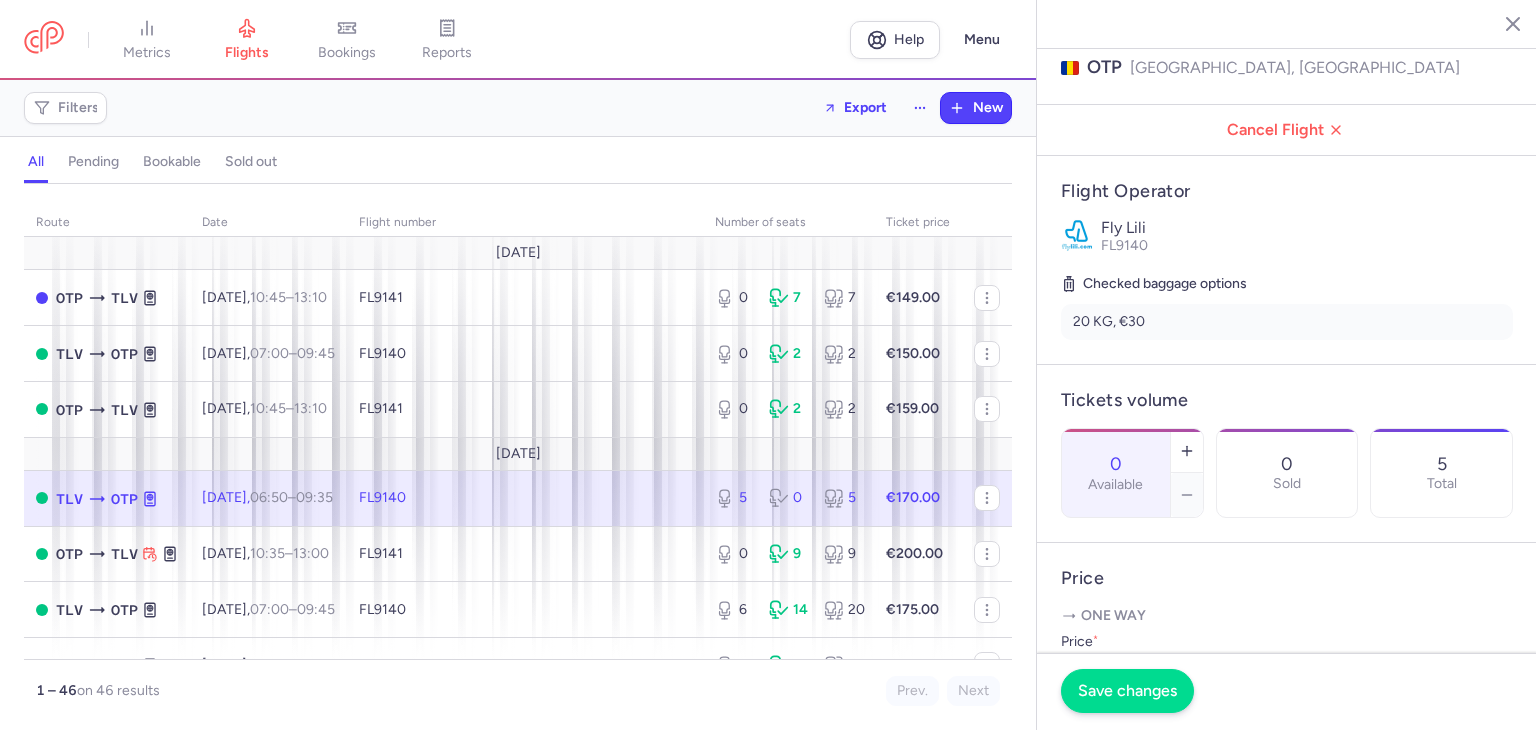 scroll, scrollTop: 0, scrollLeft: 0, axis: both 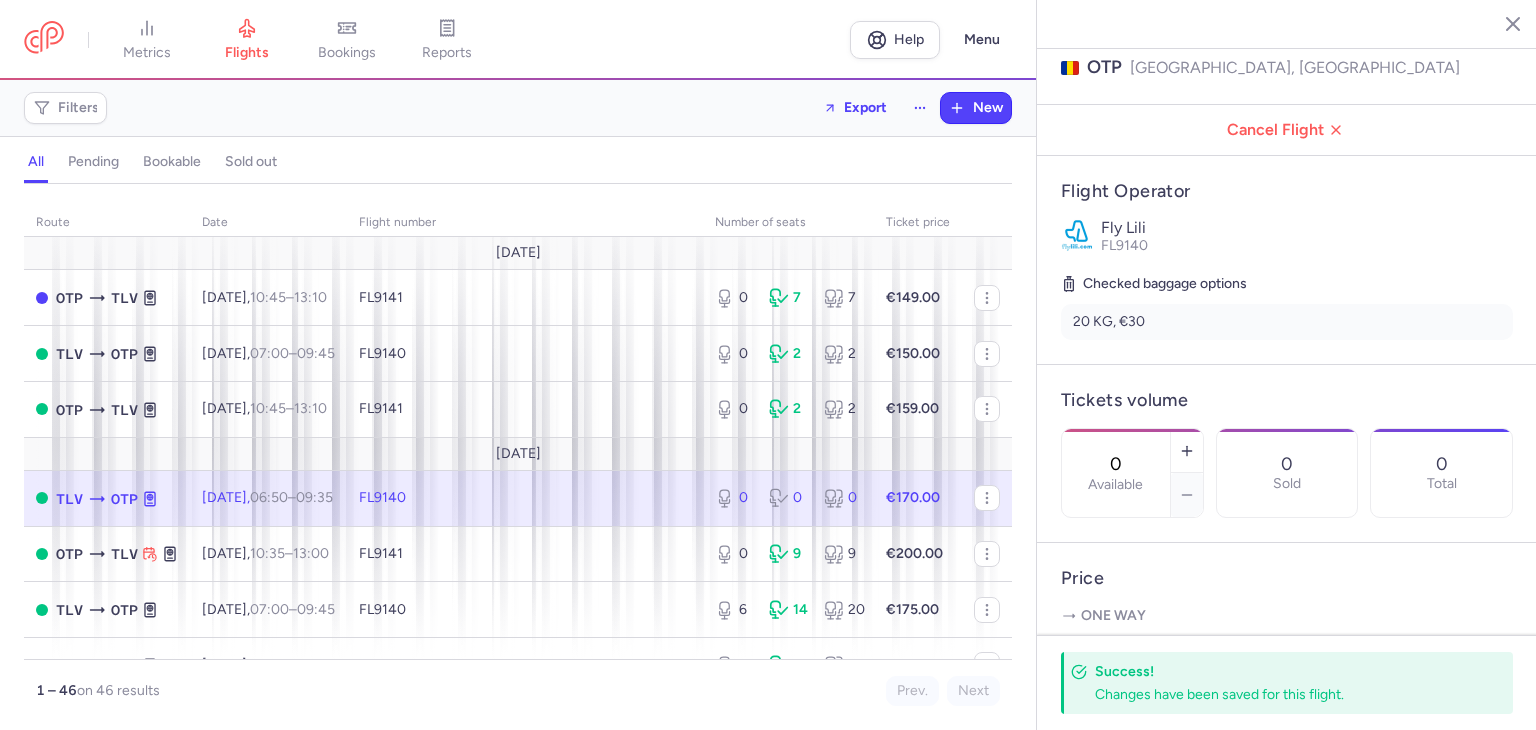 click at bounding box center (1498, 23) 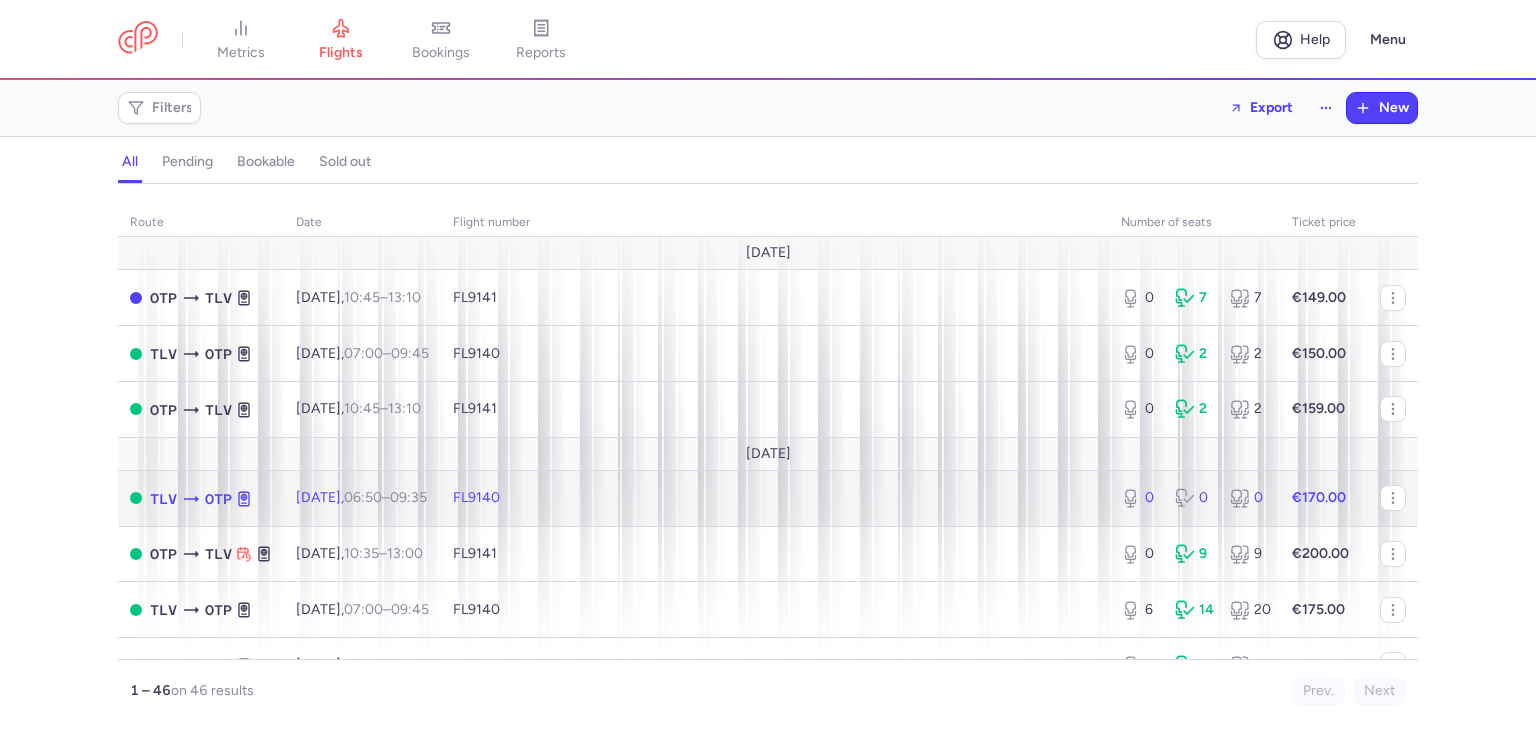 click on "FL9140" at bounding box center [775, 498] 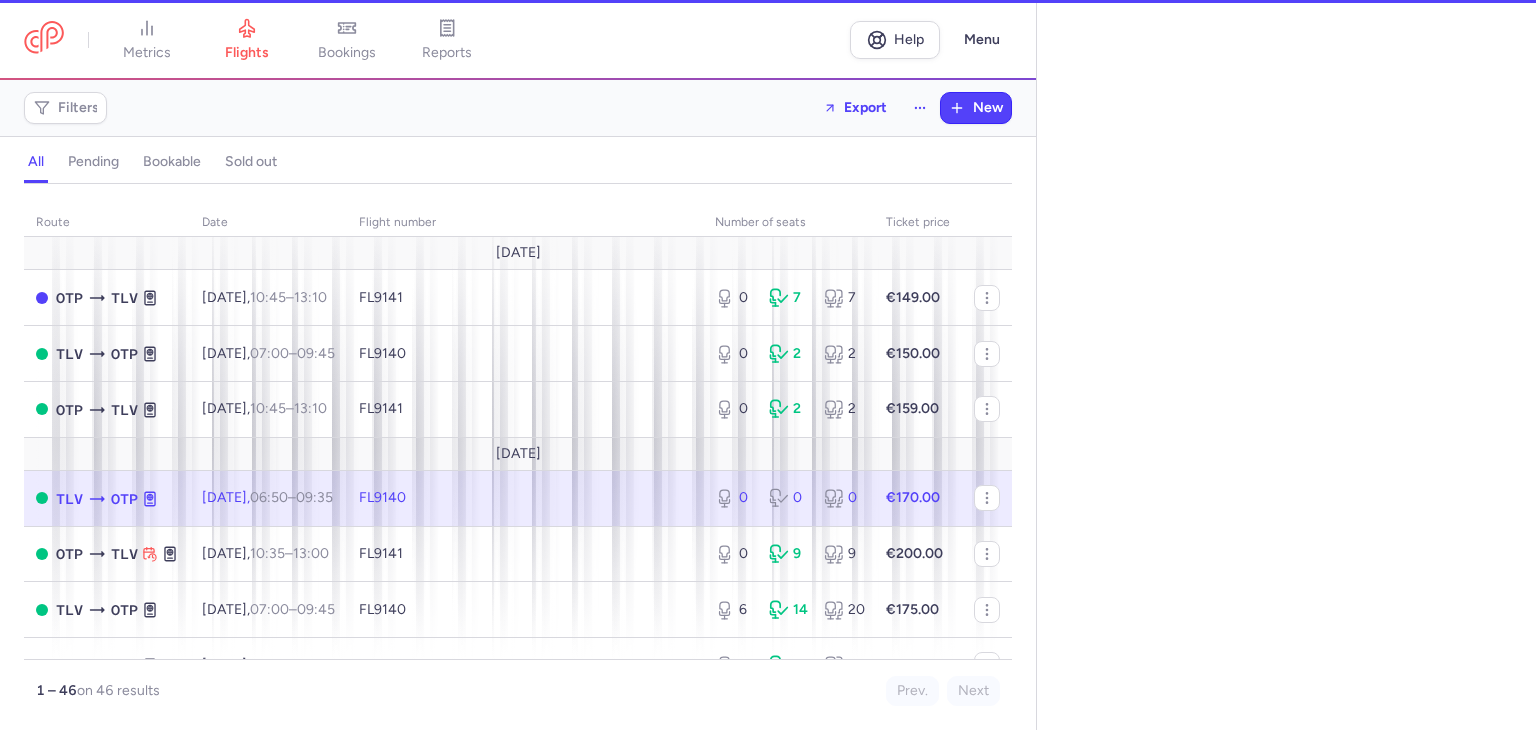select on "days" 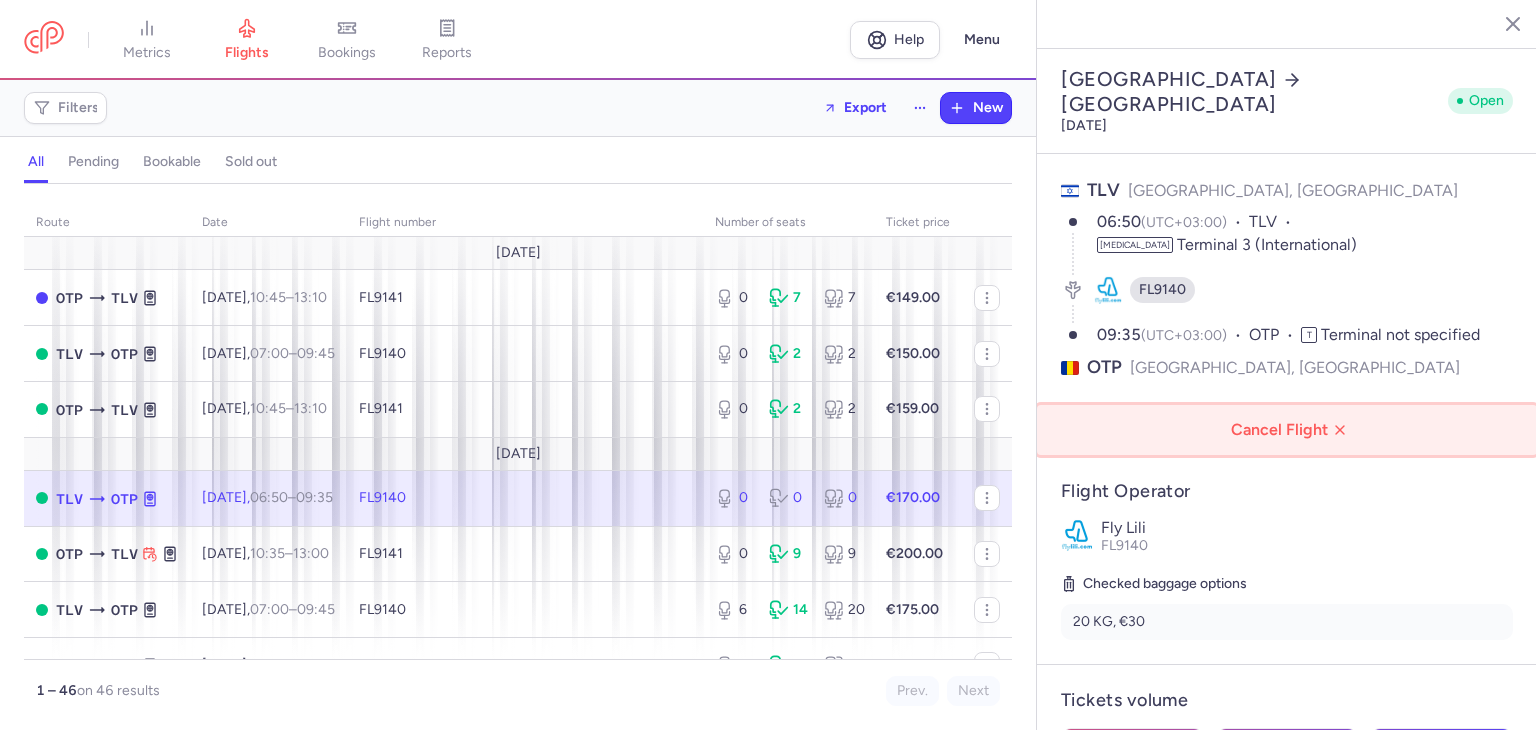 click on "Cancel Flight" 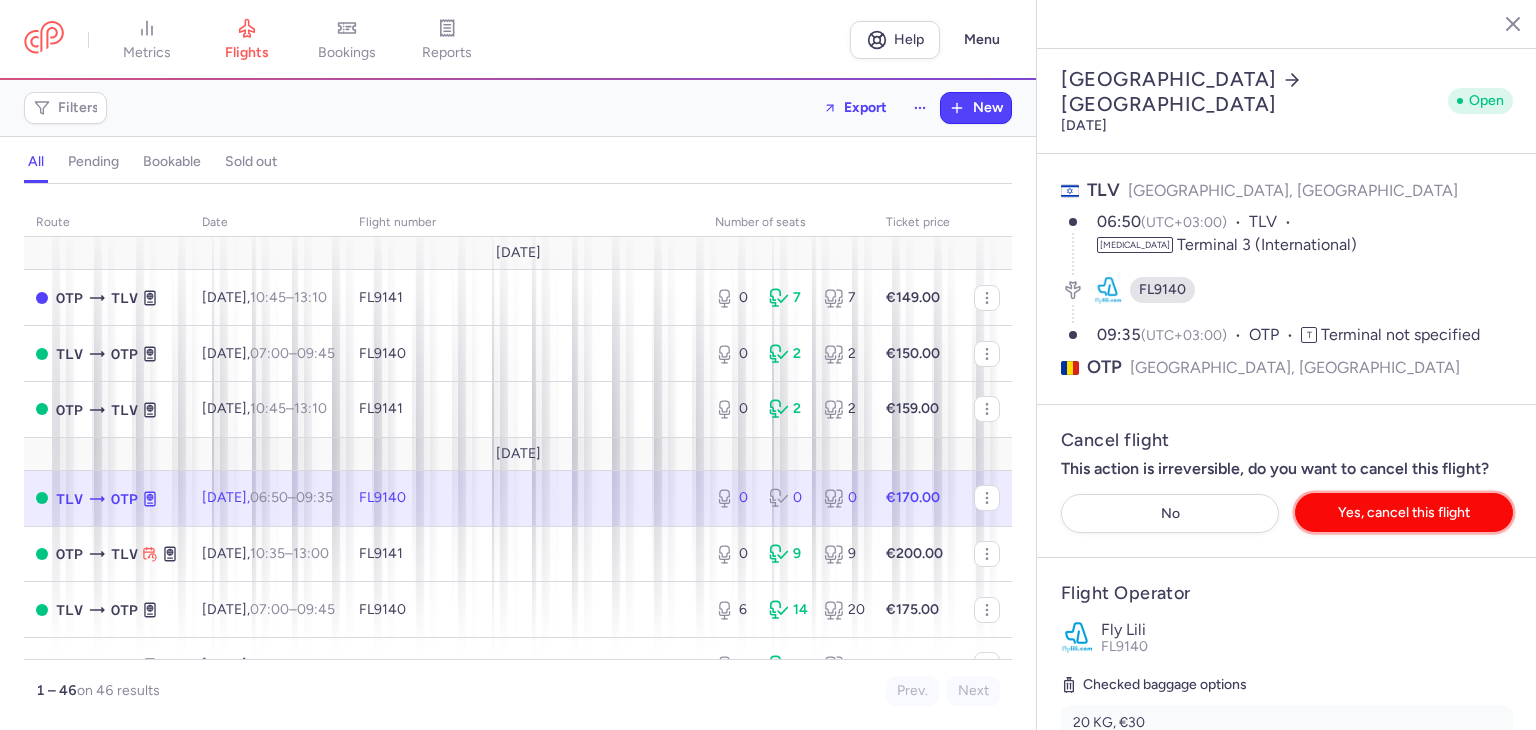 click on "Yes, cancel this flight" at bounding box center [1404, 512] 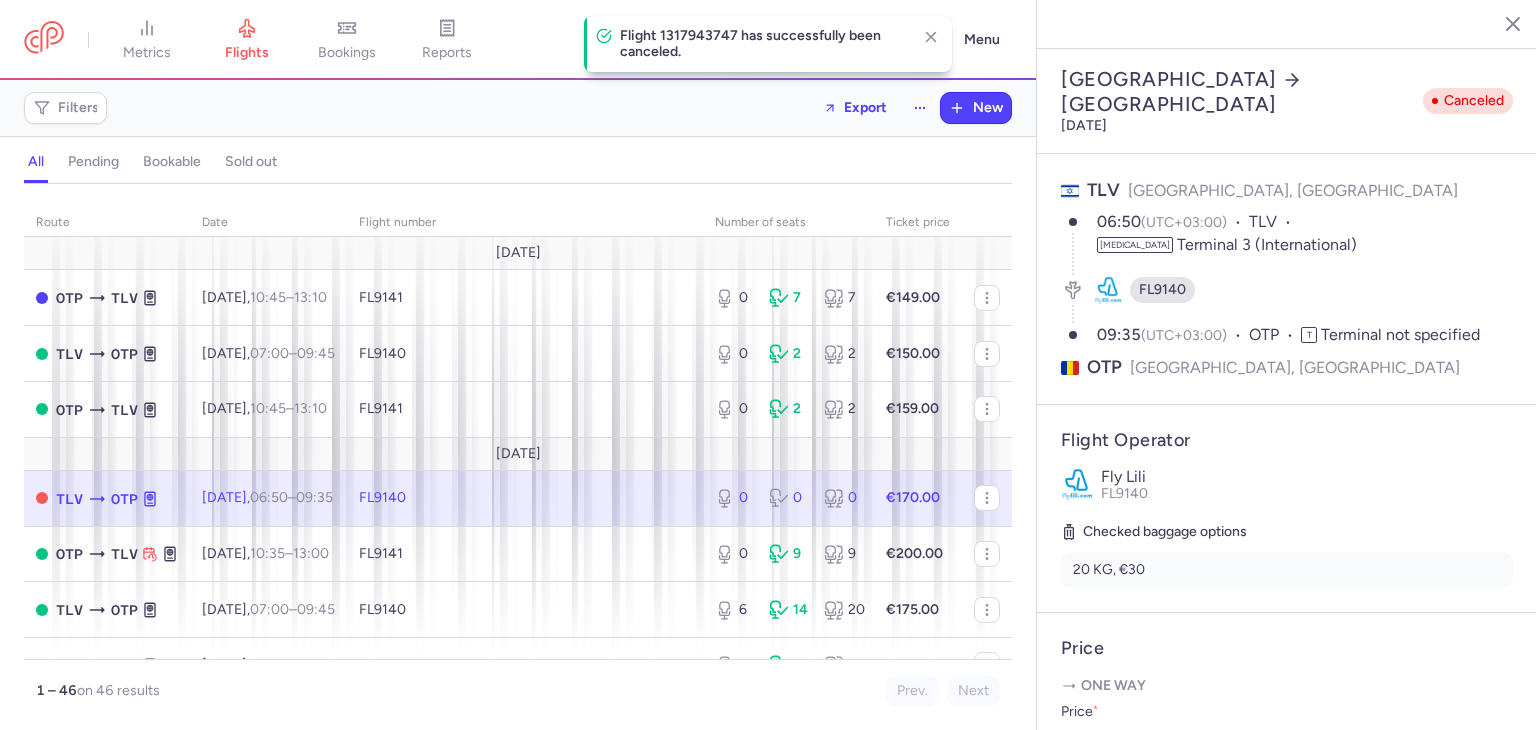 click at bounding box center [1498, 23] 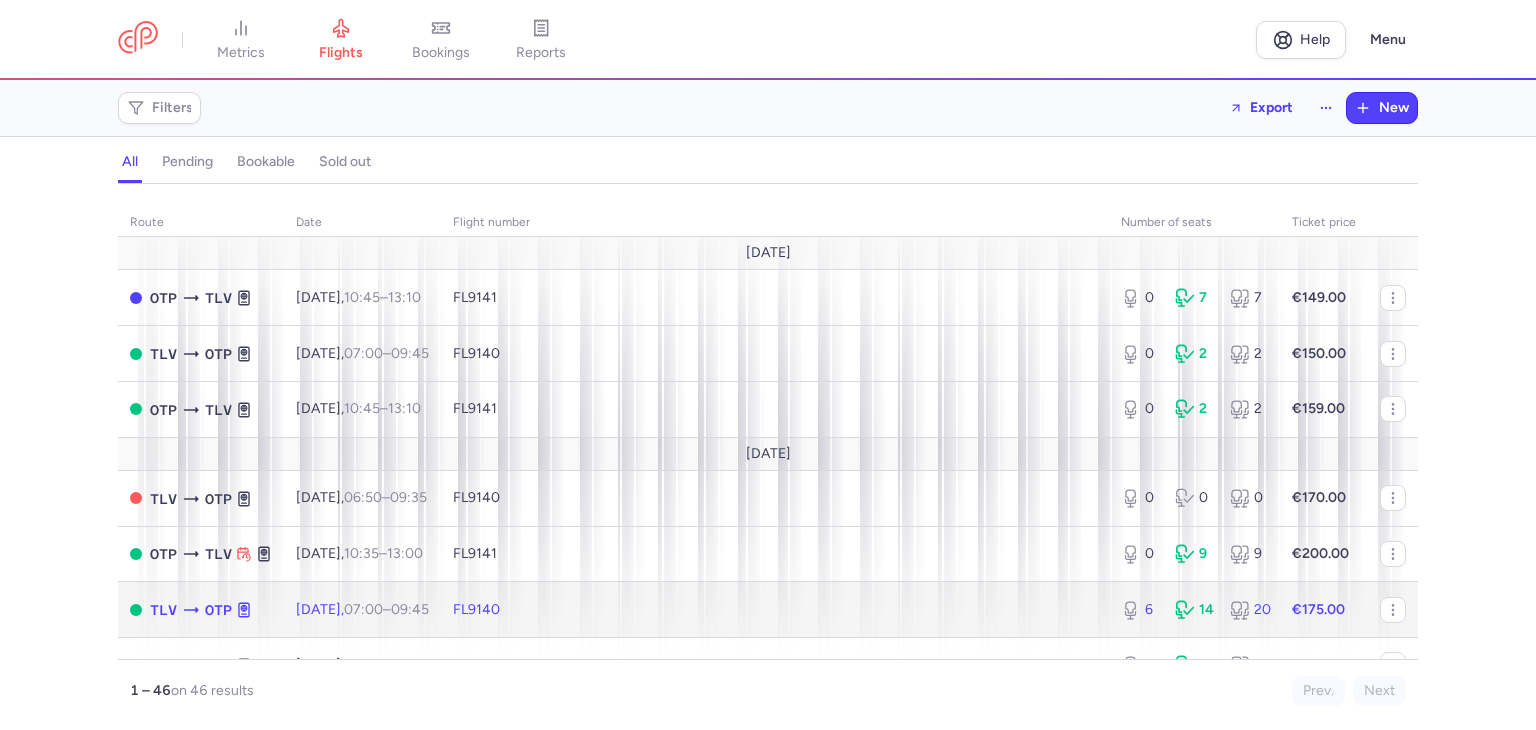 click on "FL9140" at bounding box center (775, 610) 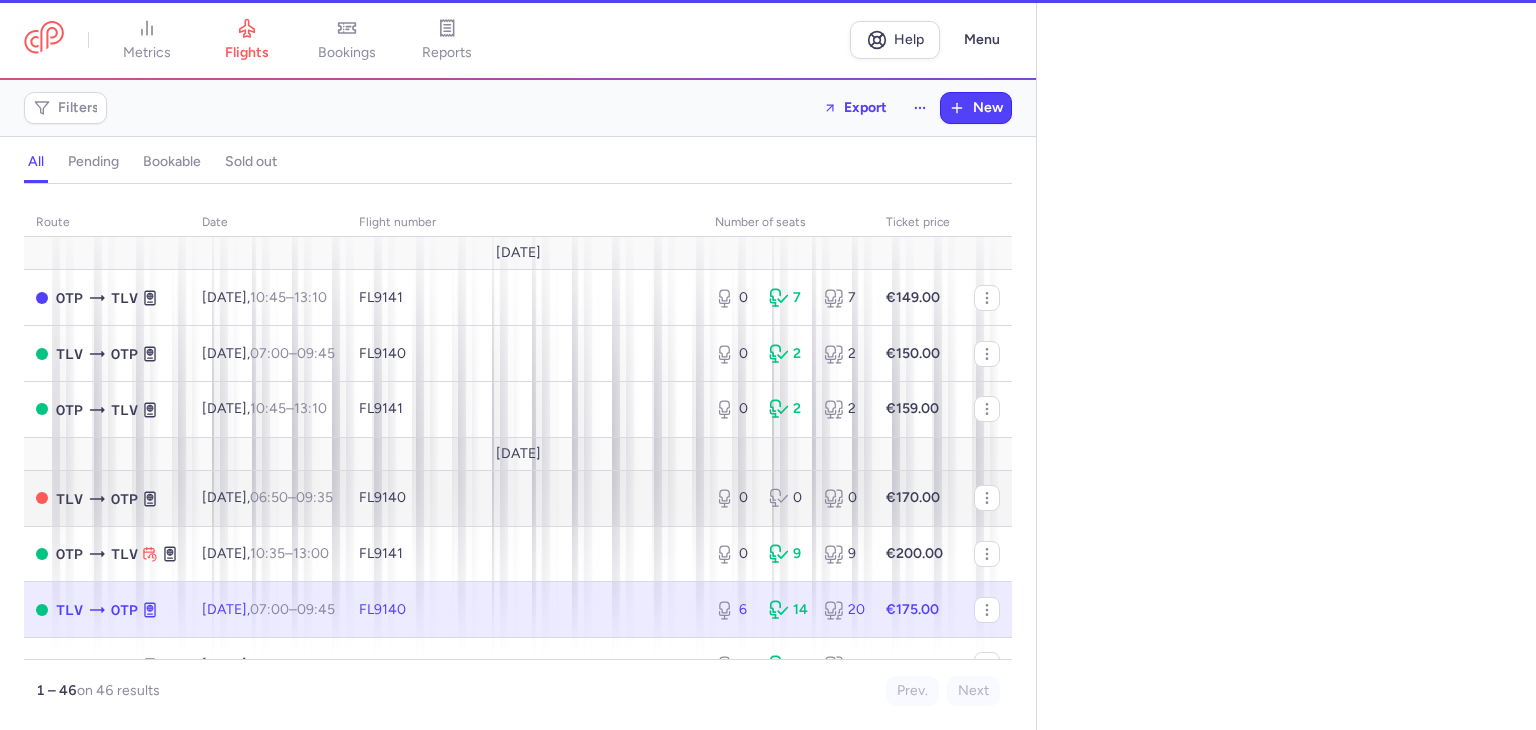 select on "days" 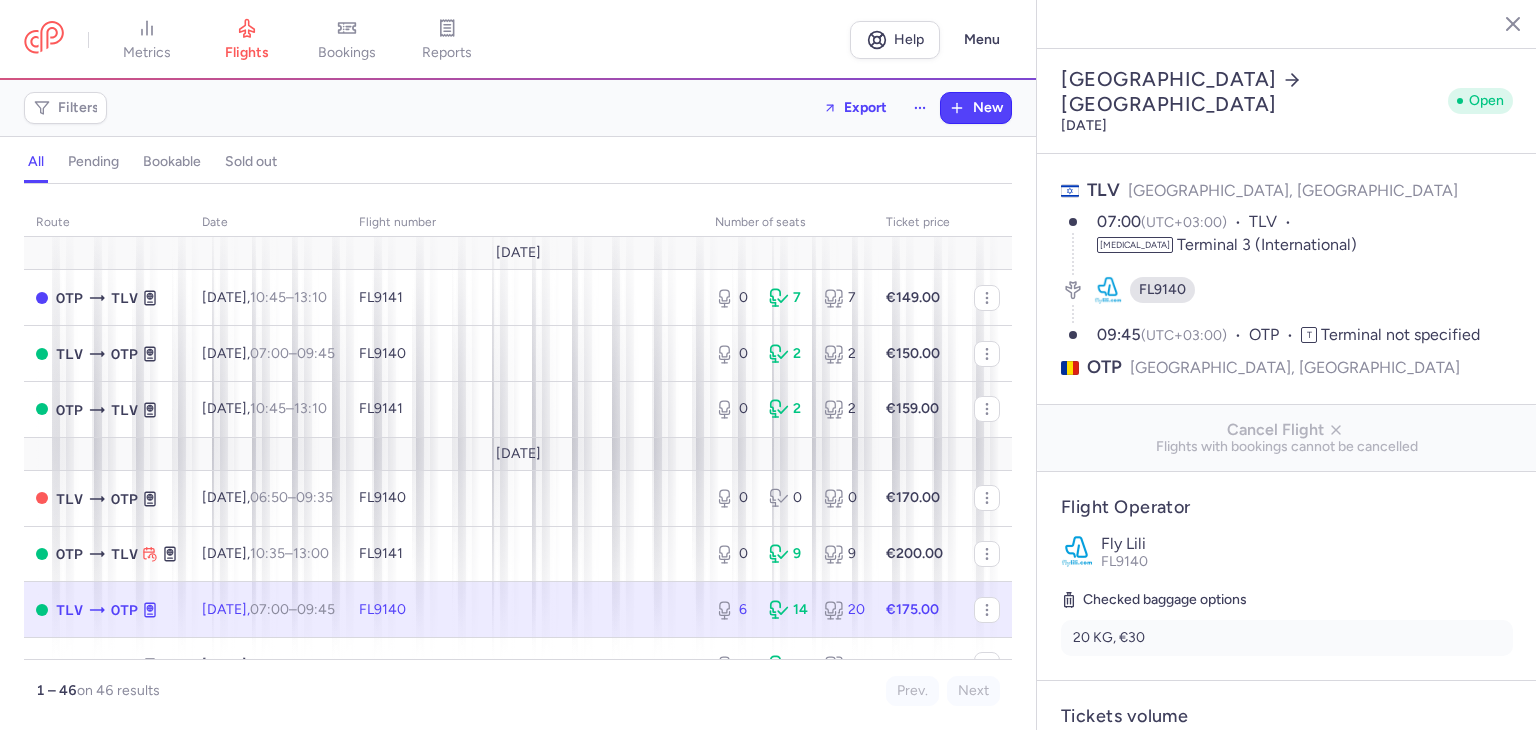 scroll, scrollTop: 200, scrollLeft: 0, axis: vertical 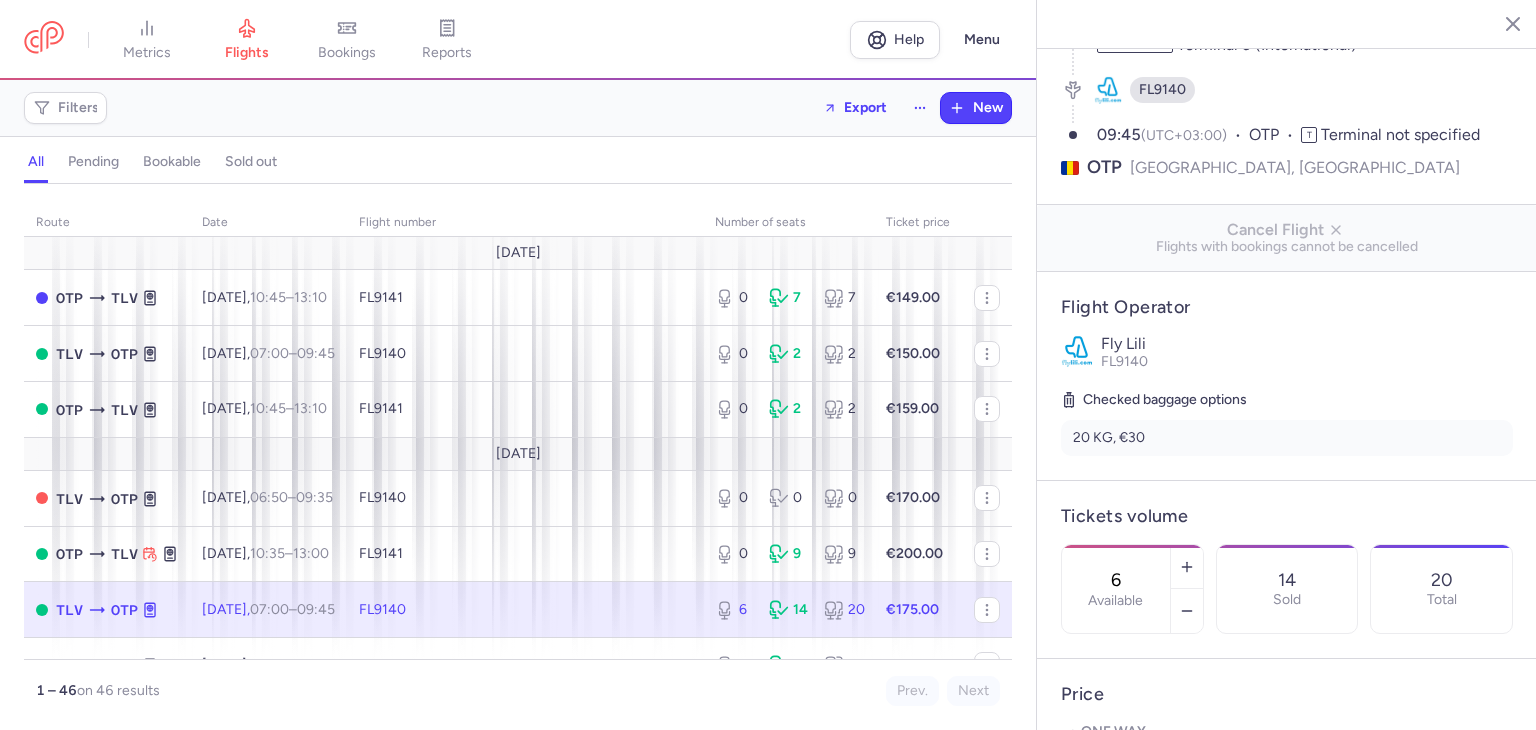 drag, startPoint x: 1185, startPoint y: 501, endPoint x: 1090, endPoint y: 525, distance: 97.984695 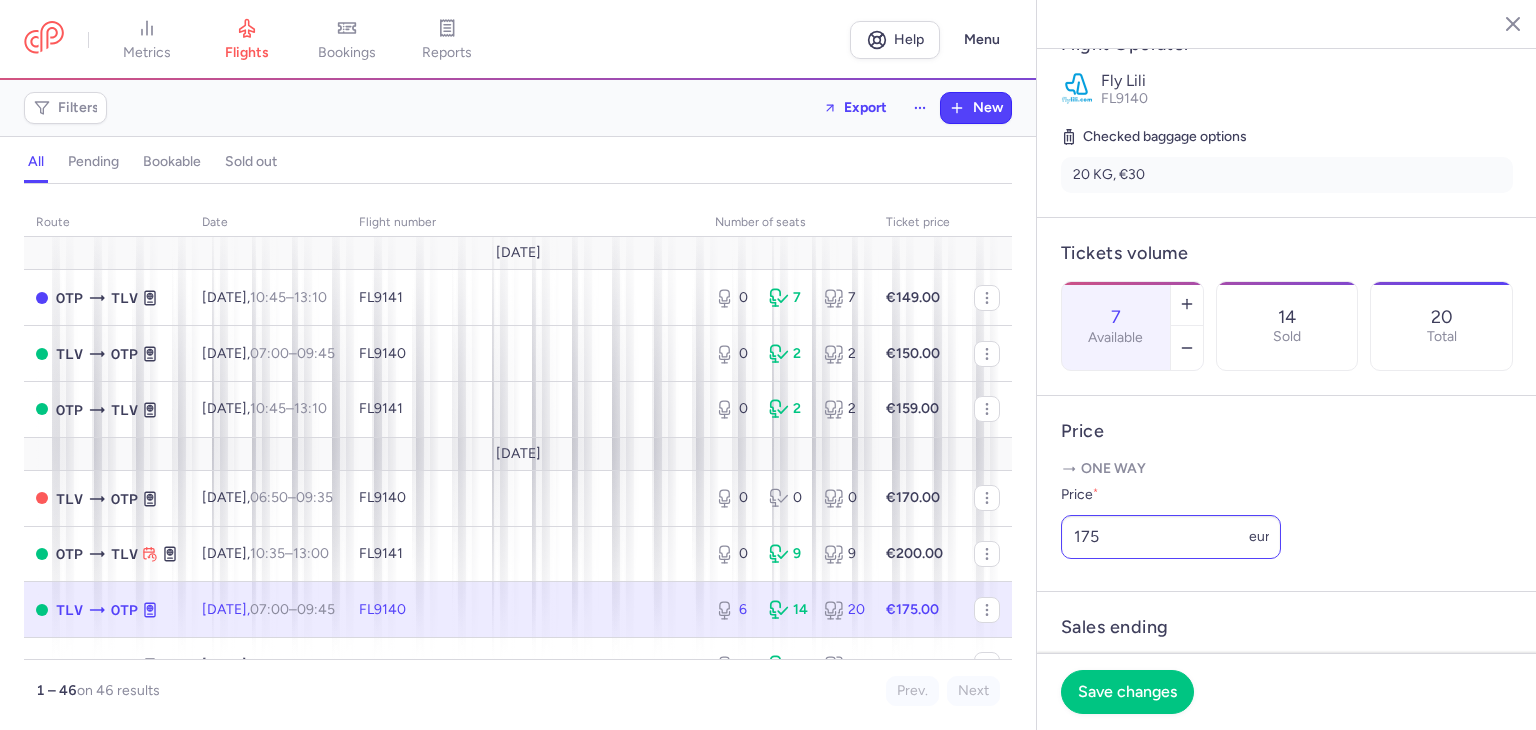 scroll, scrollTop: 500, scrollLeft: 0, axis: vertical 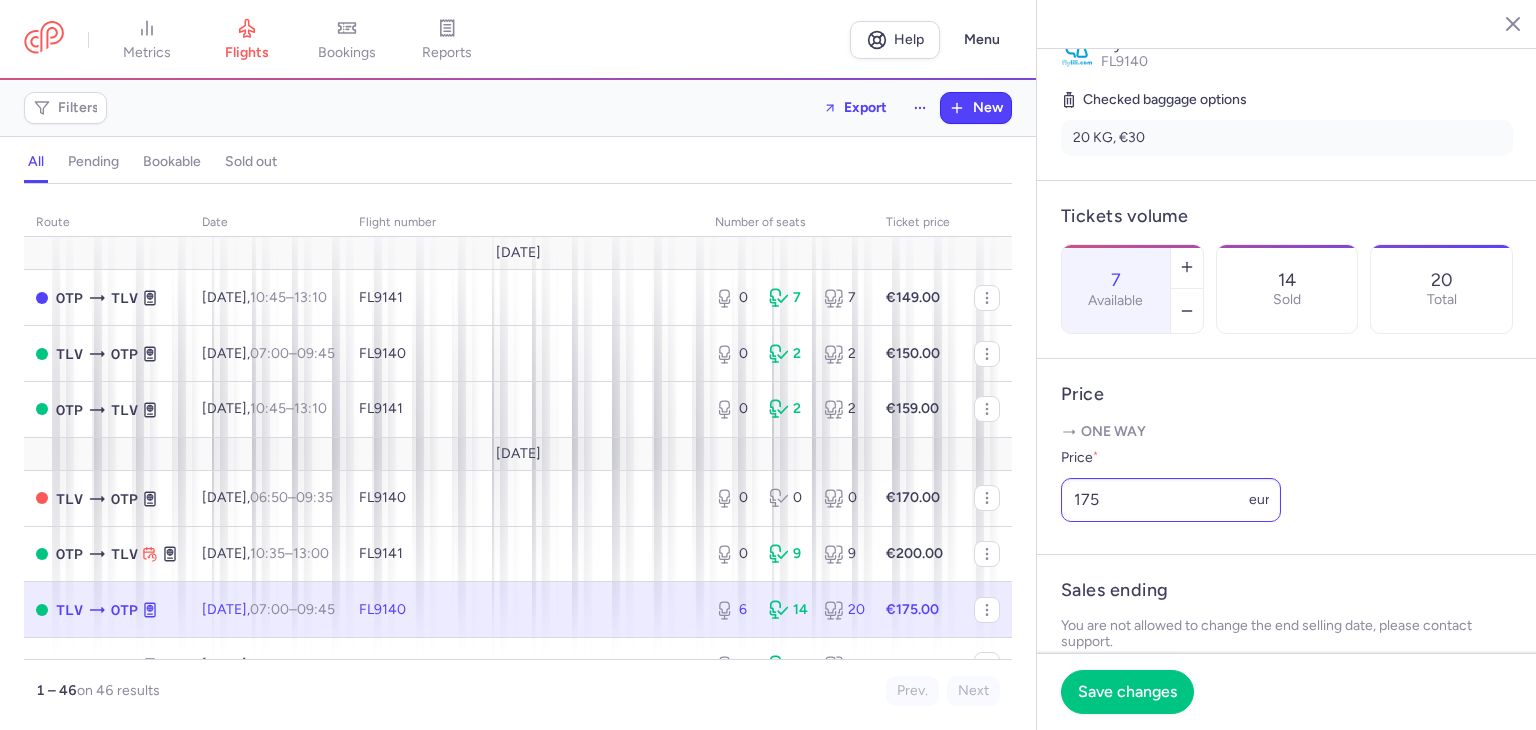type on "7" 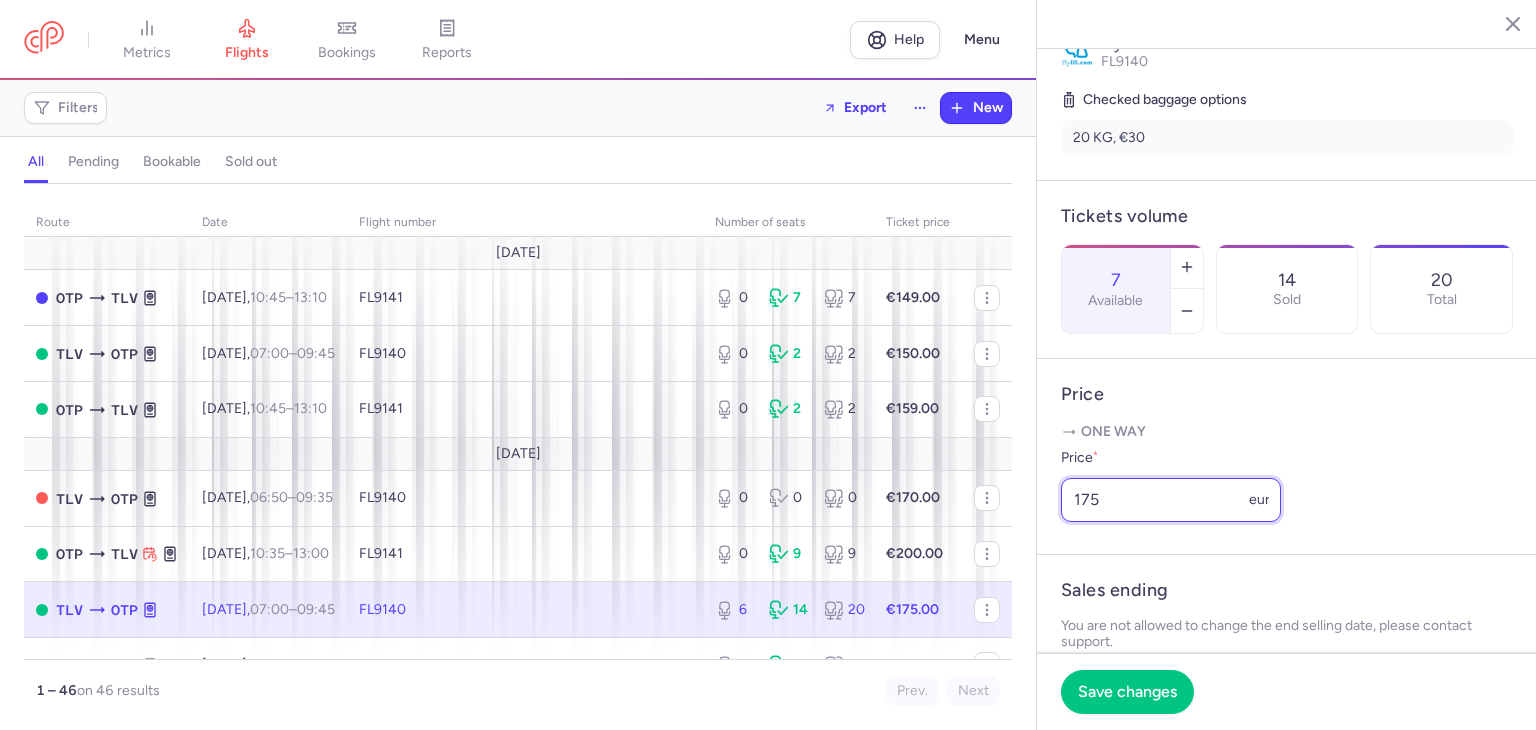 drag, startPoint x: 1172, startPoint y: 536, endPoint x: 1040, endPoint y: 553, distance: 133.0902 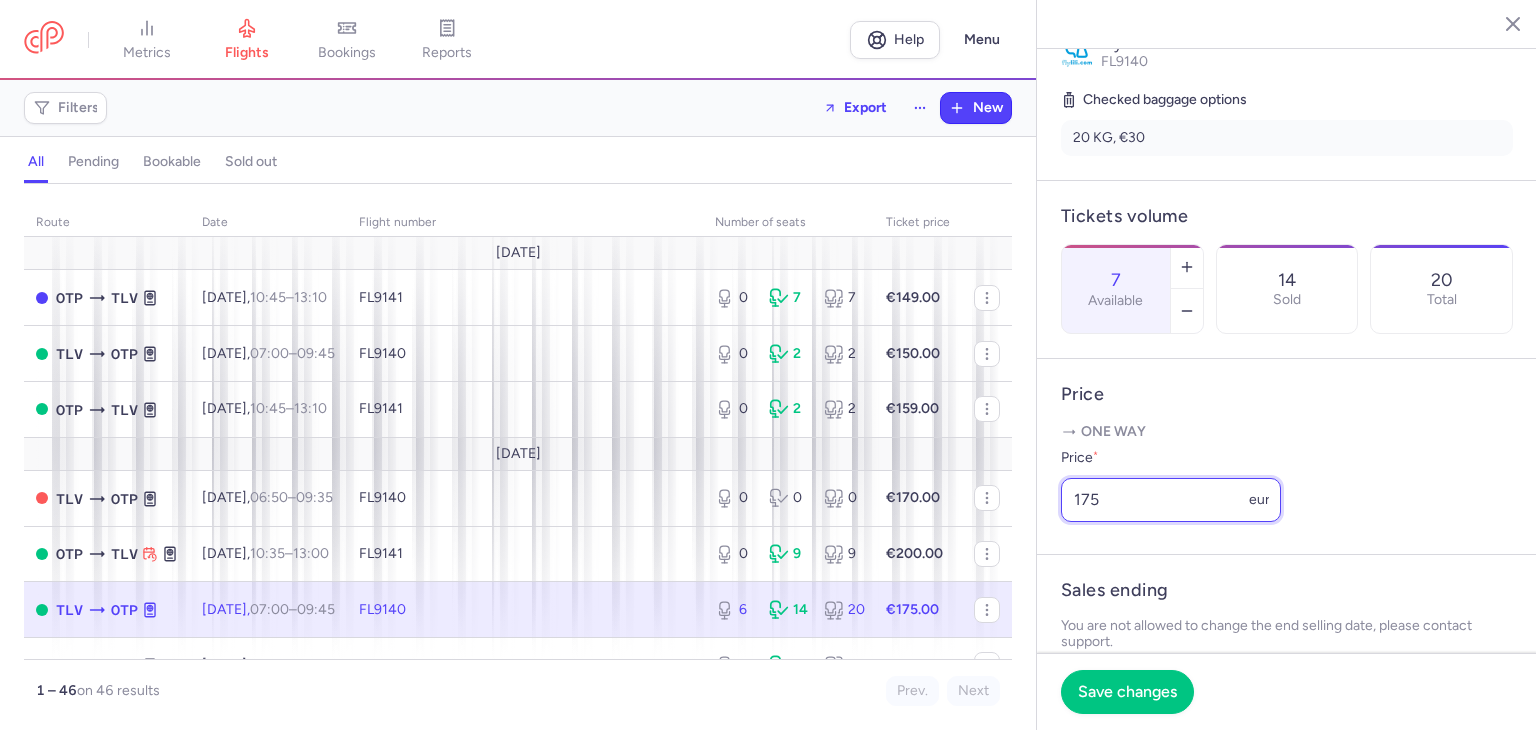 click on "Price  One way  Price  * 175 eur" at bounding box center (1287, 457) 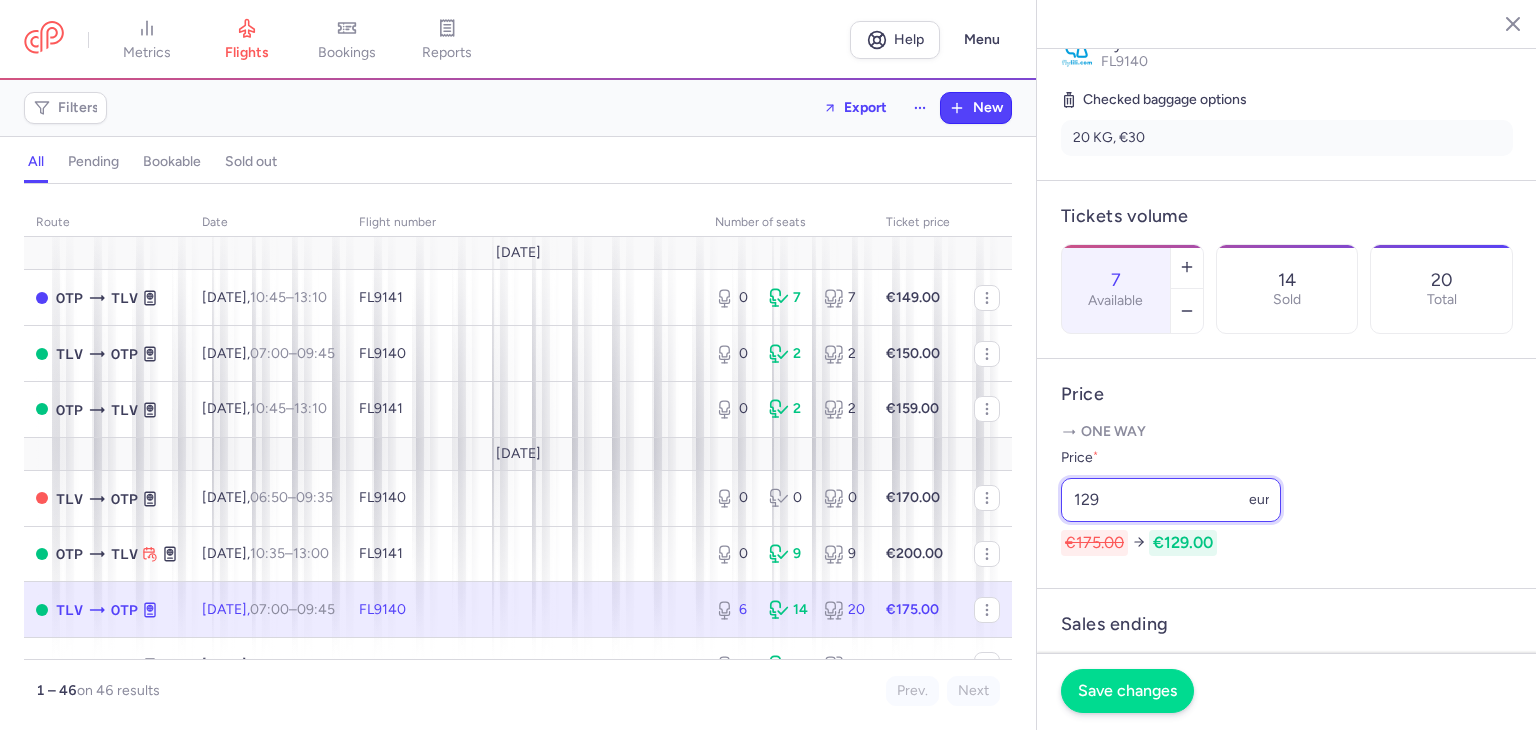 type on "129" 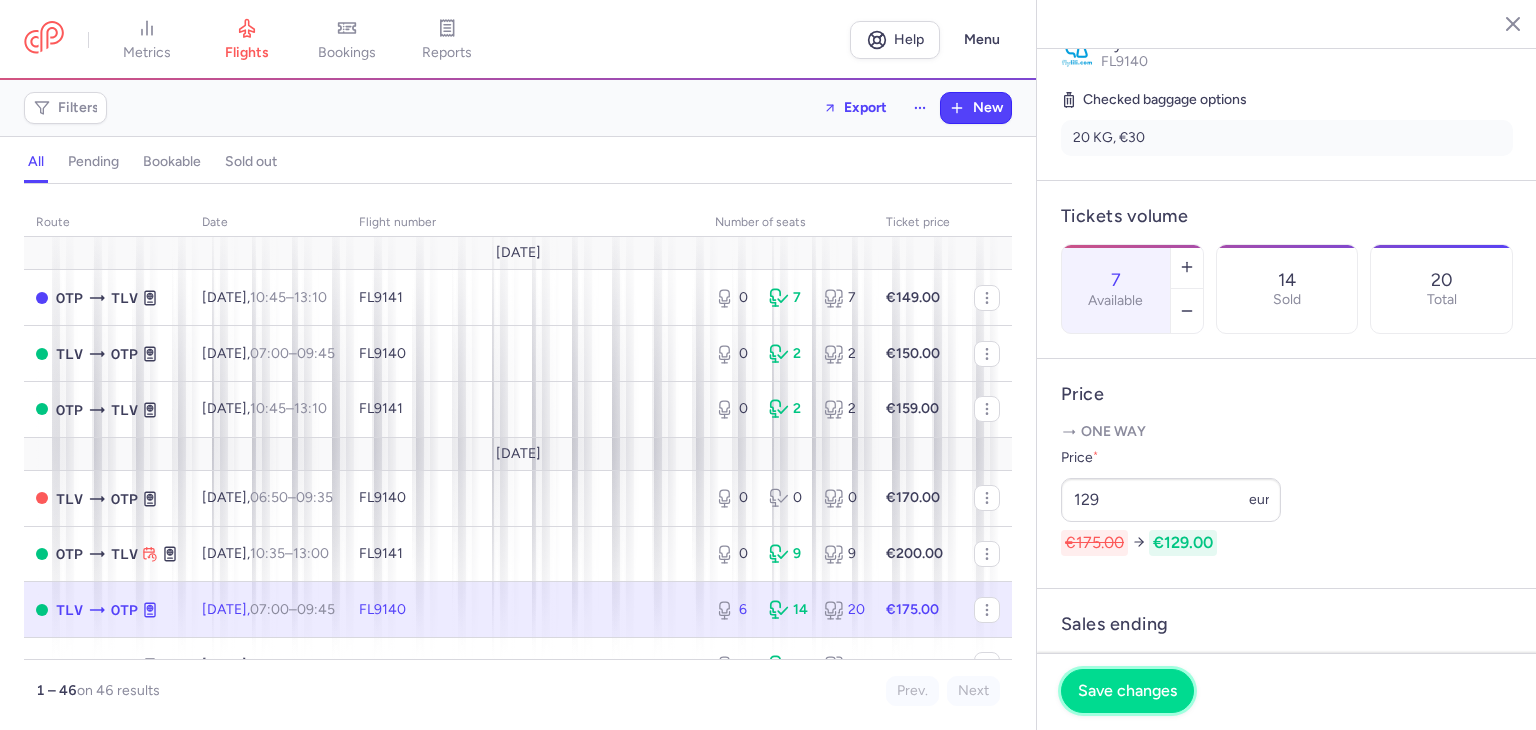 click on "Save changes" at bounding box center (1127, 691) 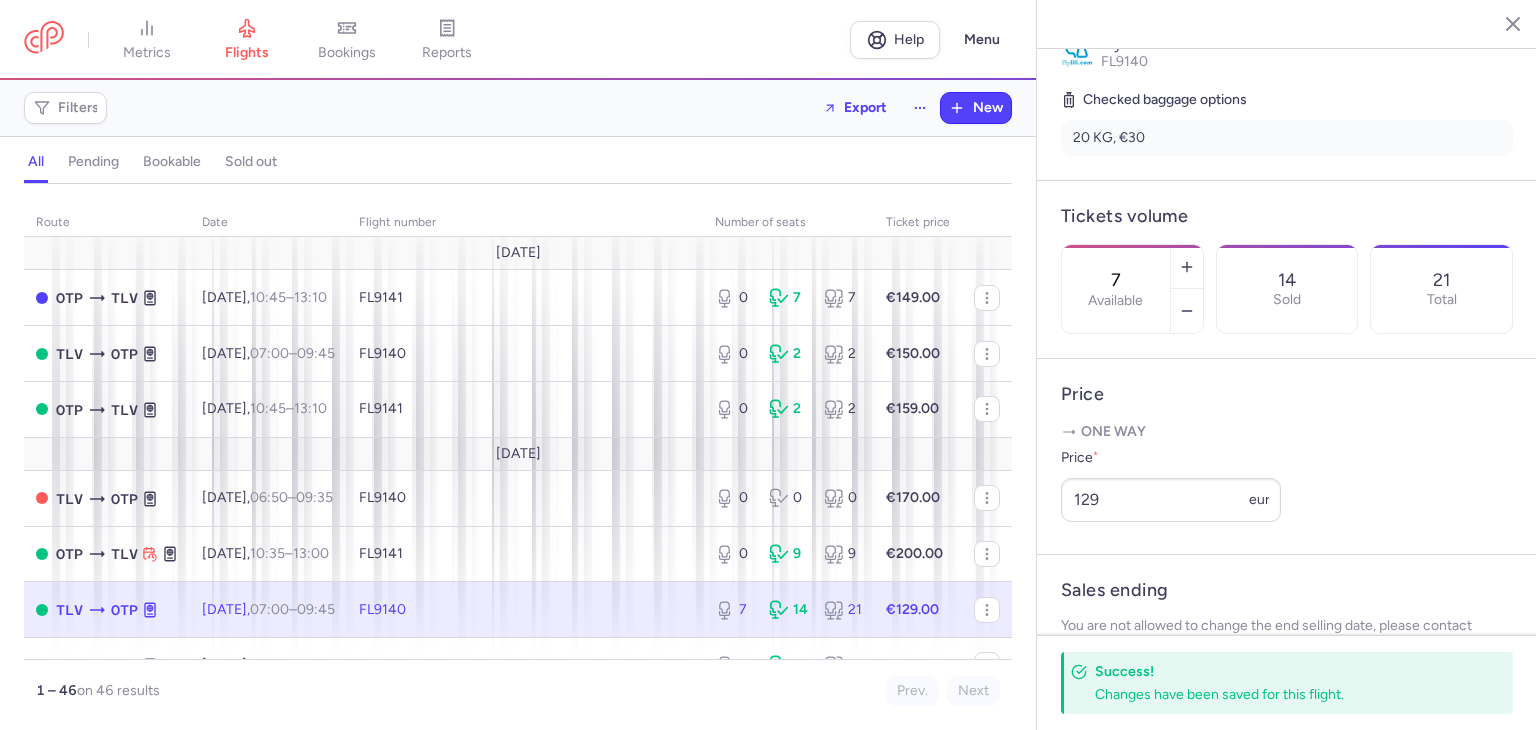 click 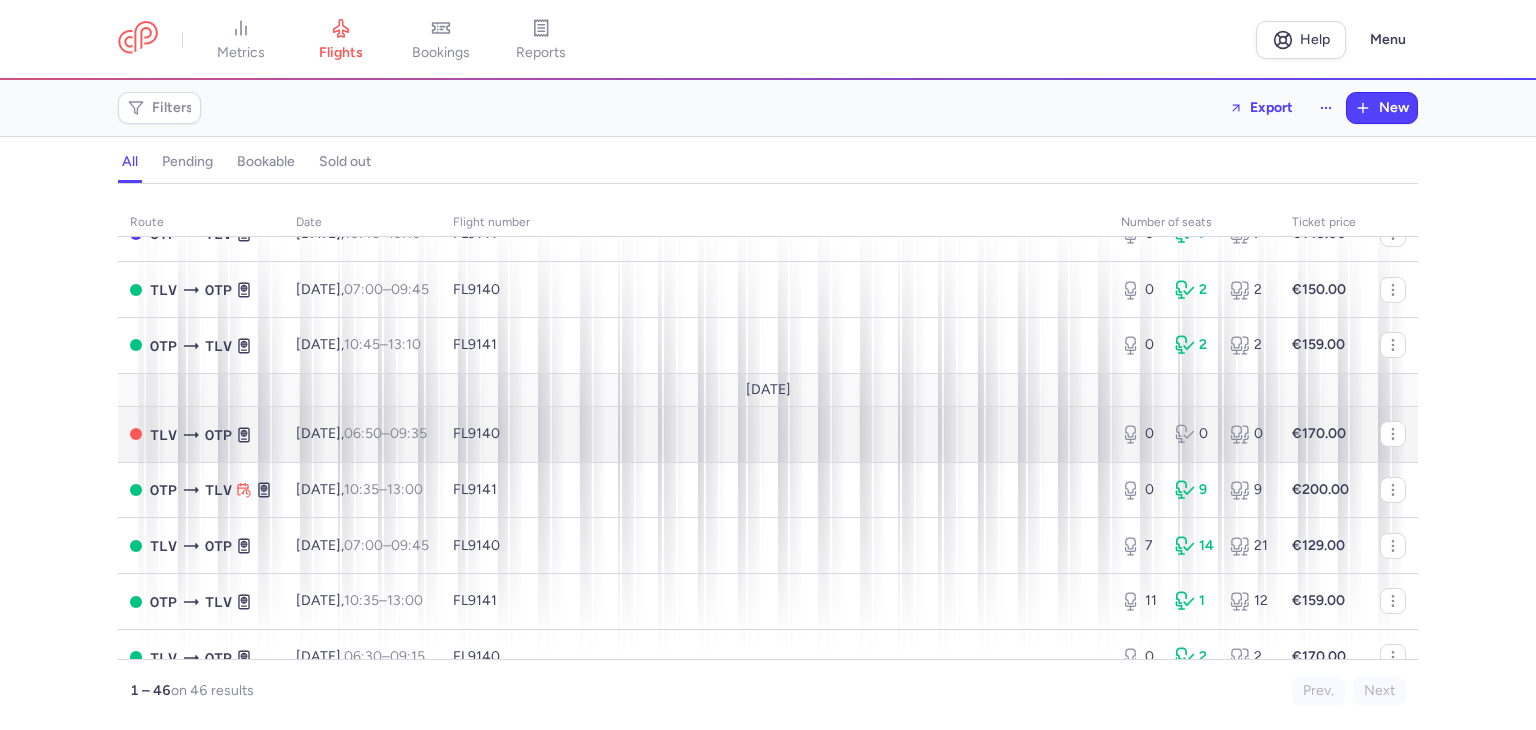 scroll, scrollTop: 100, scrollLeft: 0, axis: vertical 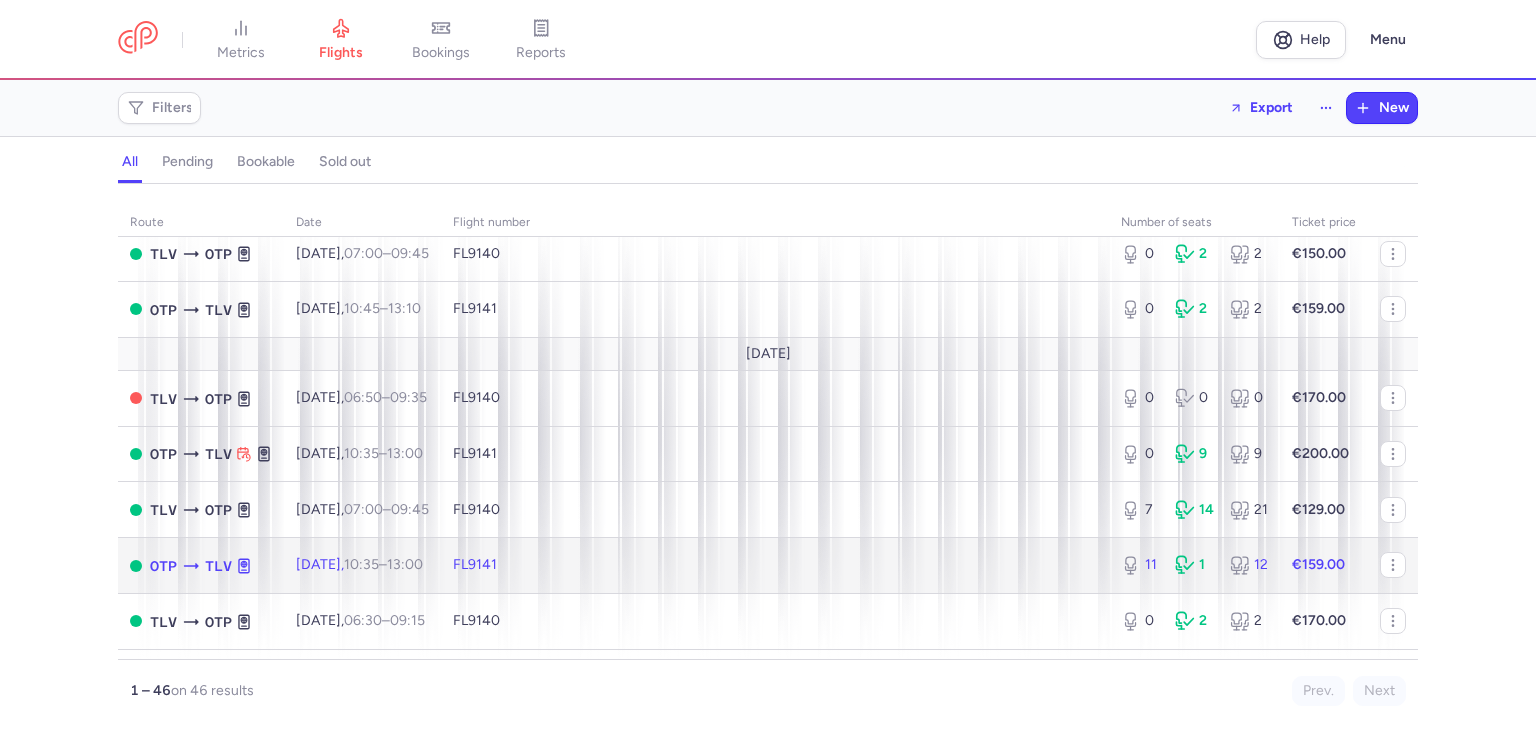 click on "FL9141" at bounding box center (775, 566) 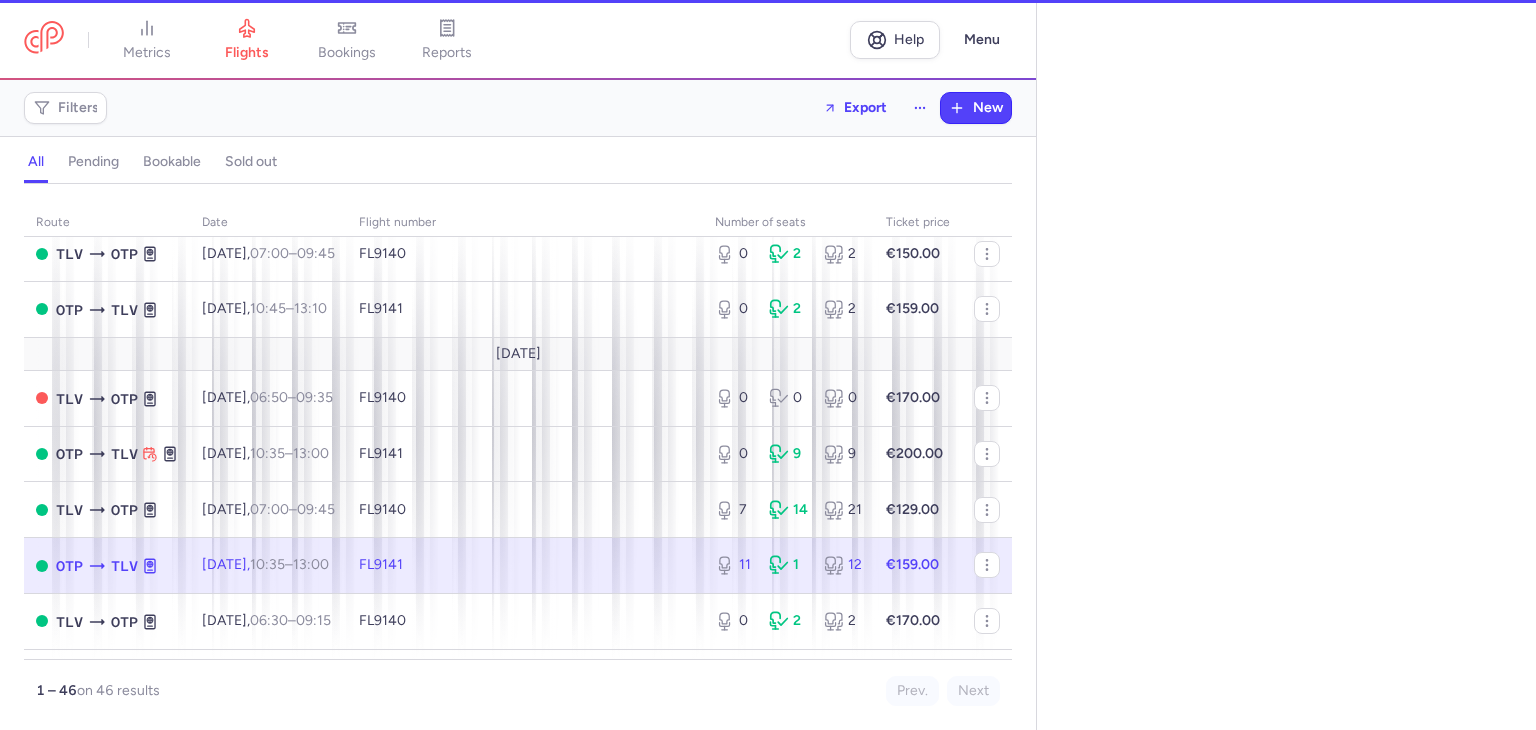 select on "days" 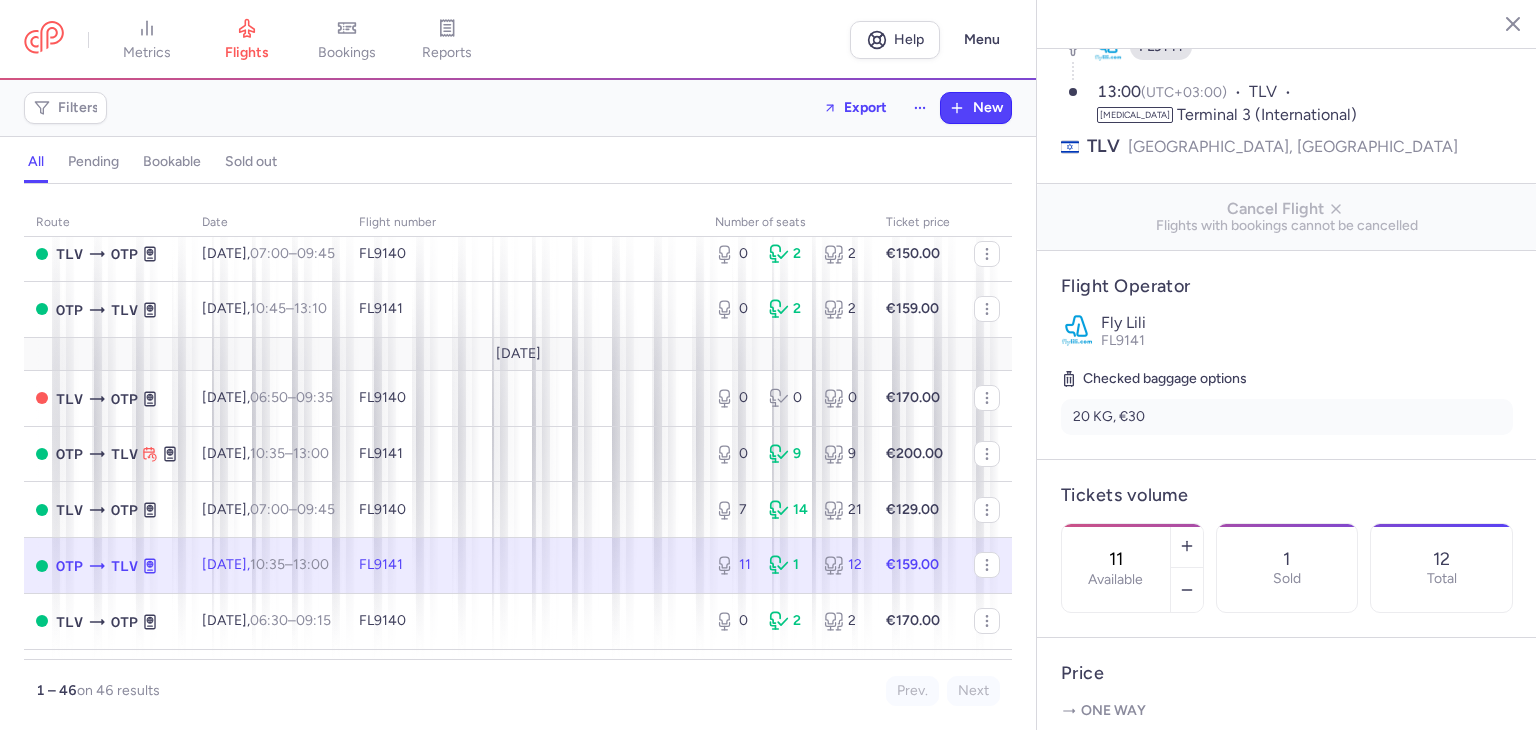 scroll, scrollTop: 300, scrollLeft: 0, axis: vertical 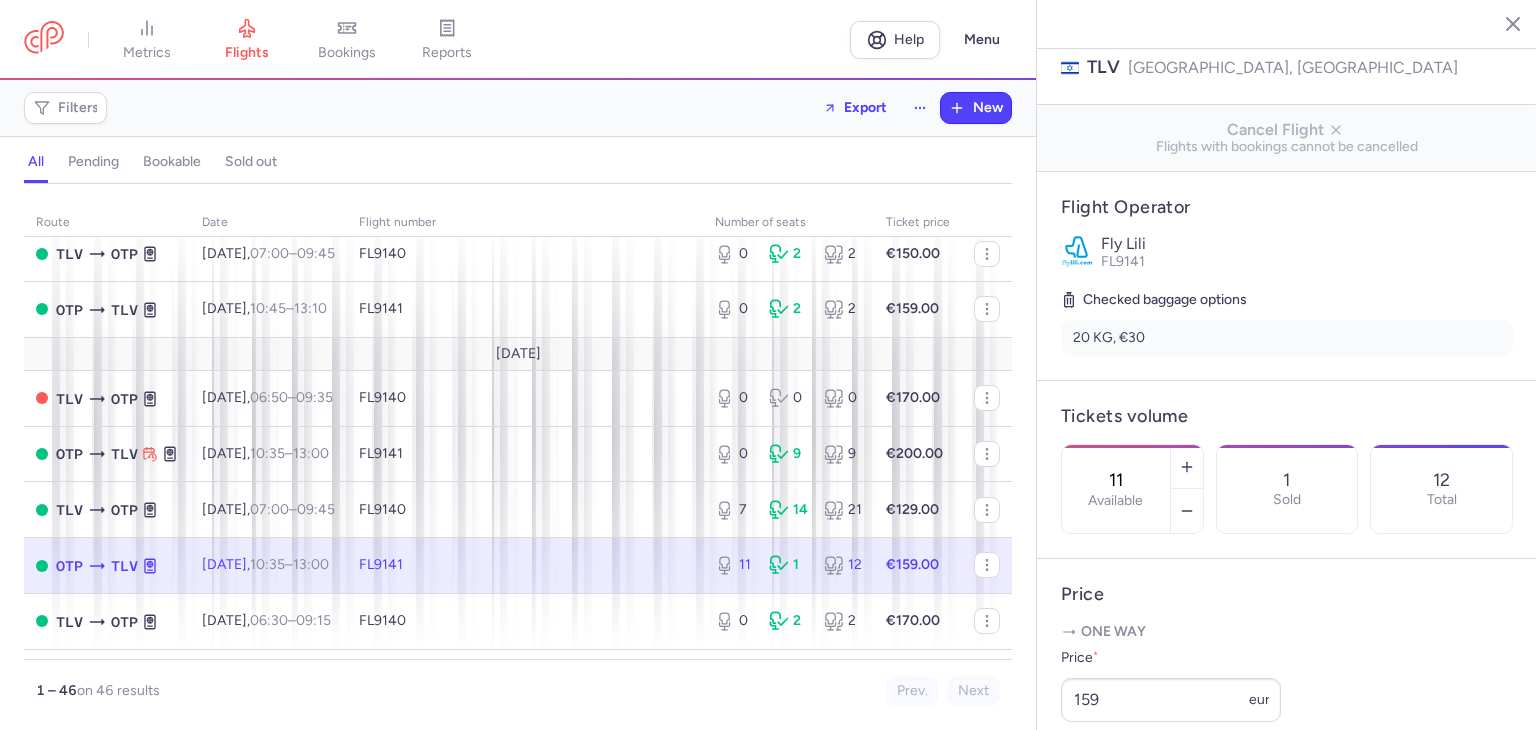 drag, startPoint x: 1189, startPoint y: 417, endPoint x: 1130, endPoint y: 424, distance: 59.413803 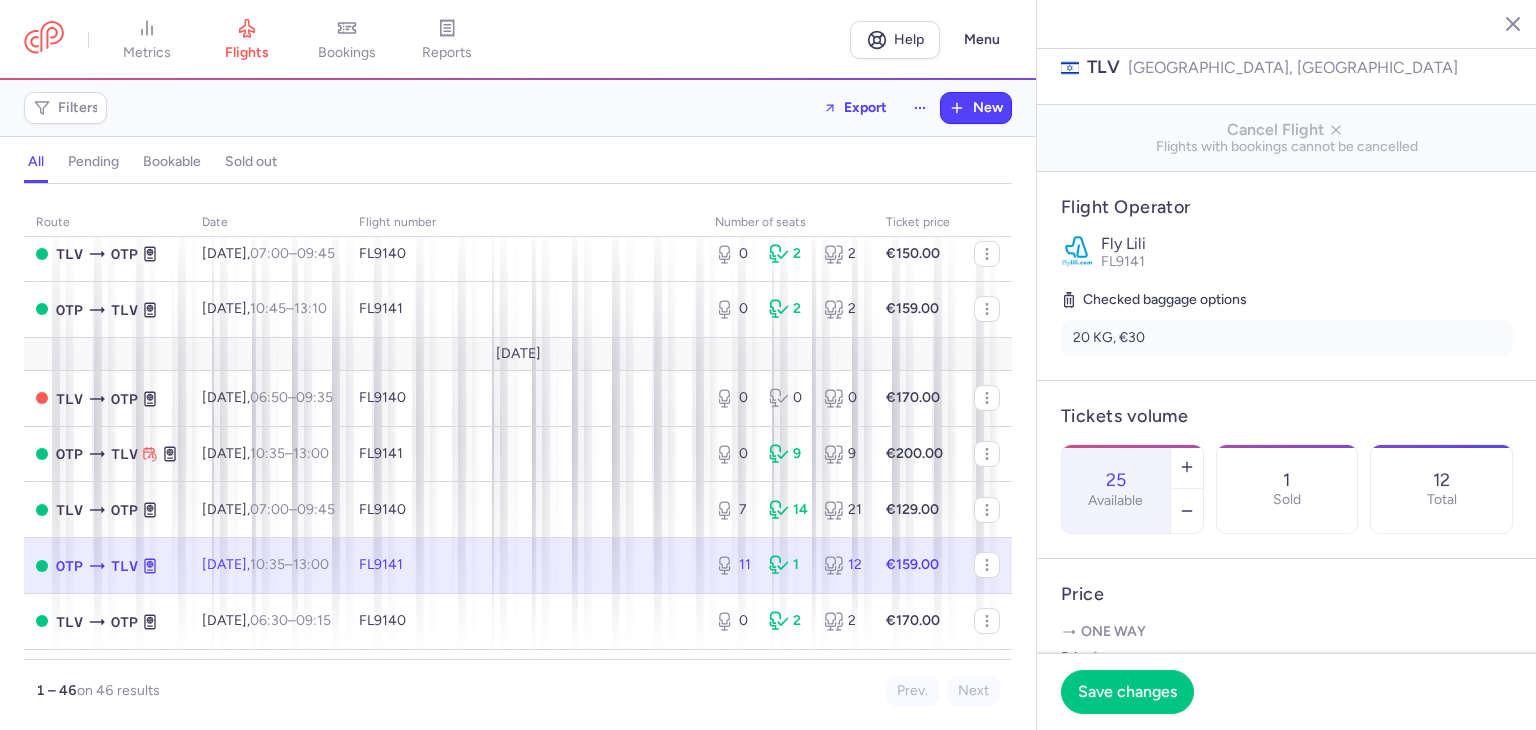 type on "25" 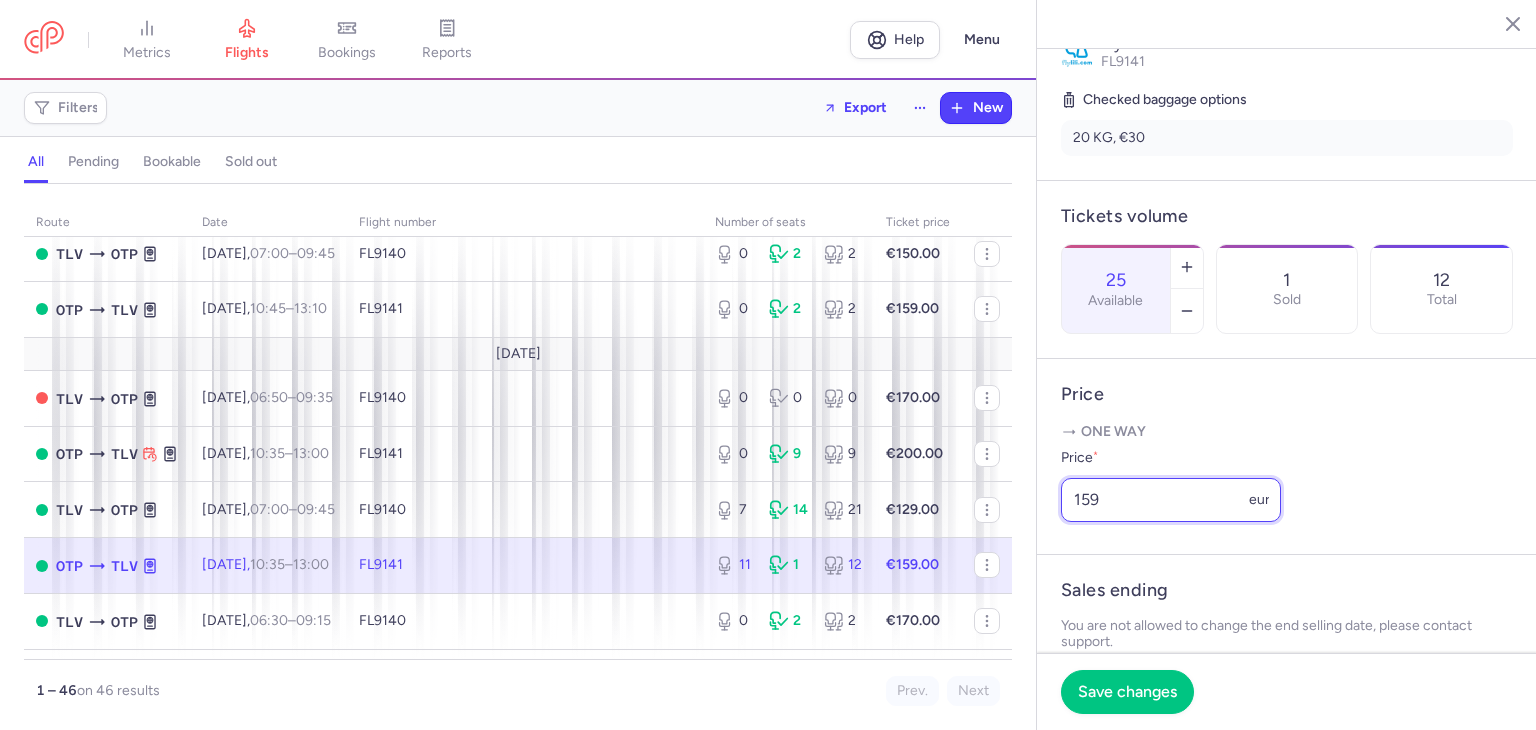 click on "Price  One way  Price  * 159 eur" at bounding box center (1287, 457) 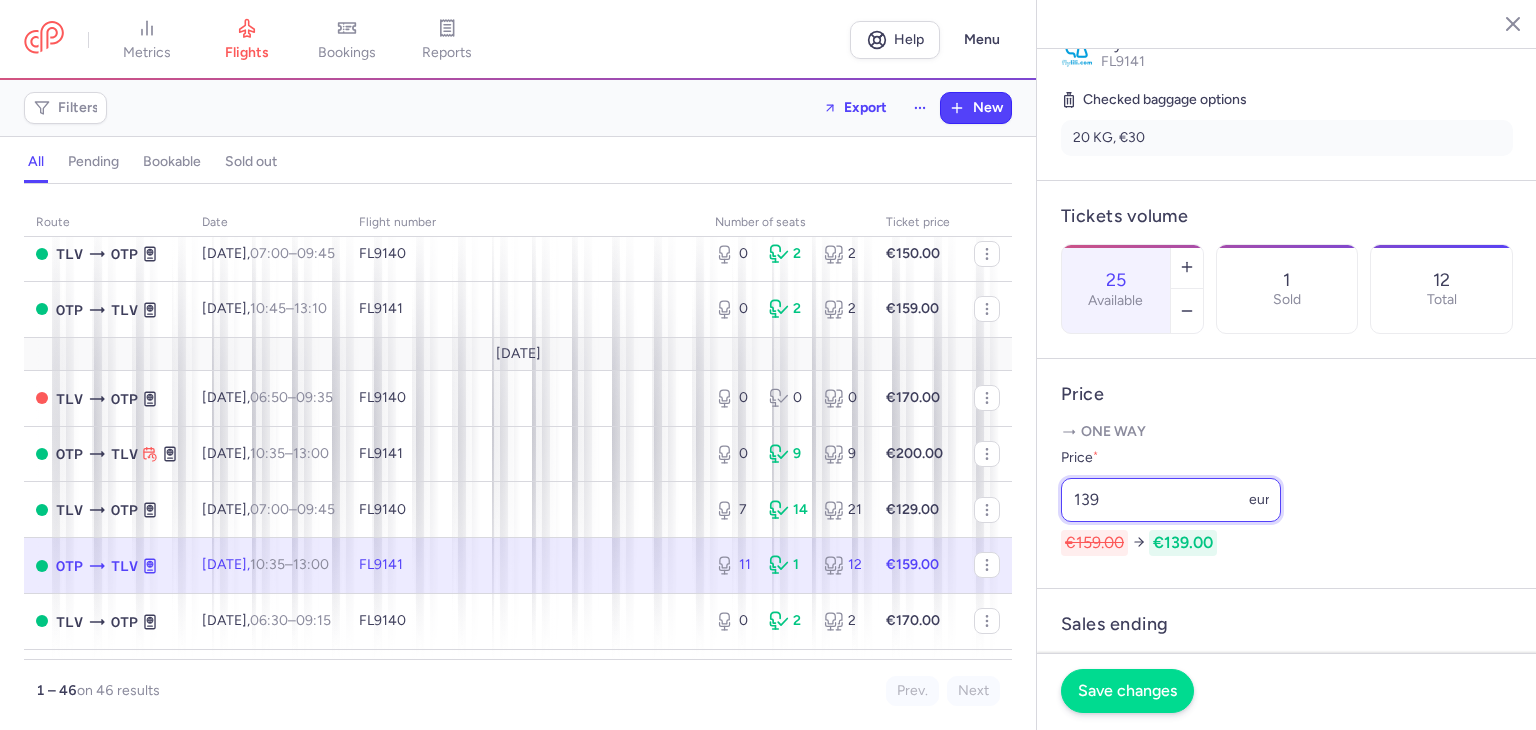 type on "139" 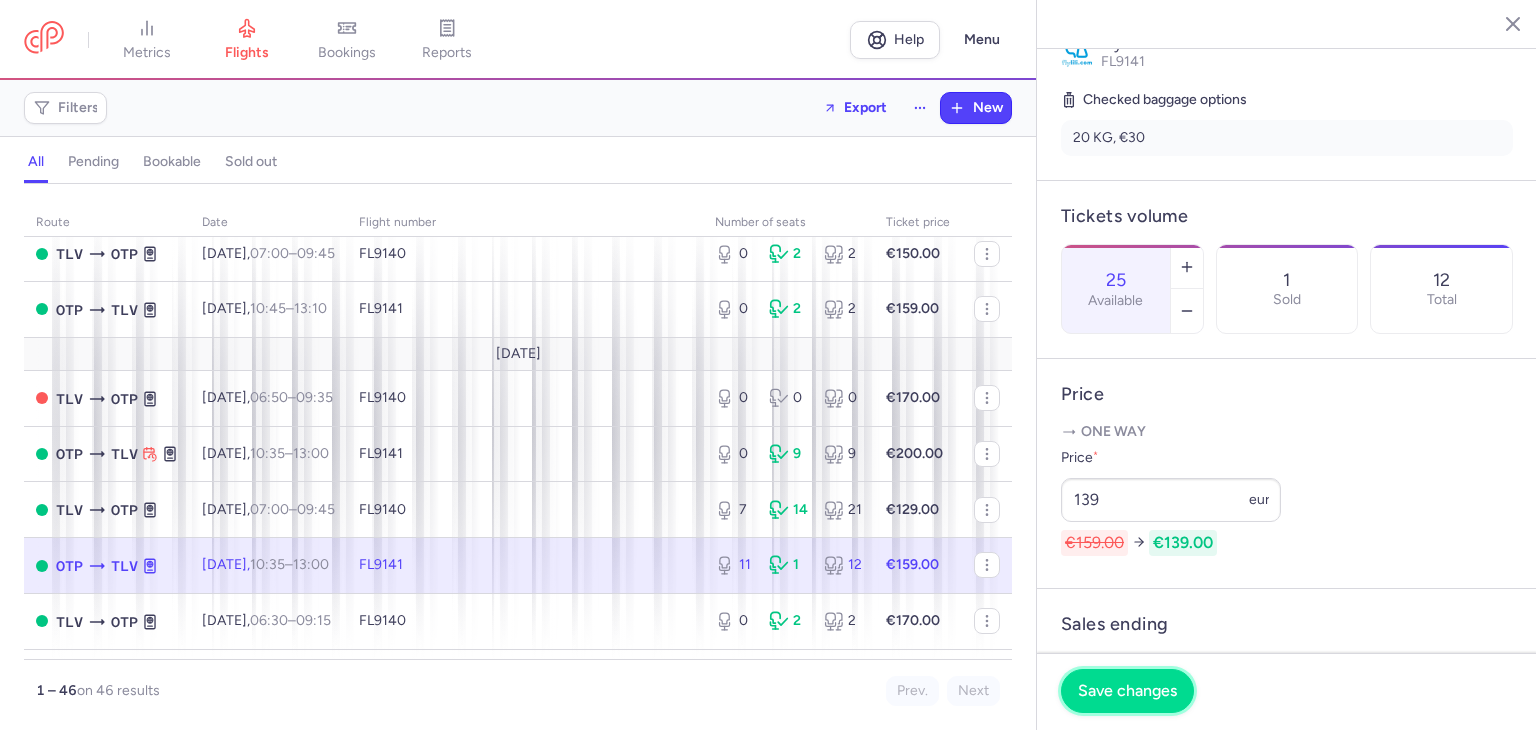 click on "Save changes" at bounding box center [1127, 691] 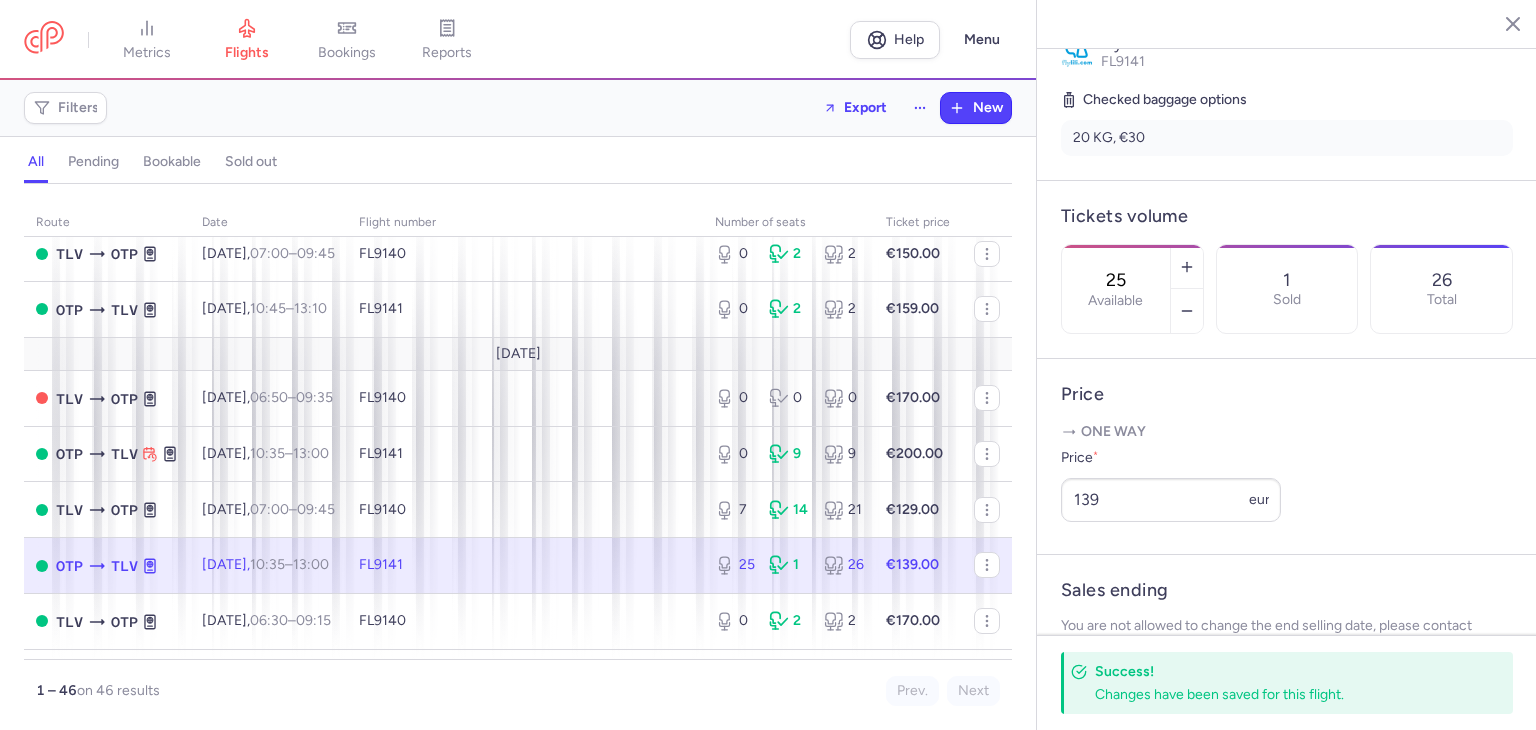 click 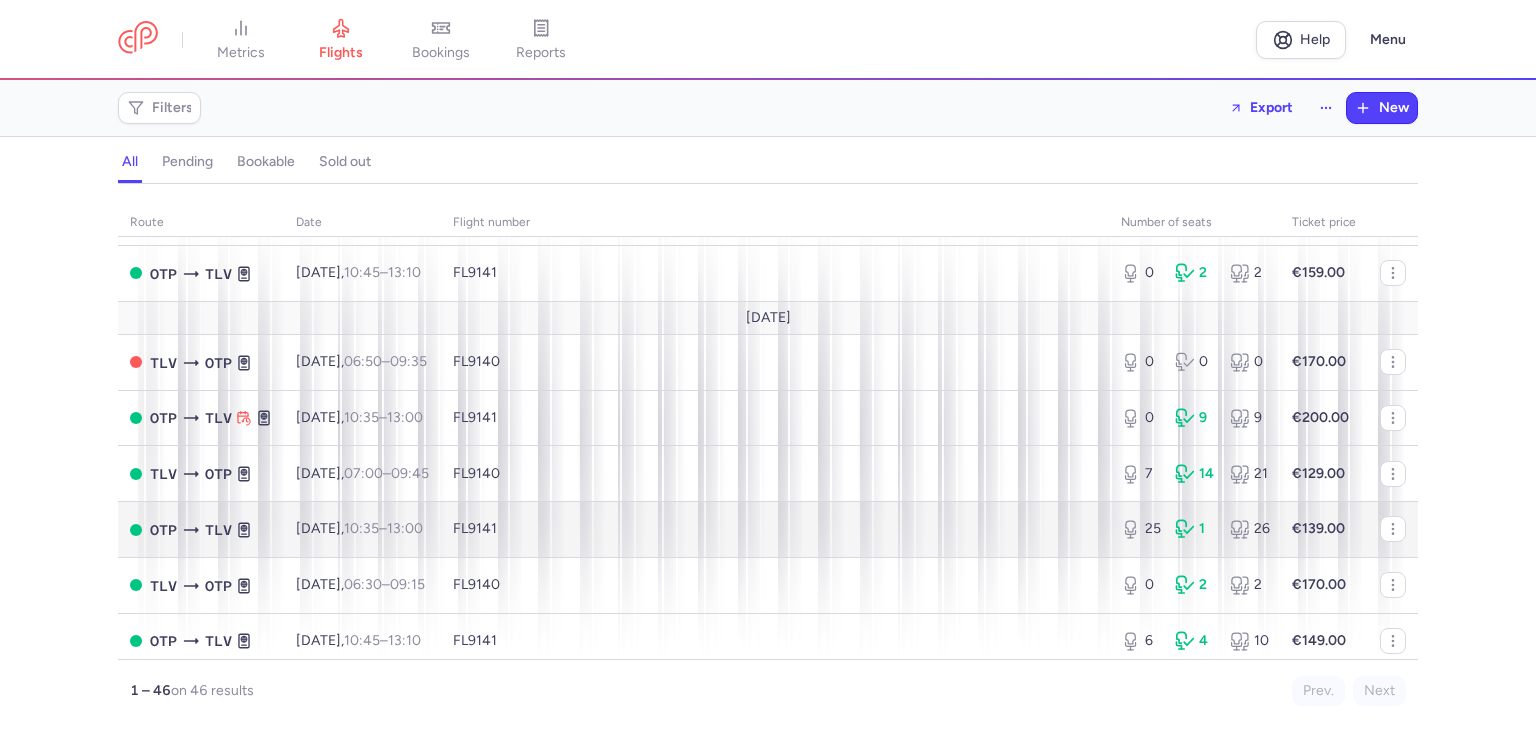 scroll, scrollTop: 200, scrollLeft: 0, axis: vertical 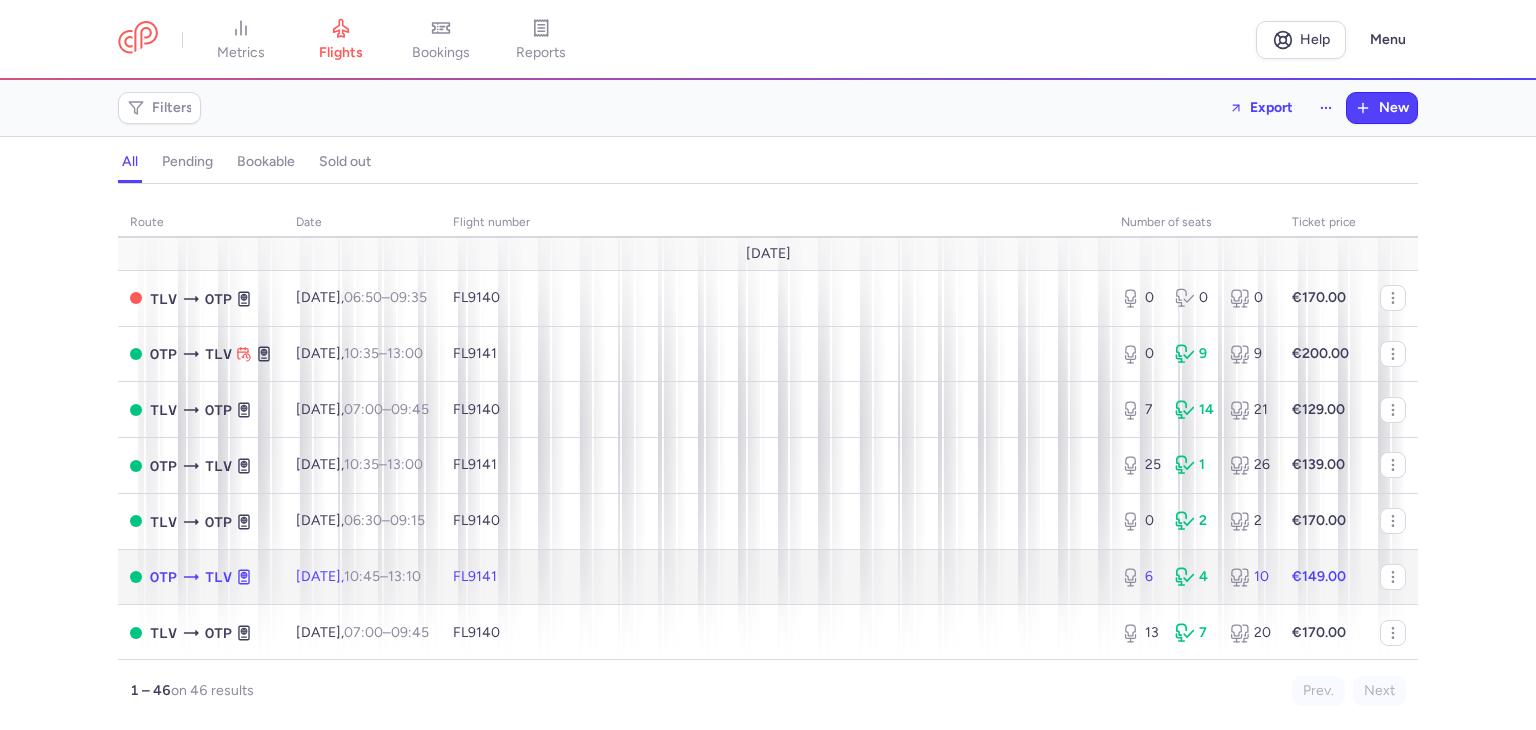 click on "FL9141" at bounding box center (775, 577) 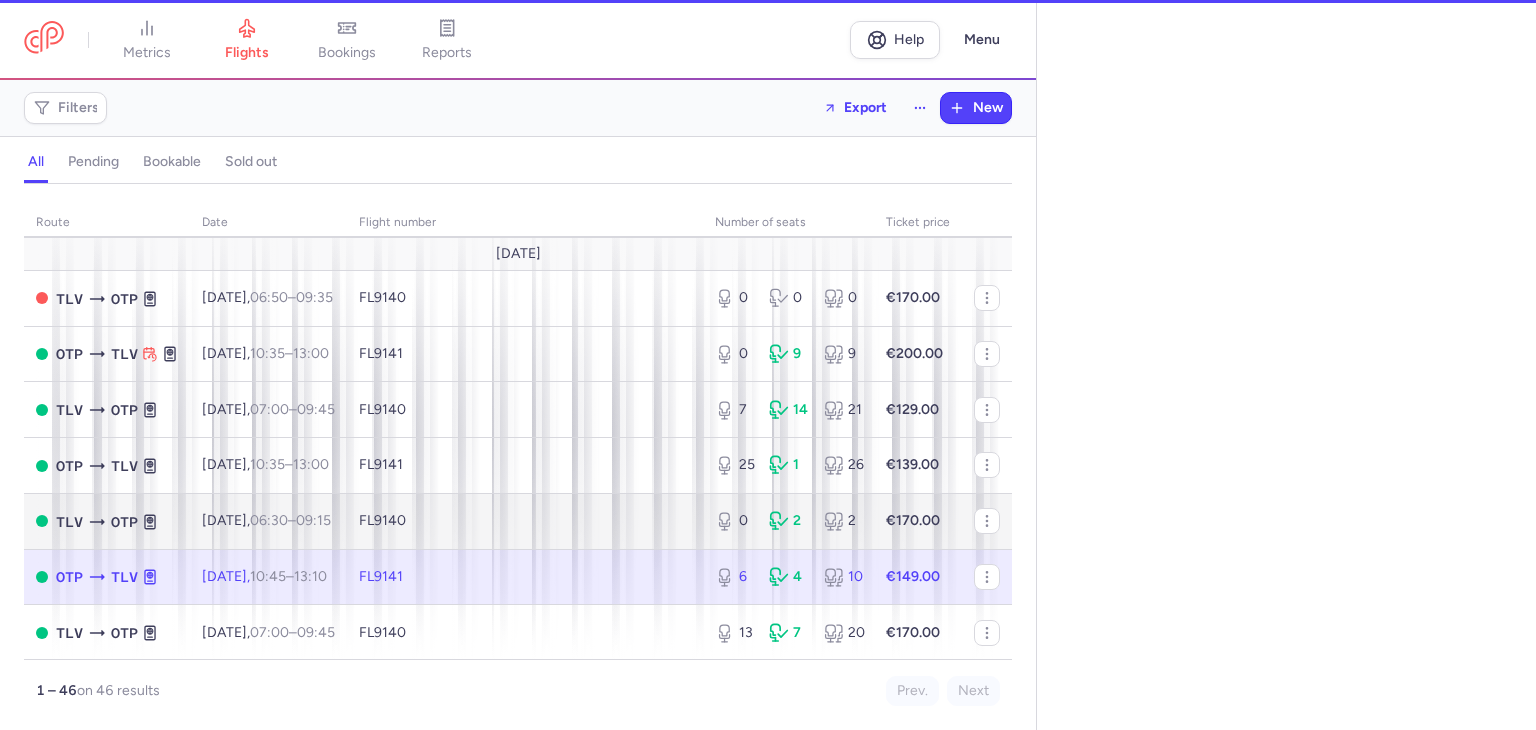 select on "days" 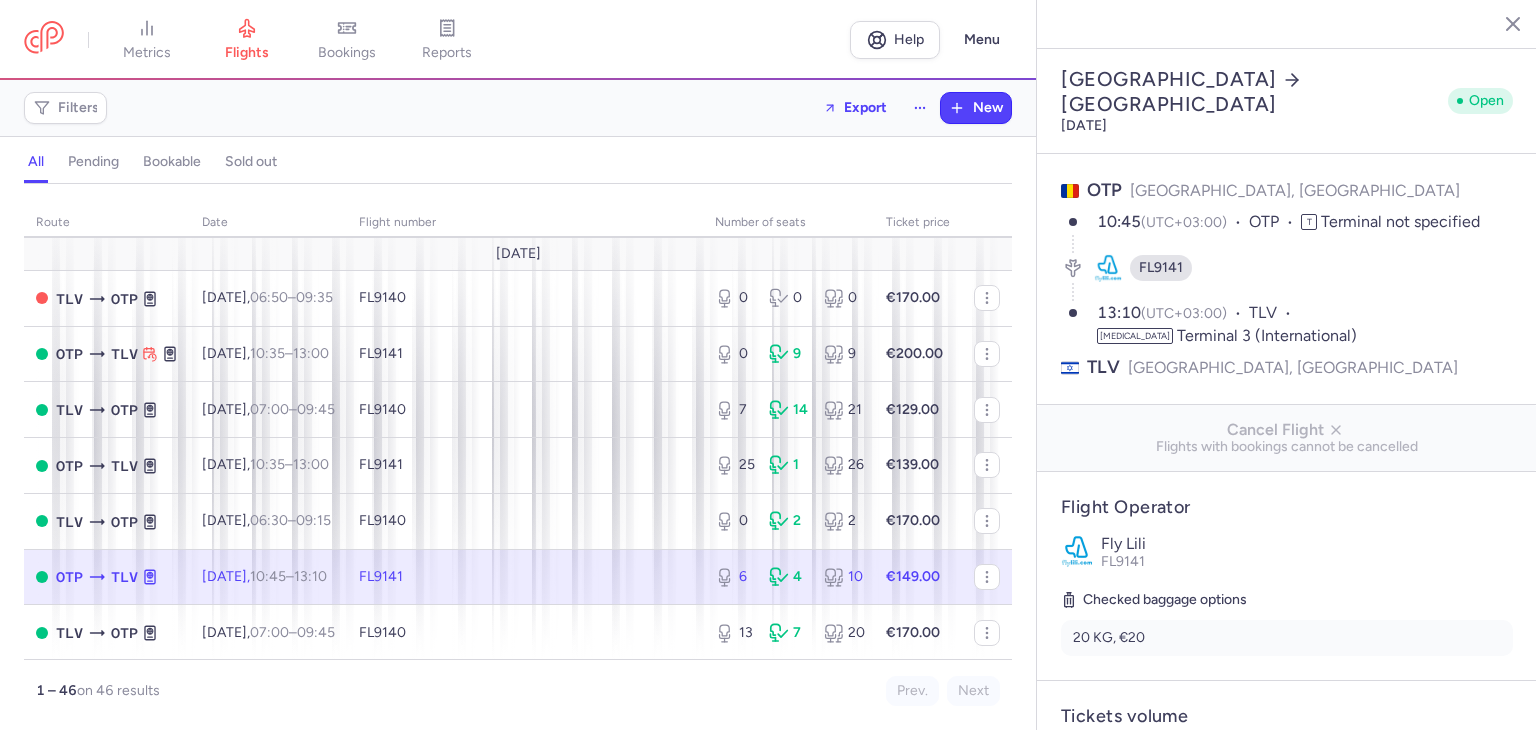 scroll, scrollTop: 100, scrollLeft: 0, axis: vertical 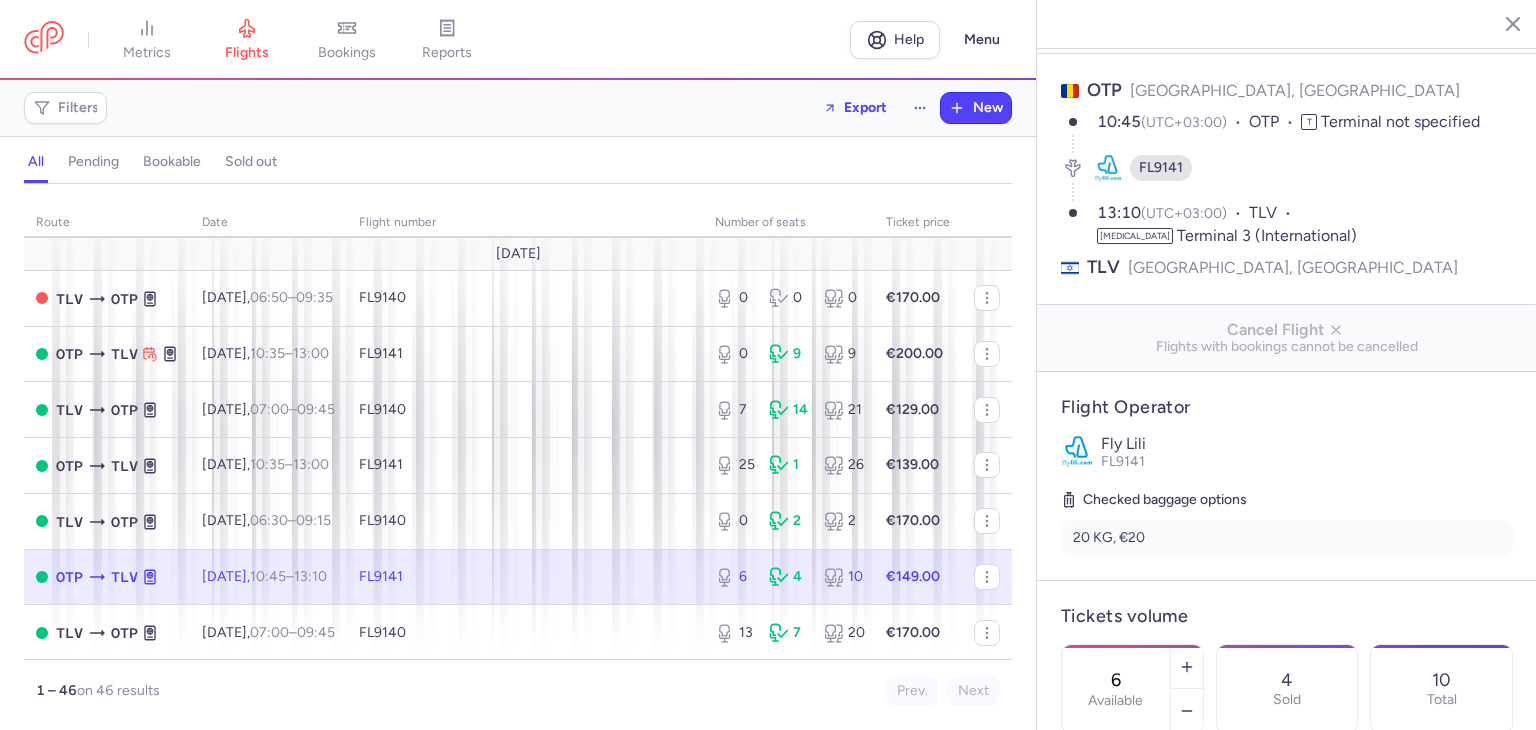 drag, startPoint x: 1128, startPoint y: 619, endPoint x: 1113, endPoint y: 619, distance: 15 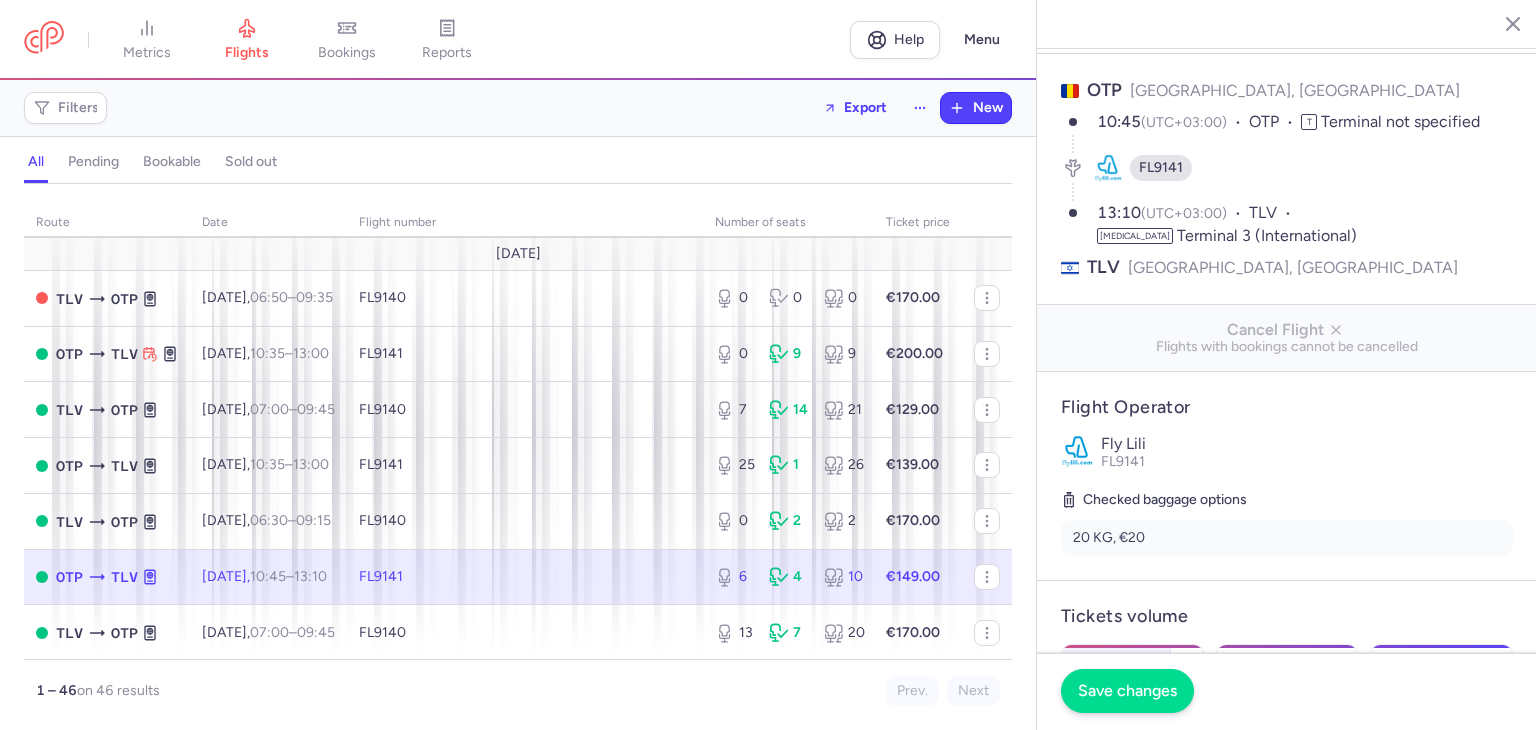 type on "0" 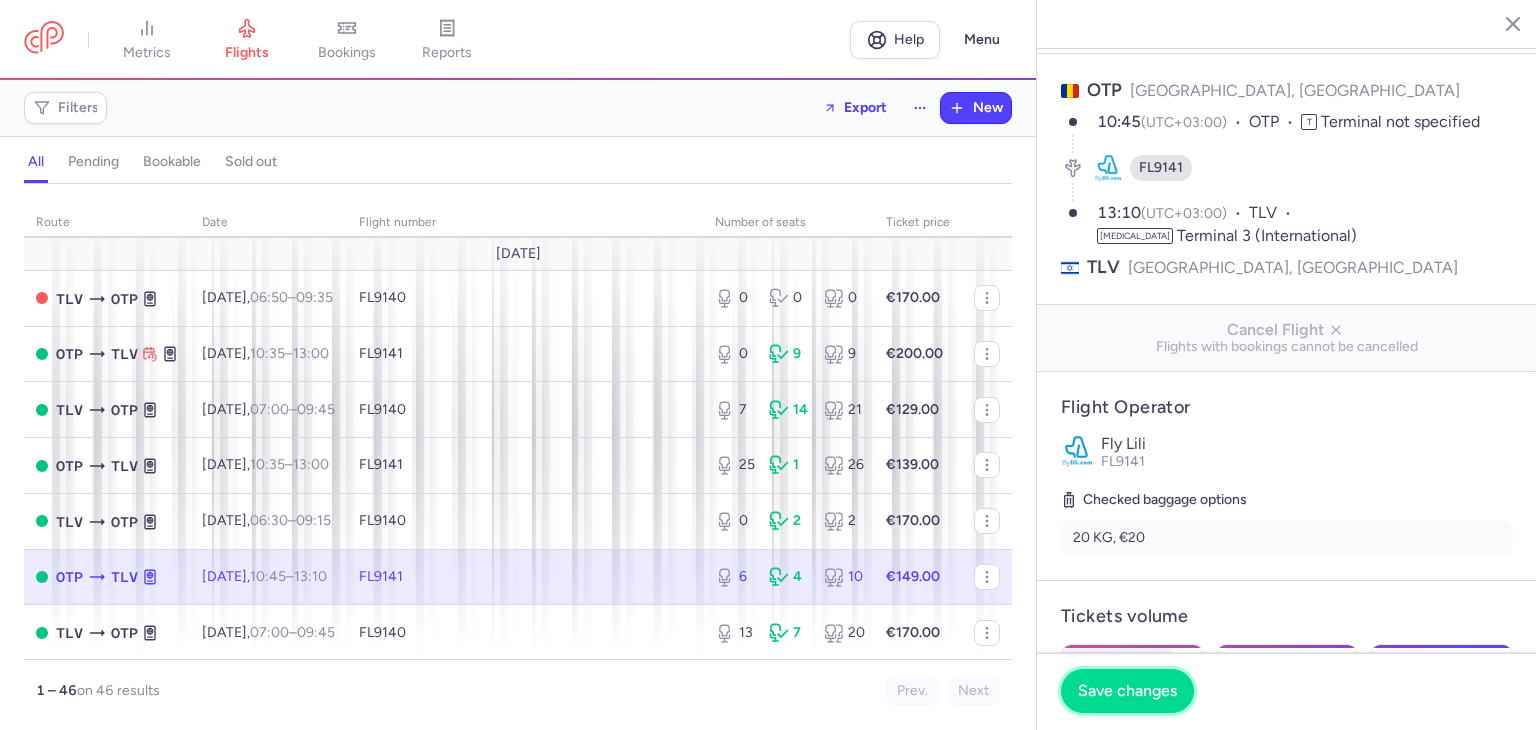 click on "Save changes" at bounding box center (1127, 691) 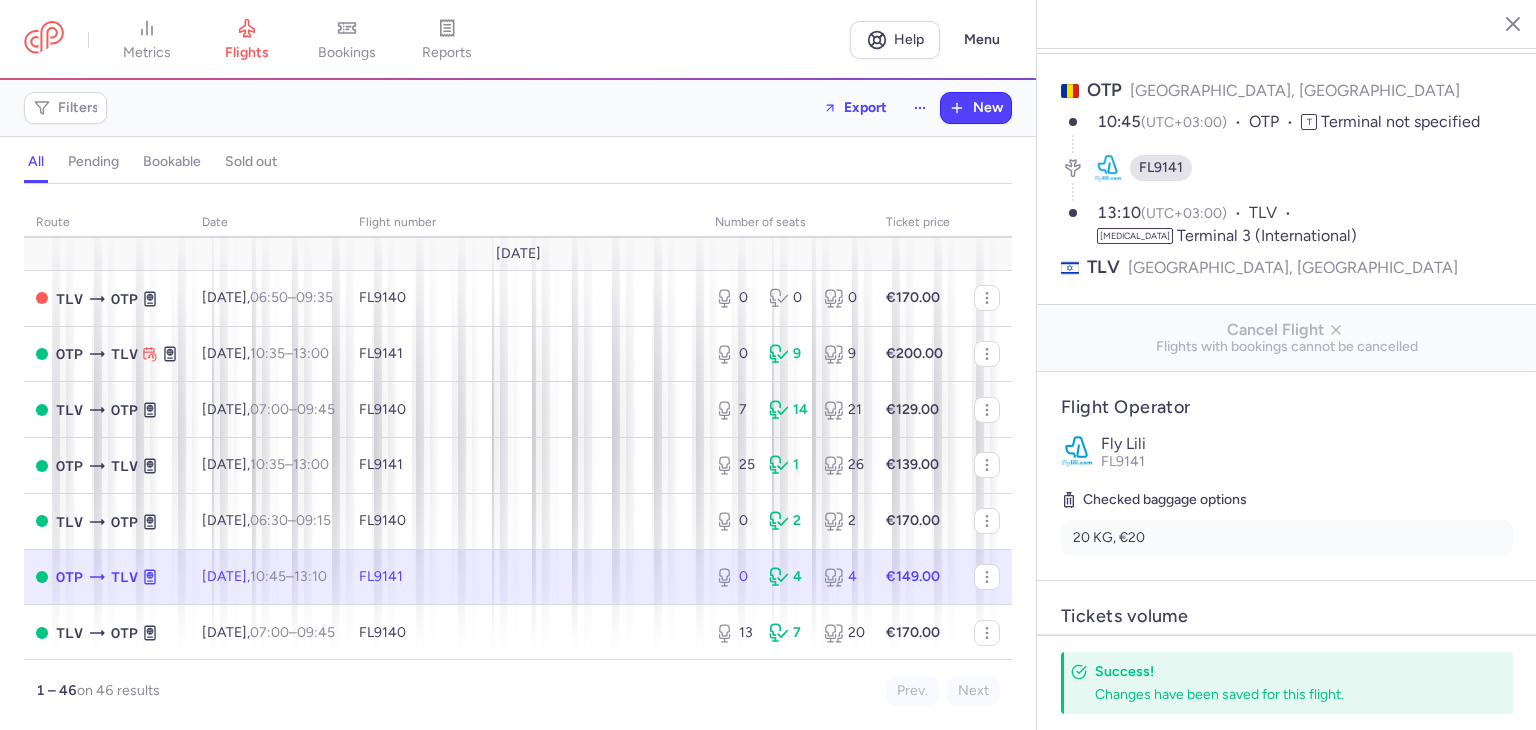 drag, startPoint x: 1506, startPoint y: 9, endPoint x: 1496, endPoint y: 20, distance: 14.866069 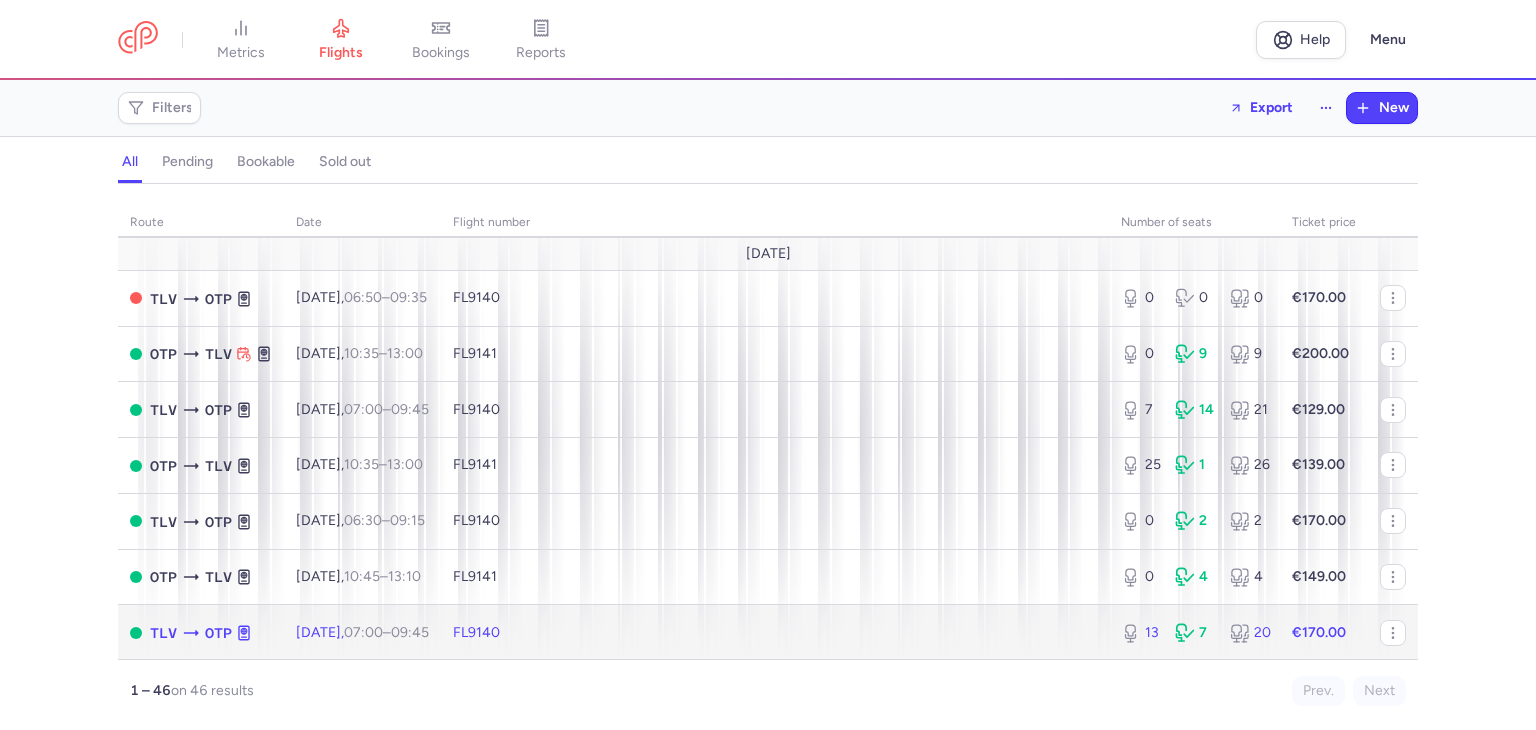 click on "FL9140" at bounding box center (775, 633) 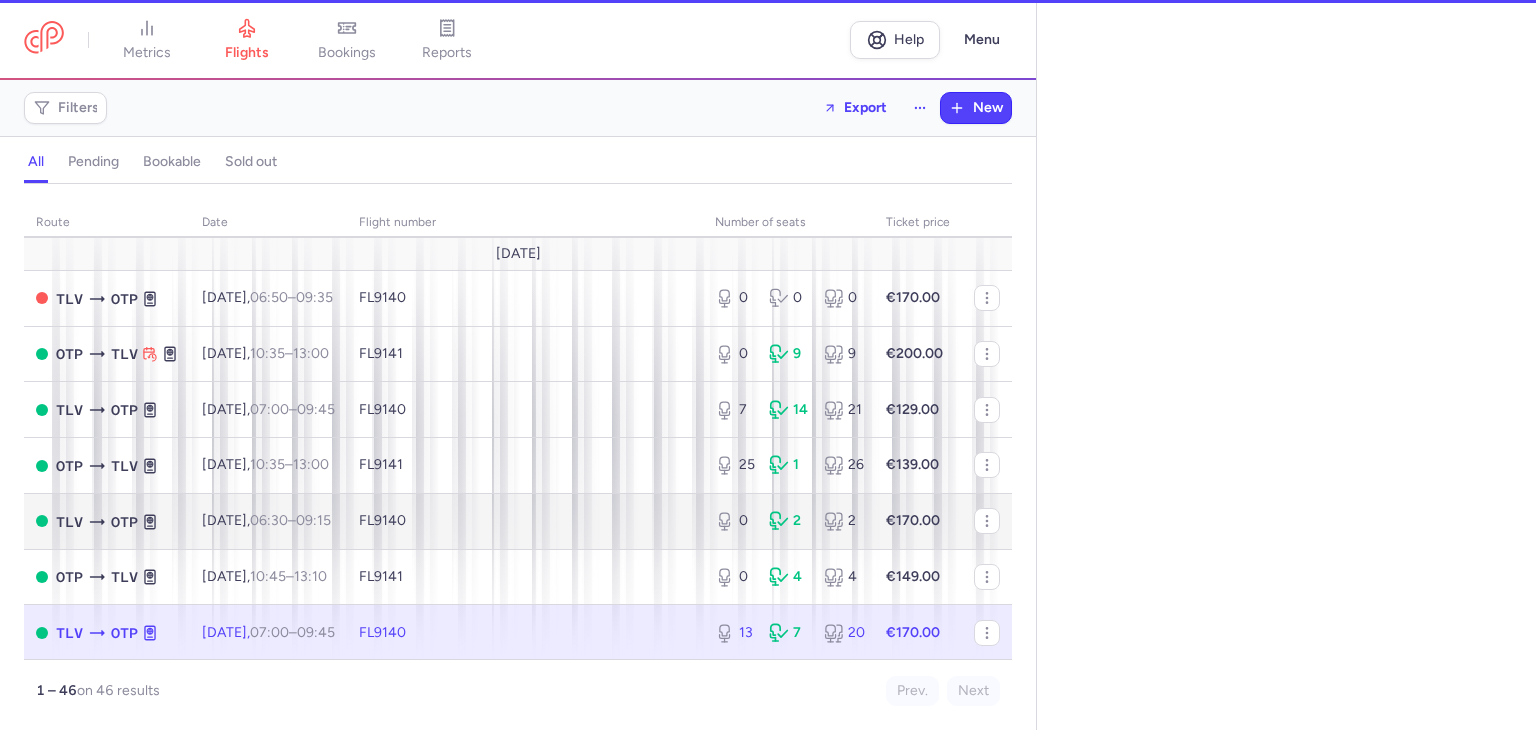select on "days" 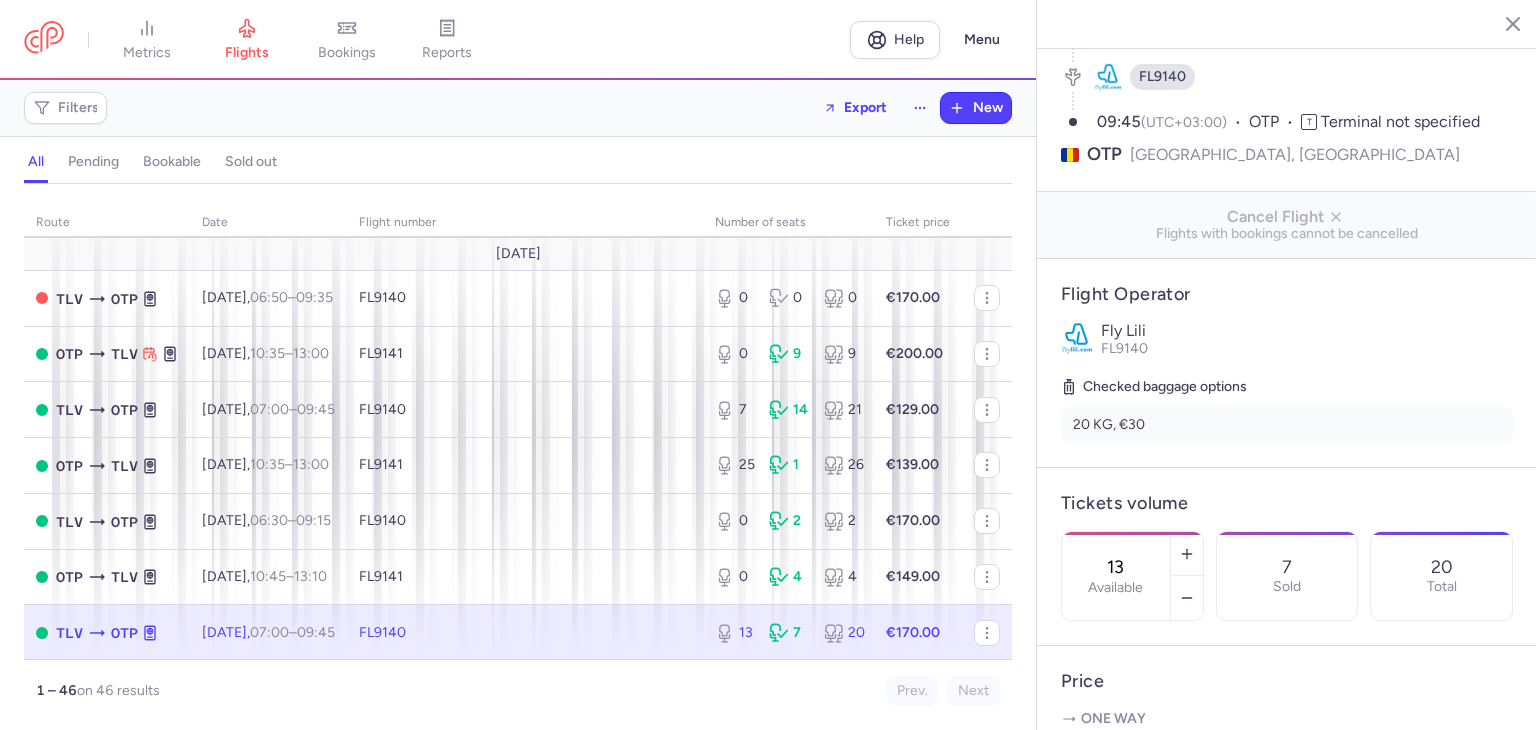 scroll, scrollTop: 300, scrollLeft: 0, axis: vertical 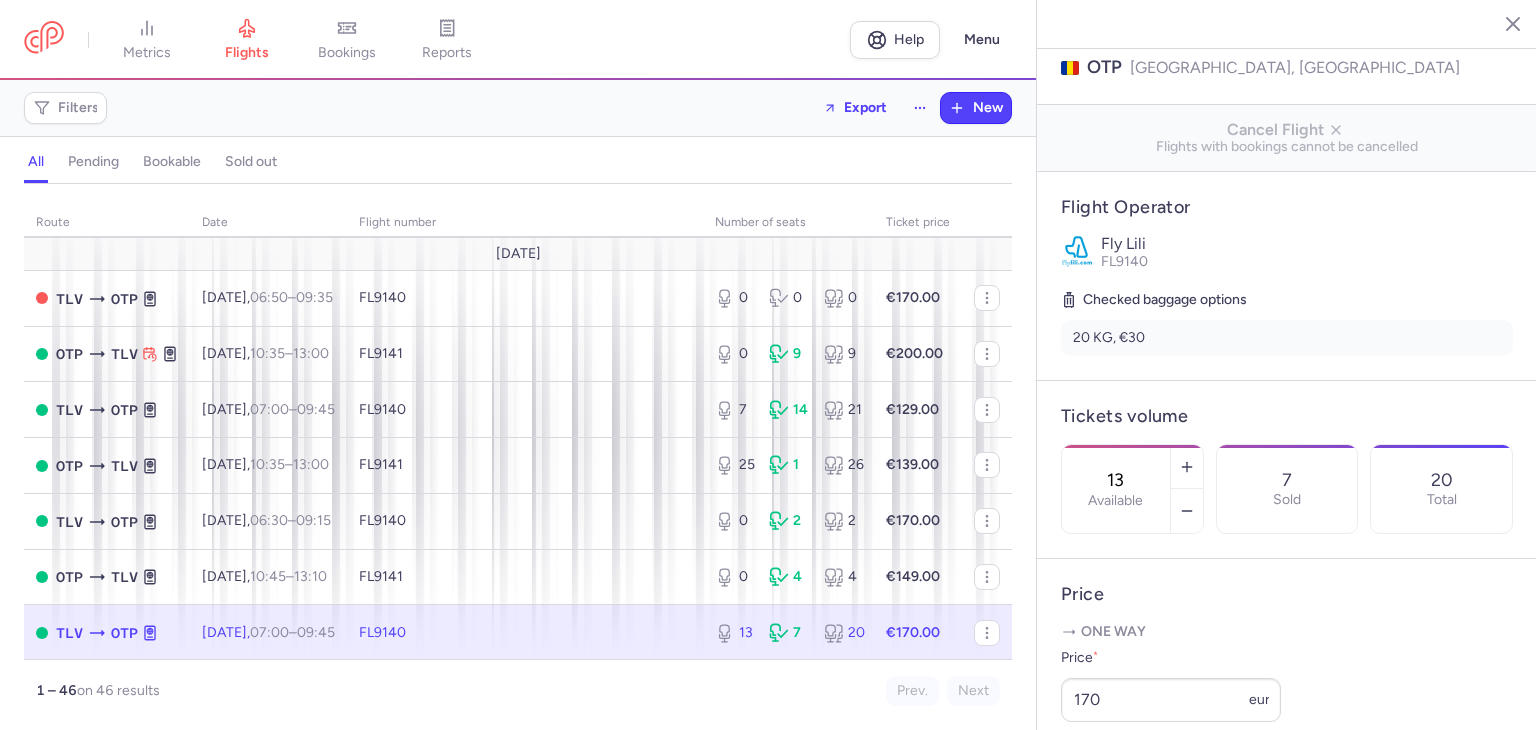 drag, startPoint x: 1176, startPoint y: 417, endPoint x: 1132, endPoint y: 421, distance: 44.181442 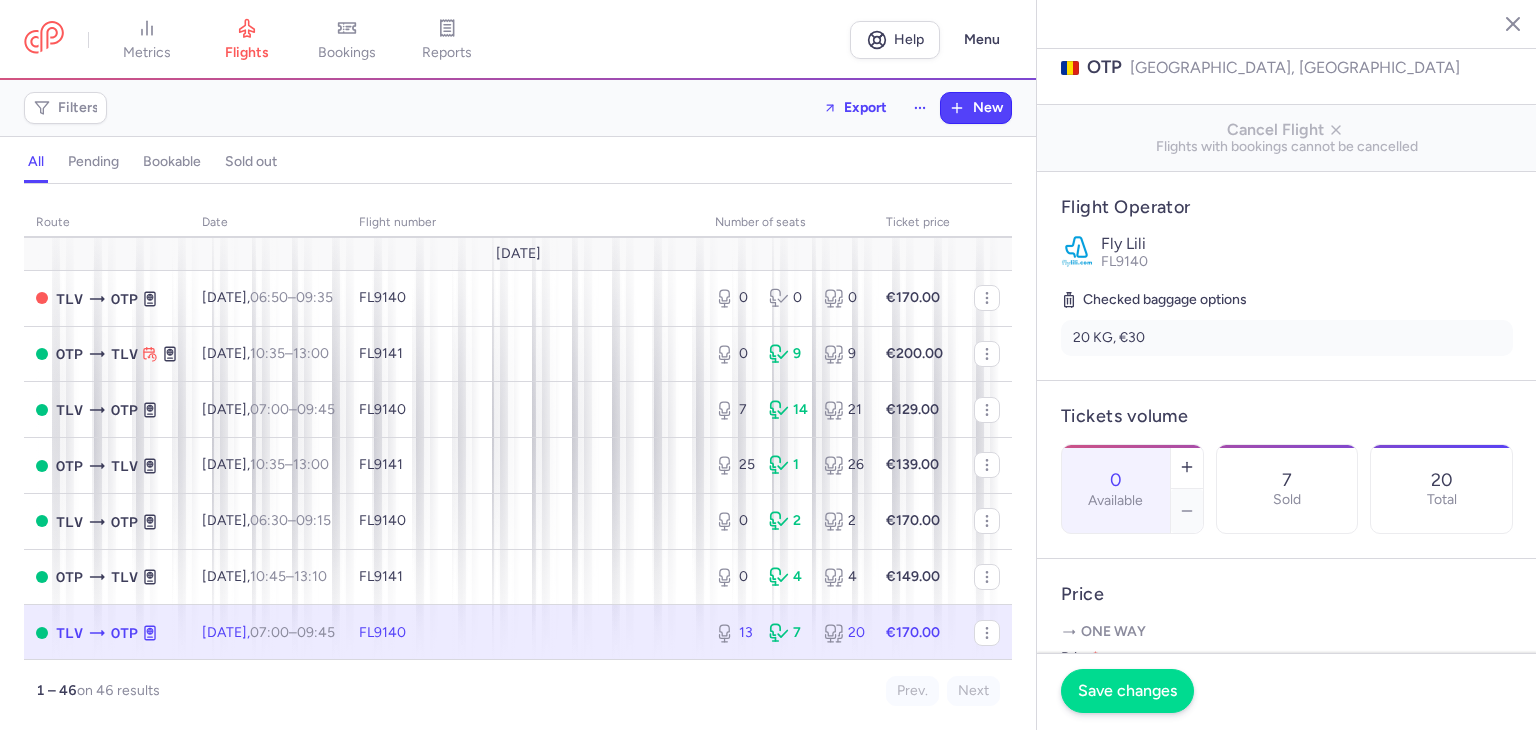 type on "0" 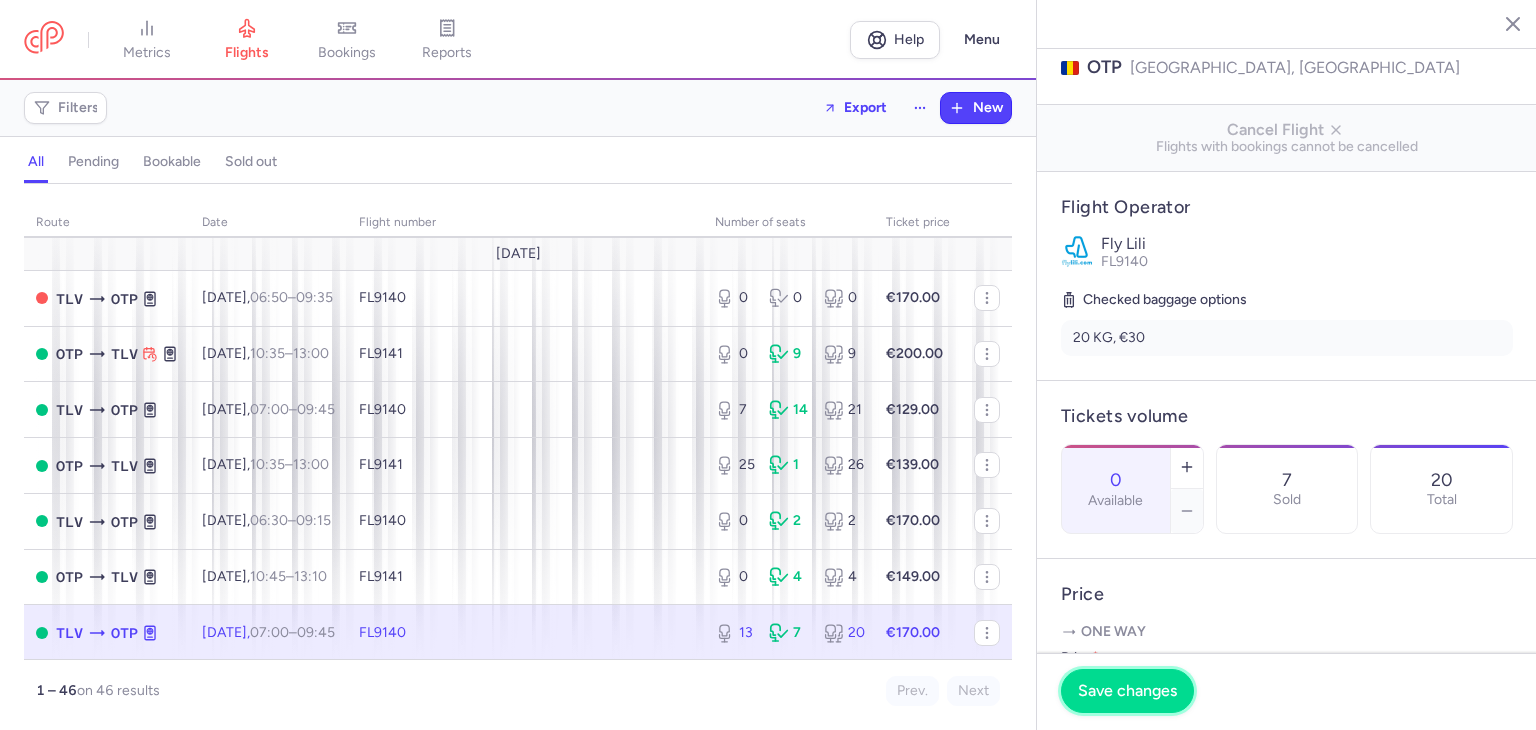 click on "Save changes" at bounding box center [1127, 691] 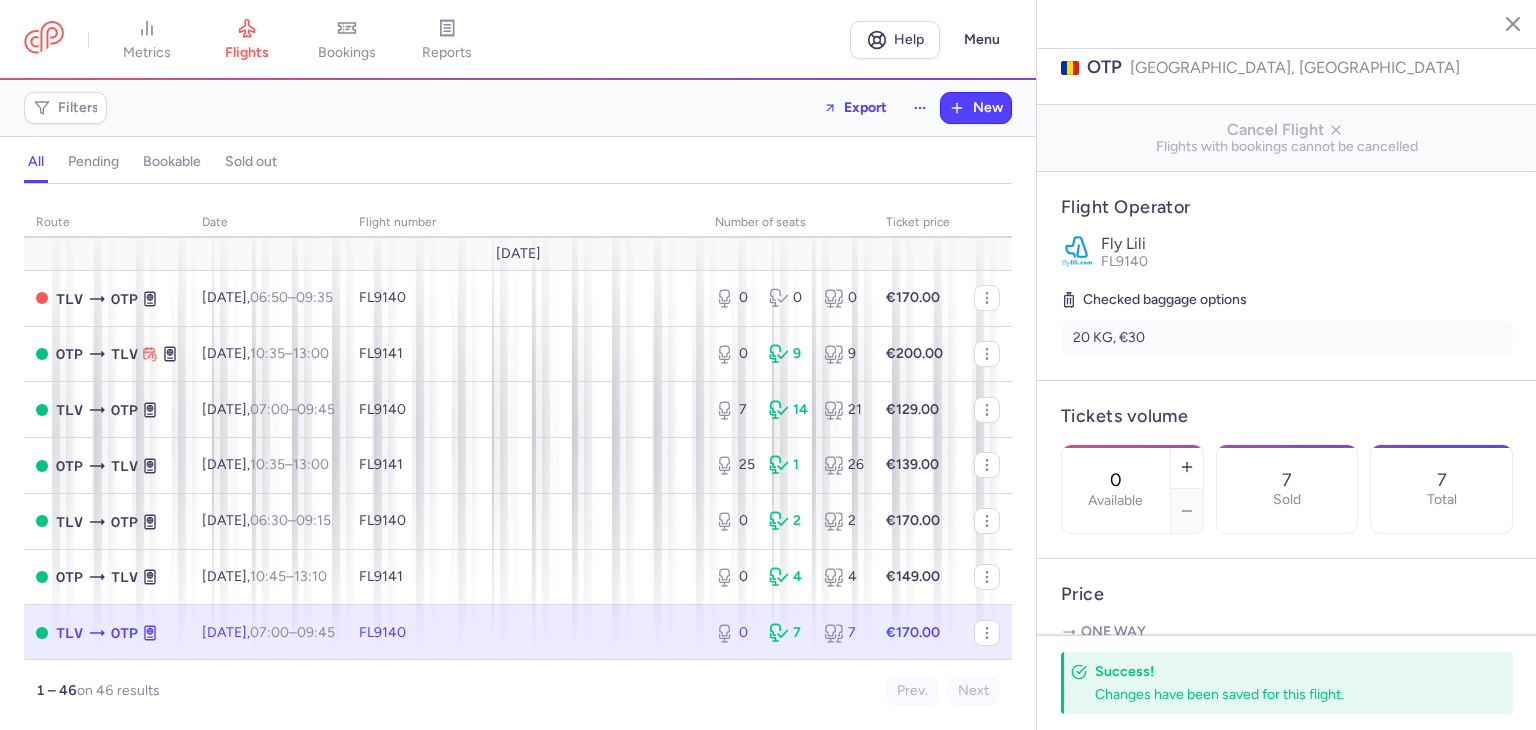 click at bounding box center [1498, 23] 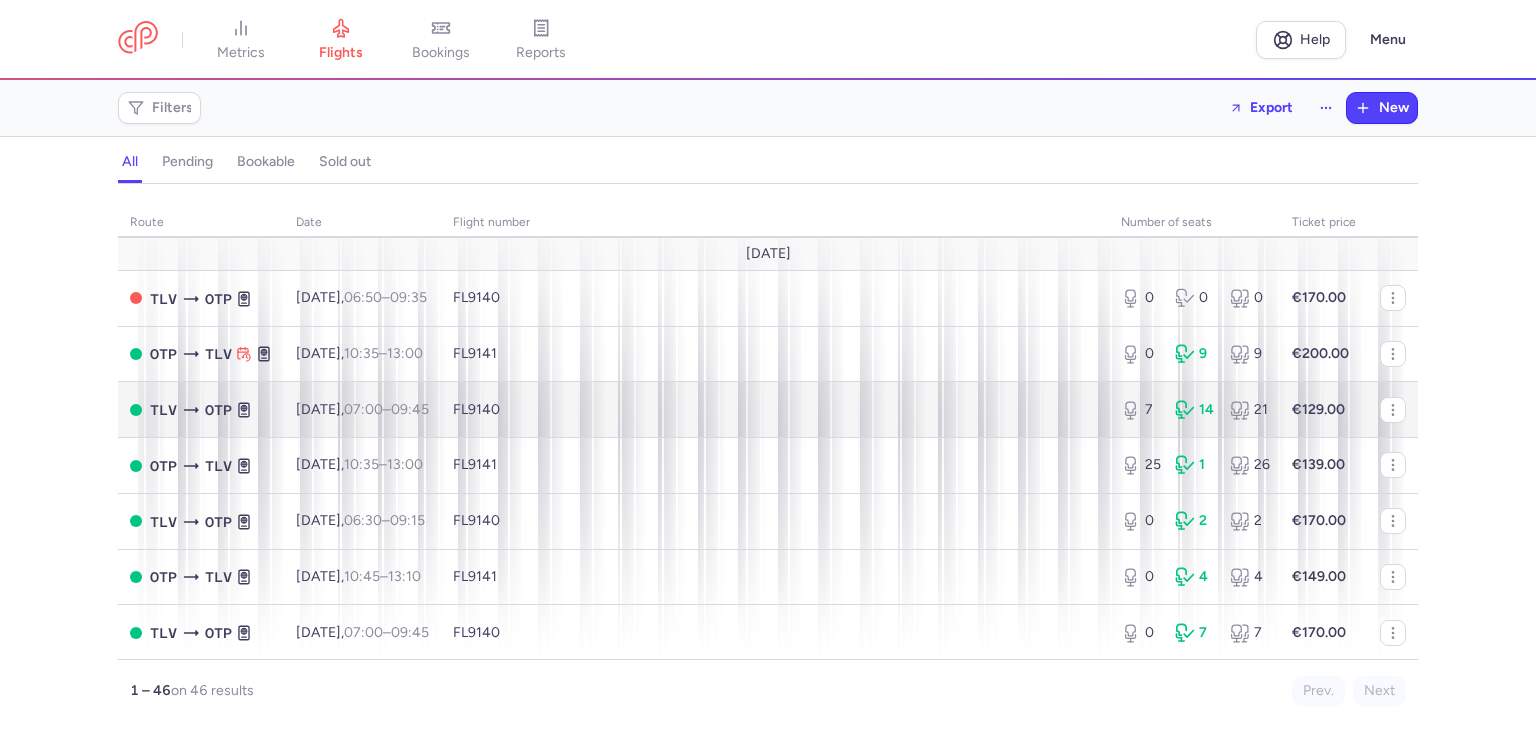 scroll, scrollTop: 300, scrollLeft: 0, axis: vertical 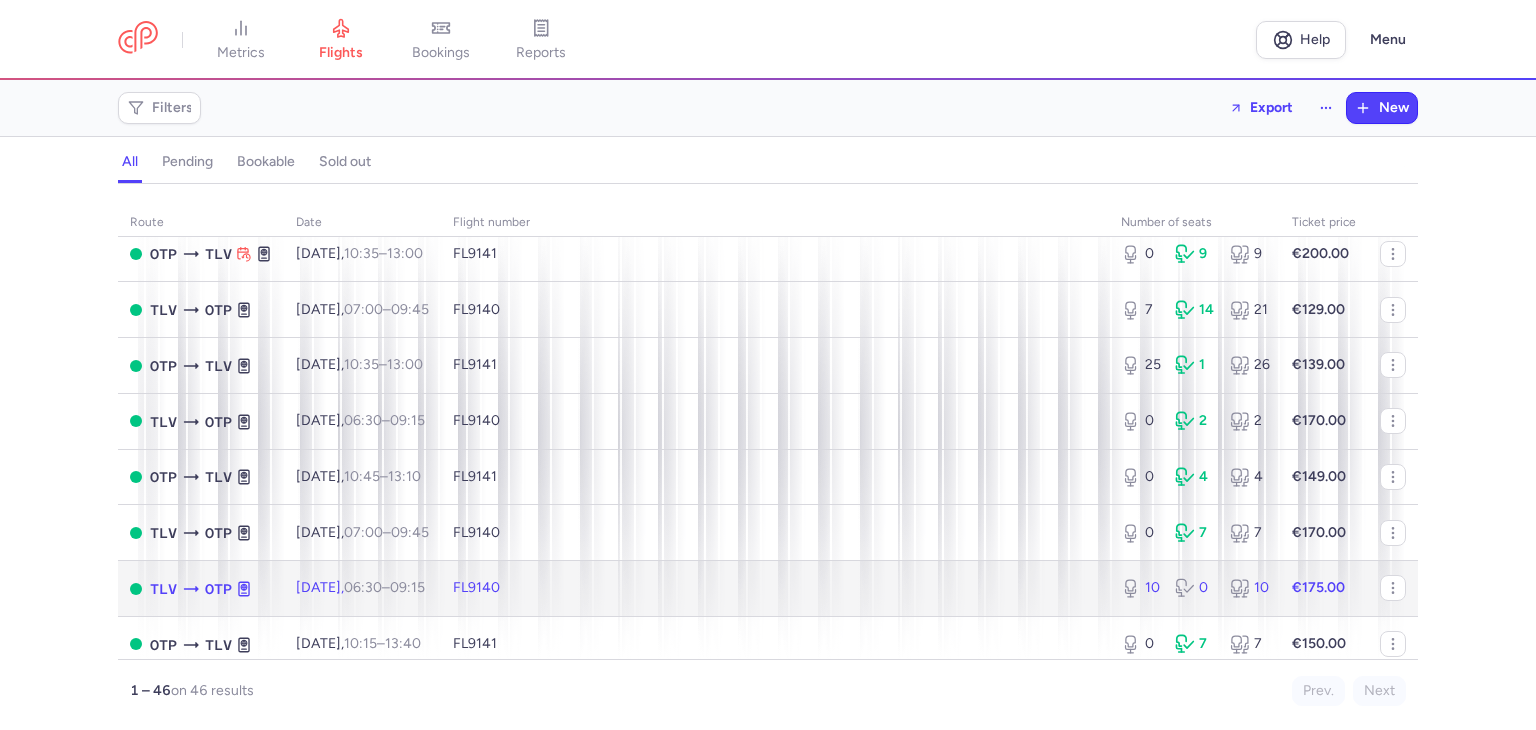 click on "FL9140" at bounding box center [775, 589] 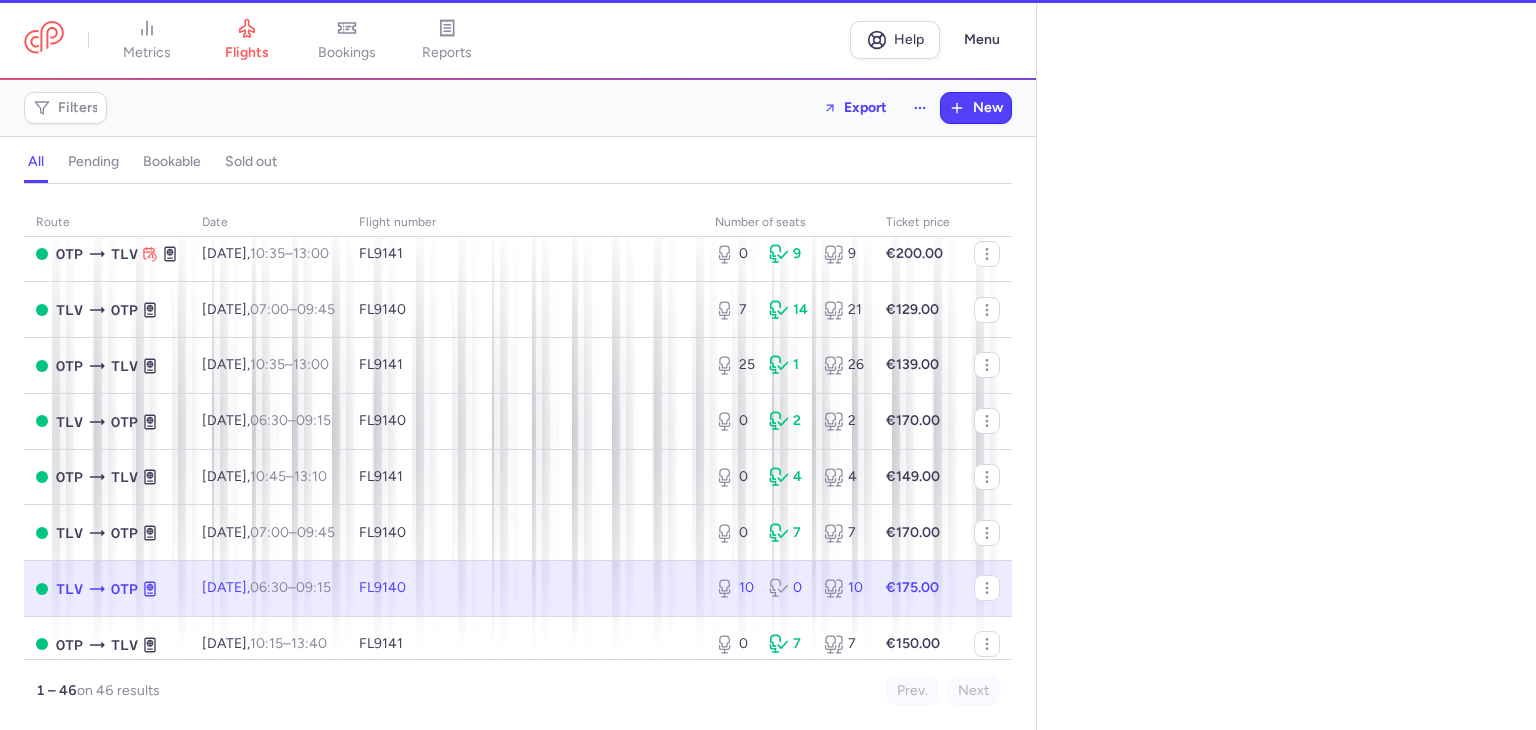 select on "days" 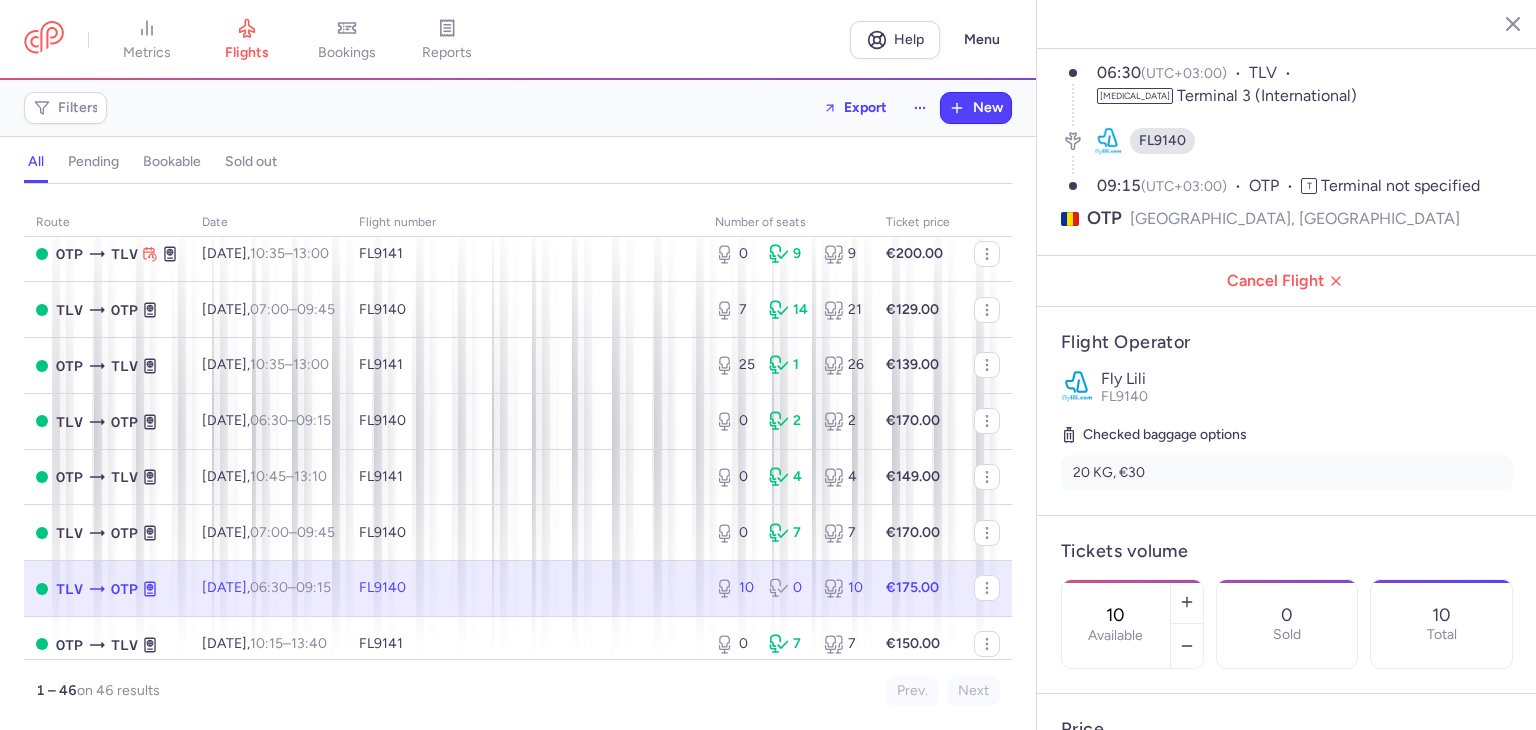 scroll, scrollTop: 200, scrollLeft: 0, axis: vertical 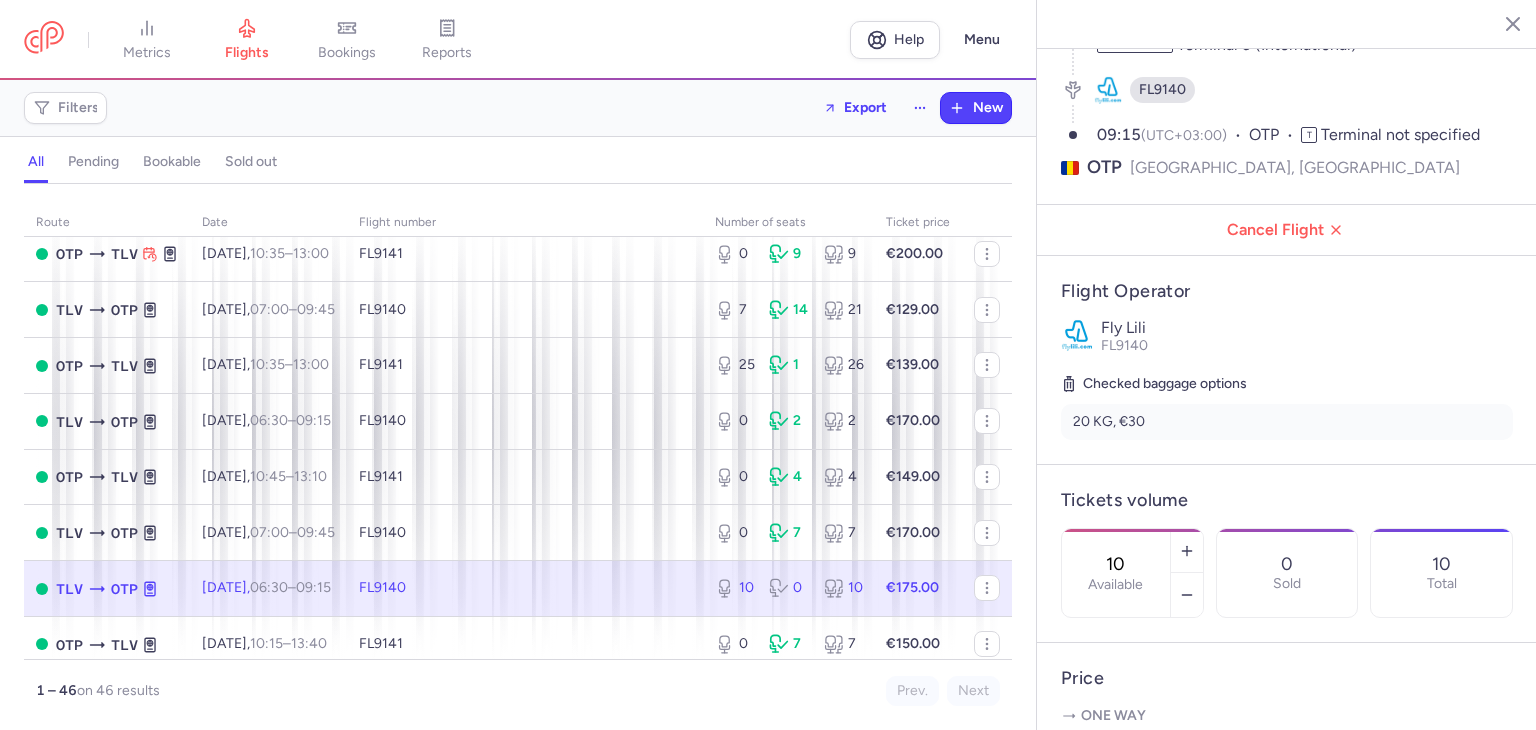 drag, startPoint x: 1186, startPoint y: 492, endPoint x: 1074, endPoint y: 511, distance: 113.600174 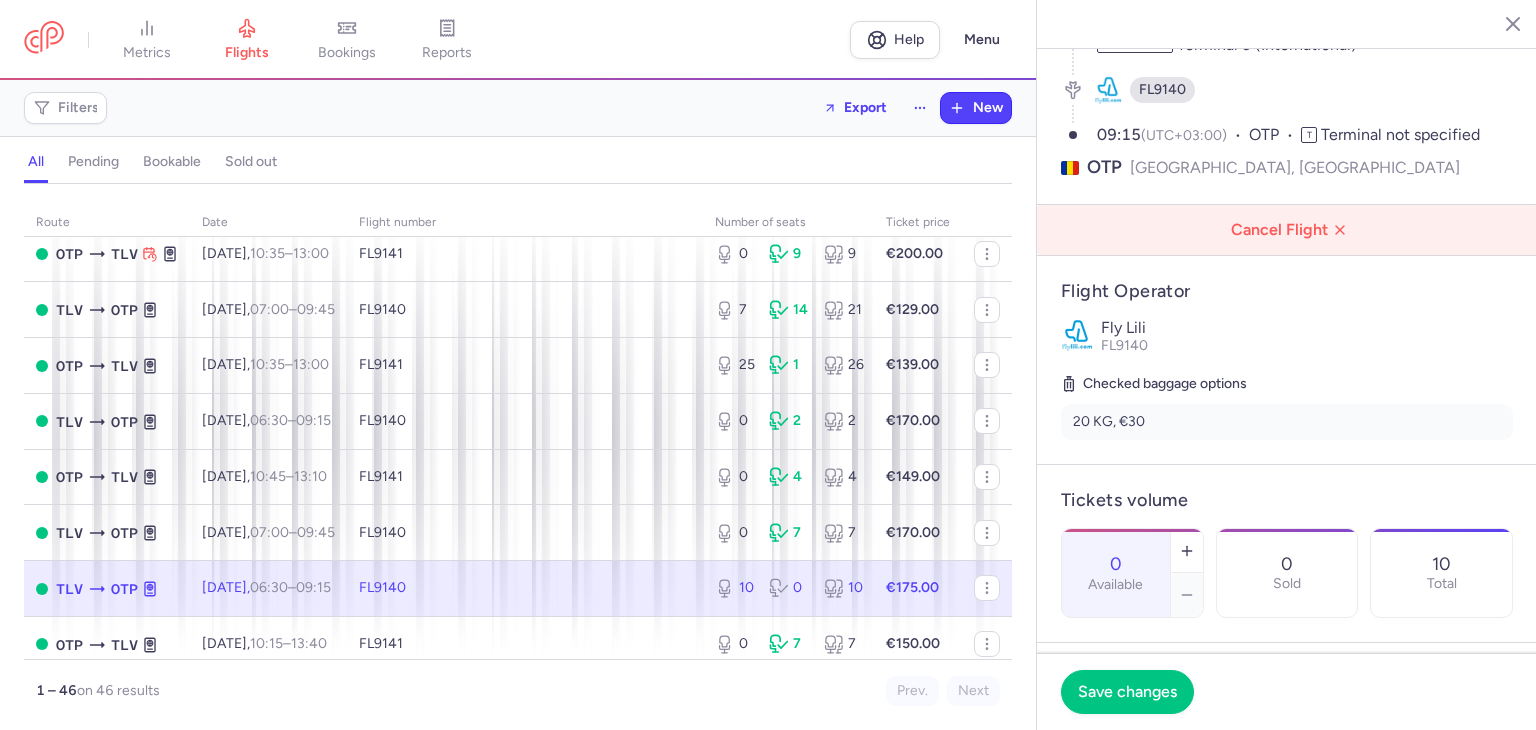 type on "0" 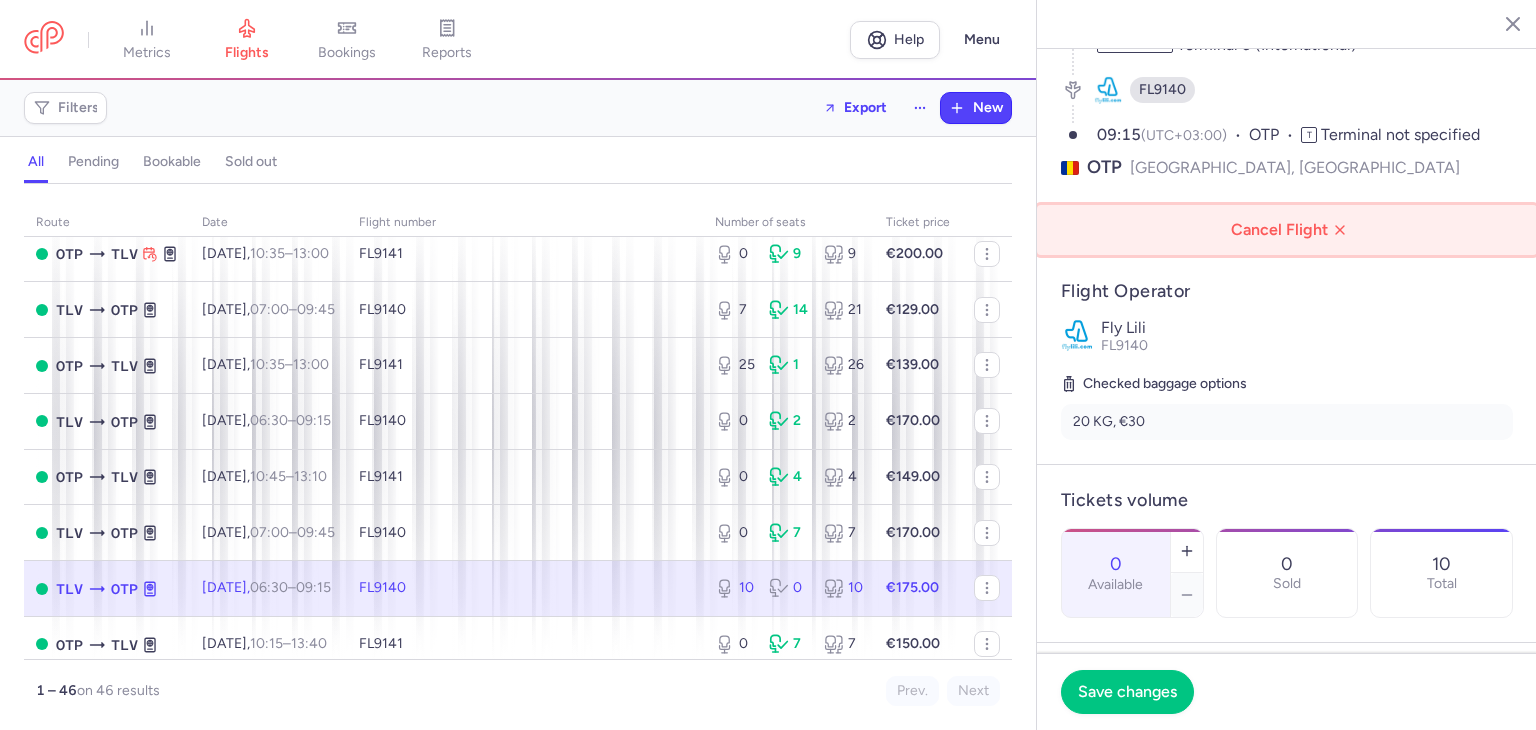 click on "Cancel Flight" 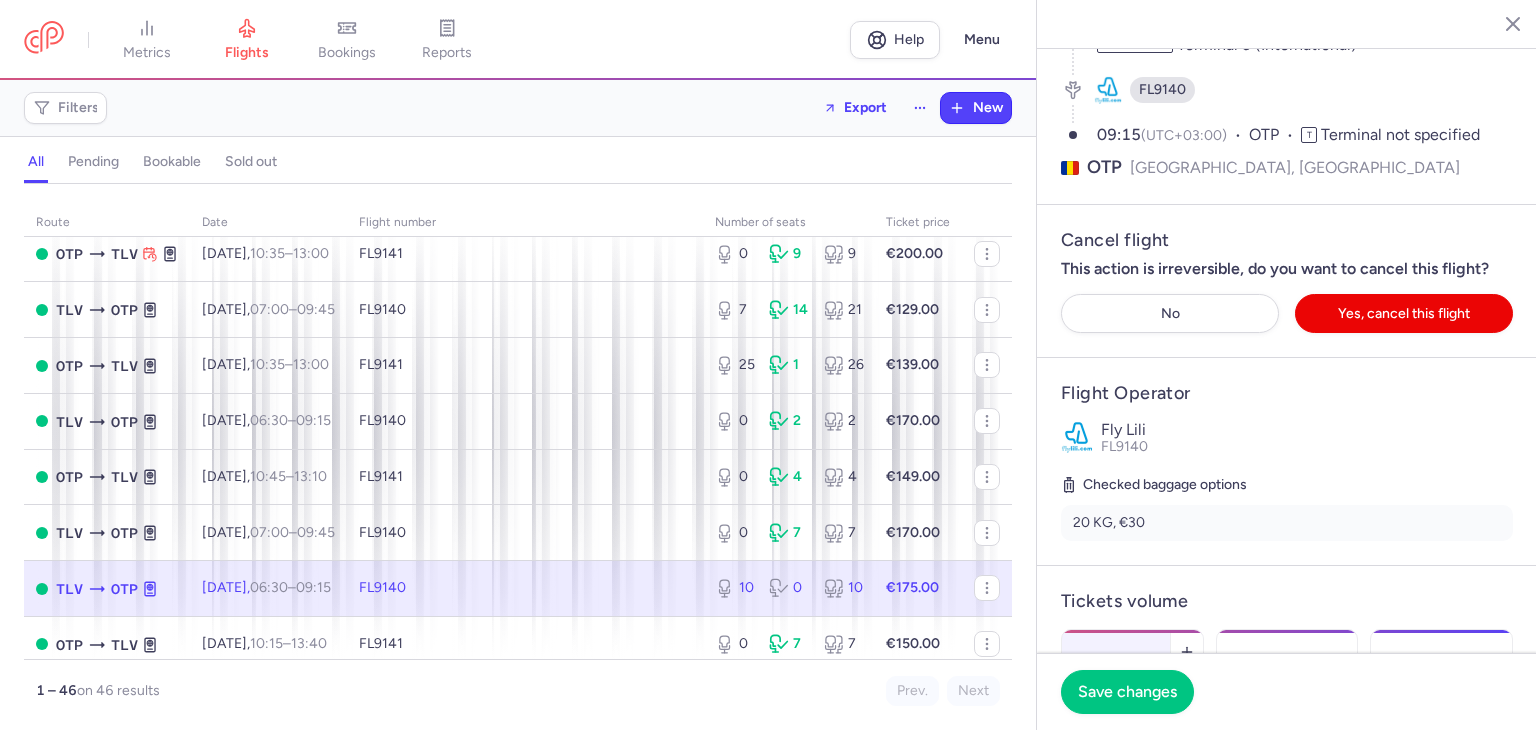 scroll, scrollTop: 0, scrollLeft: 0, axis: both 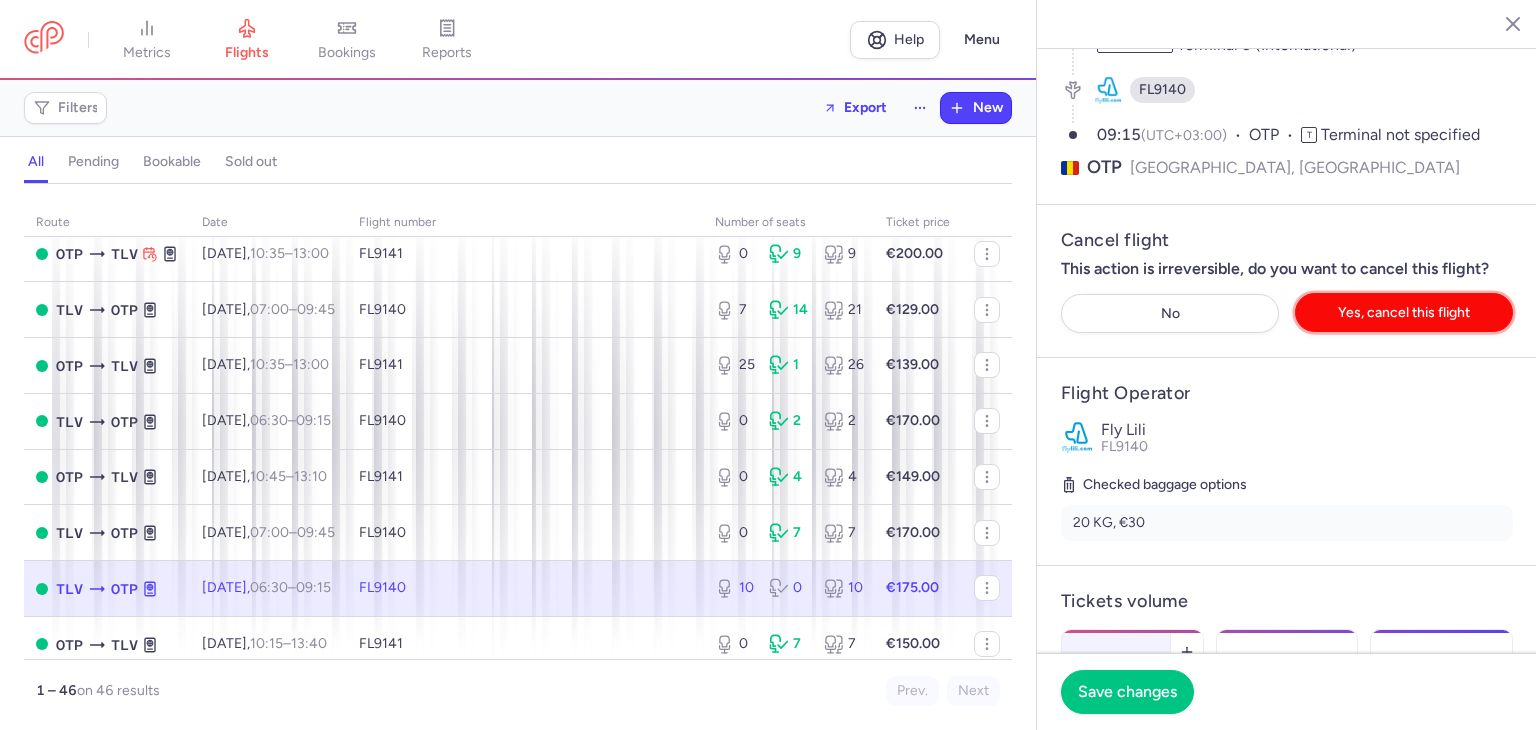 click on "Yes, cancel this flight" at bounding box center [1404, 312] 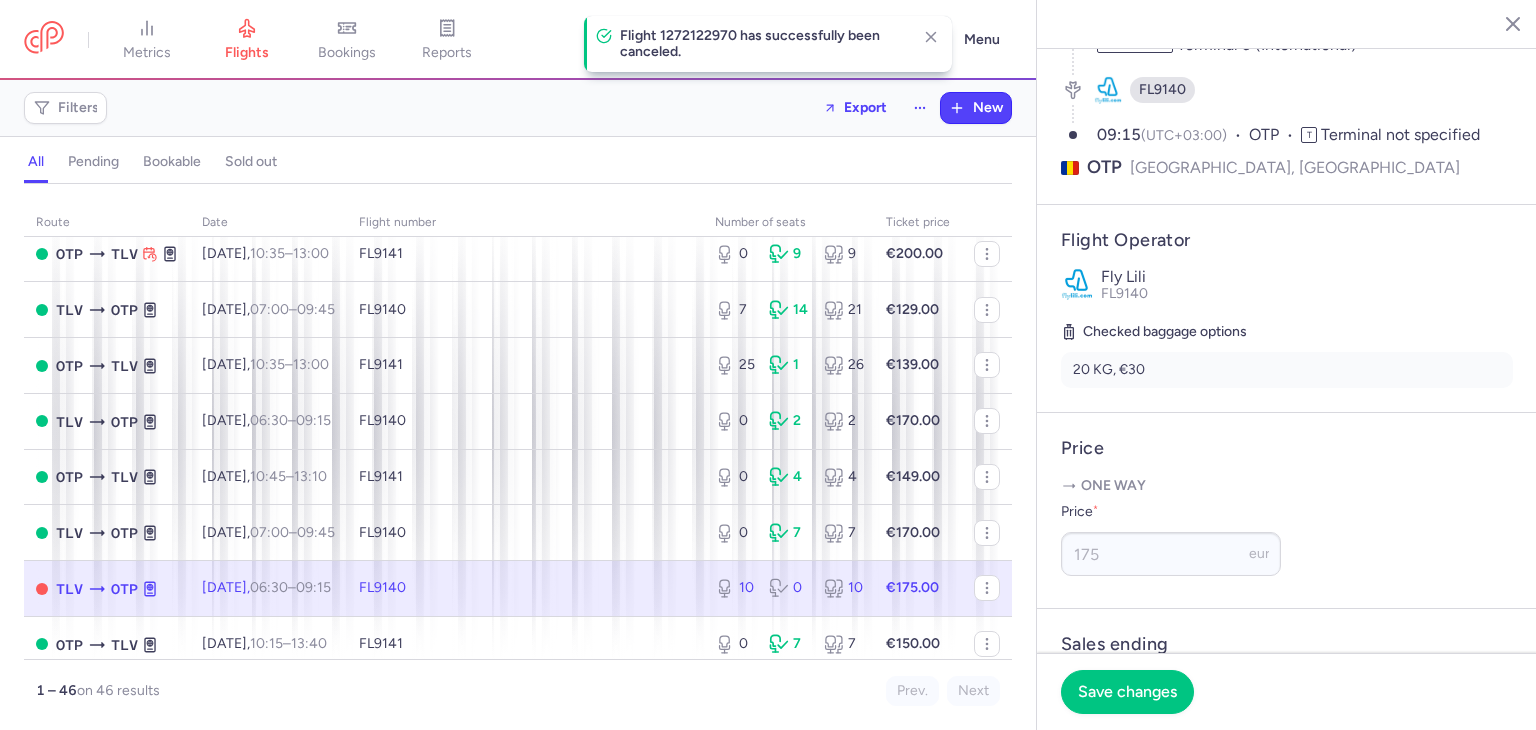 click 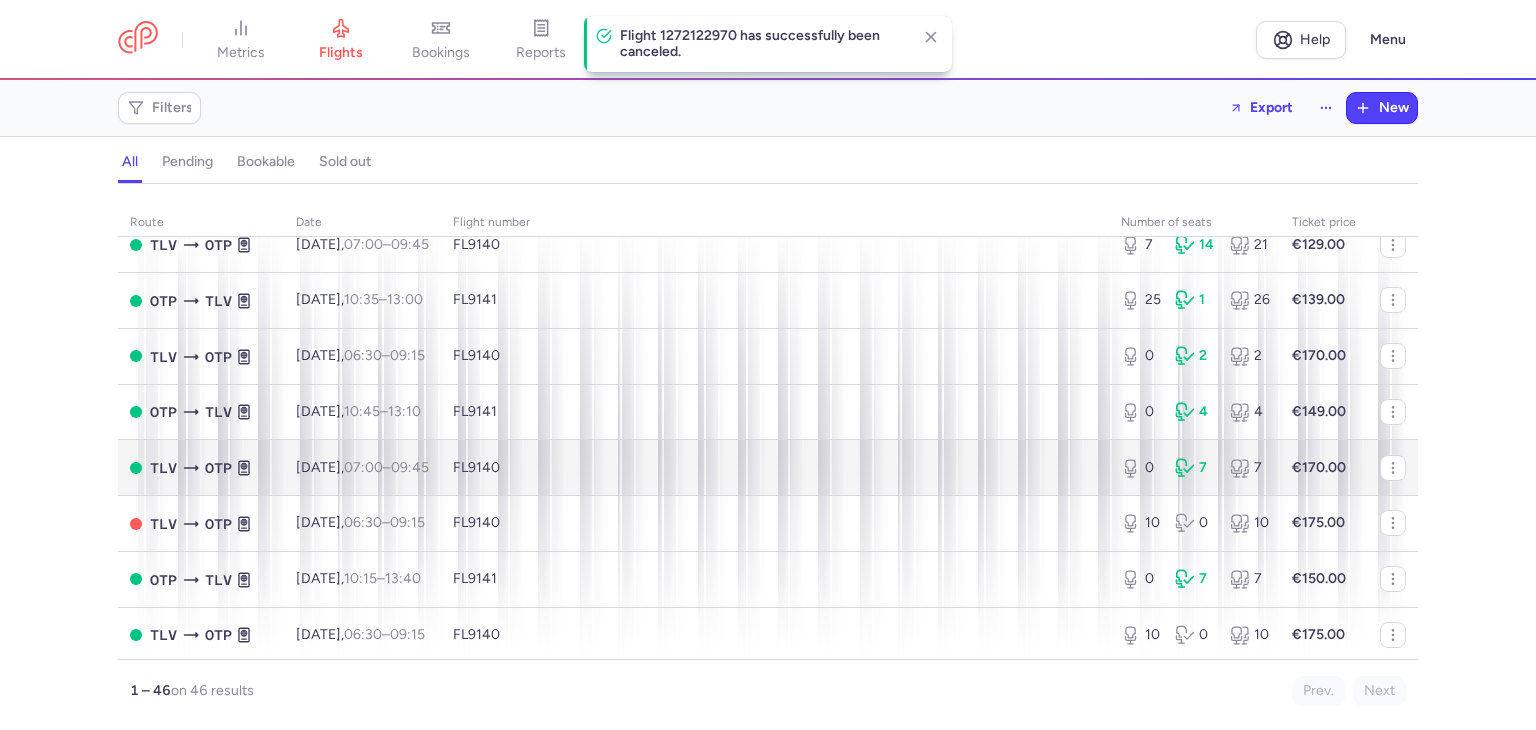 scroll, scrollTop: 400, scrollLeft: 0, axis: vertical 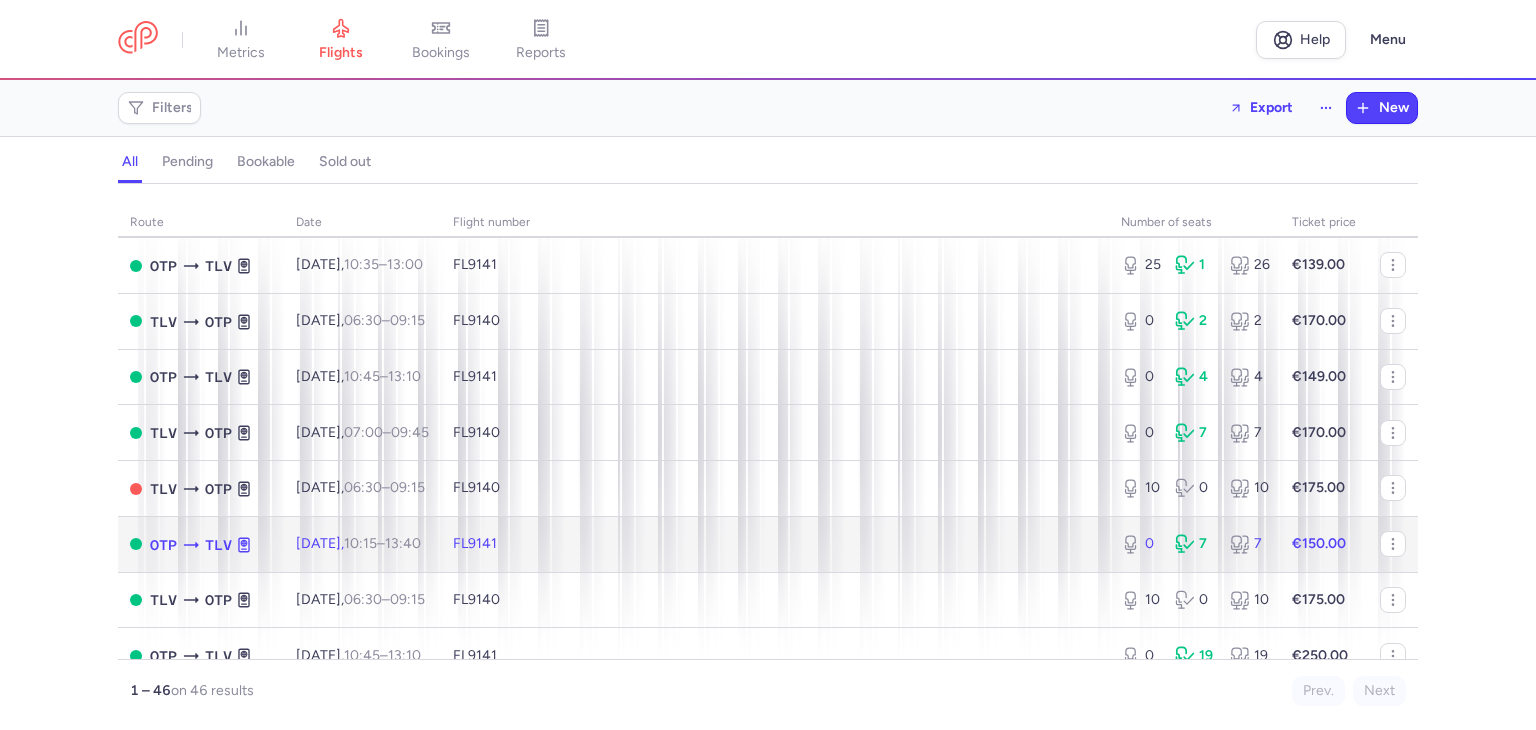 click on "FL9141" at bounding box center [775, 544] 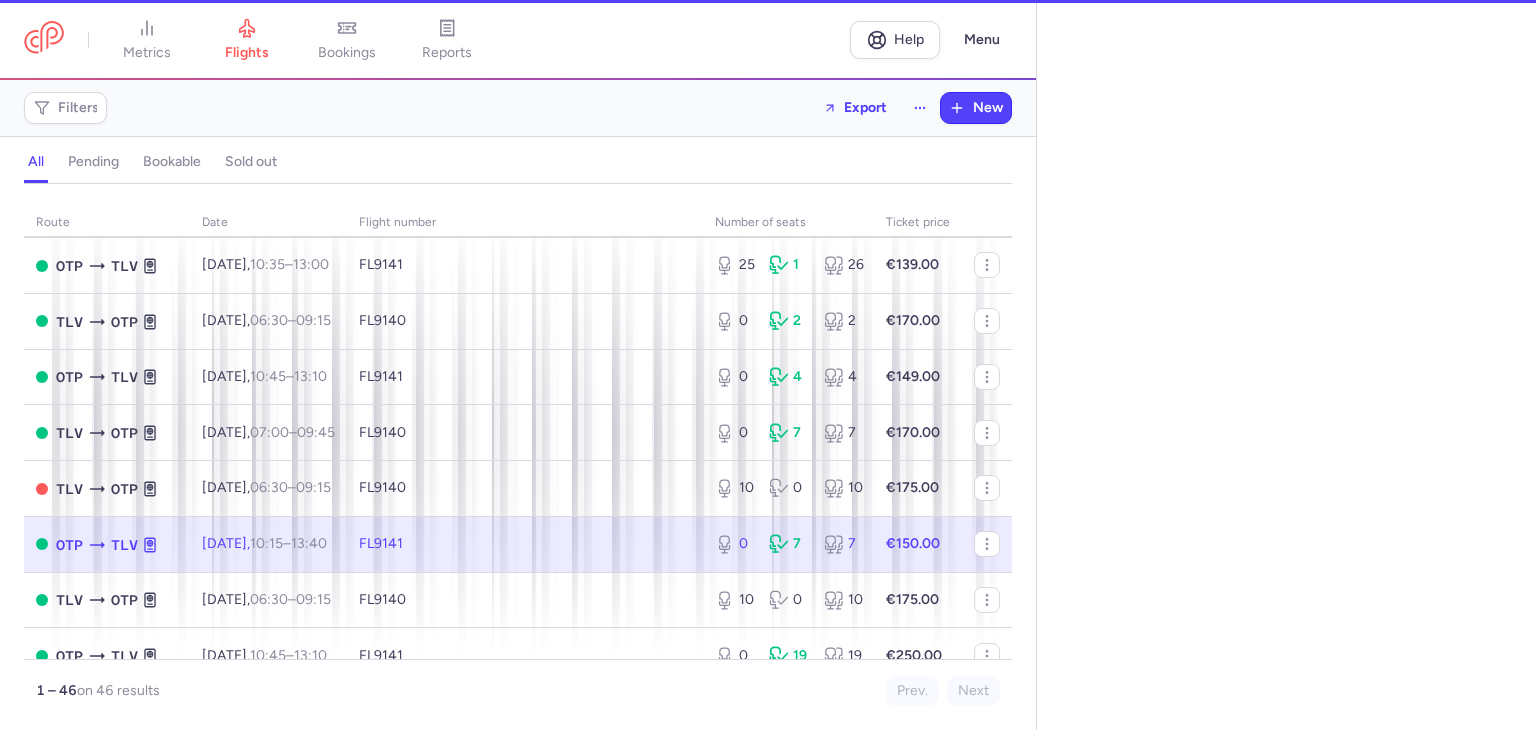 select on "days" 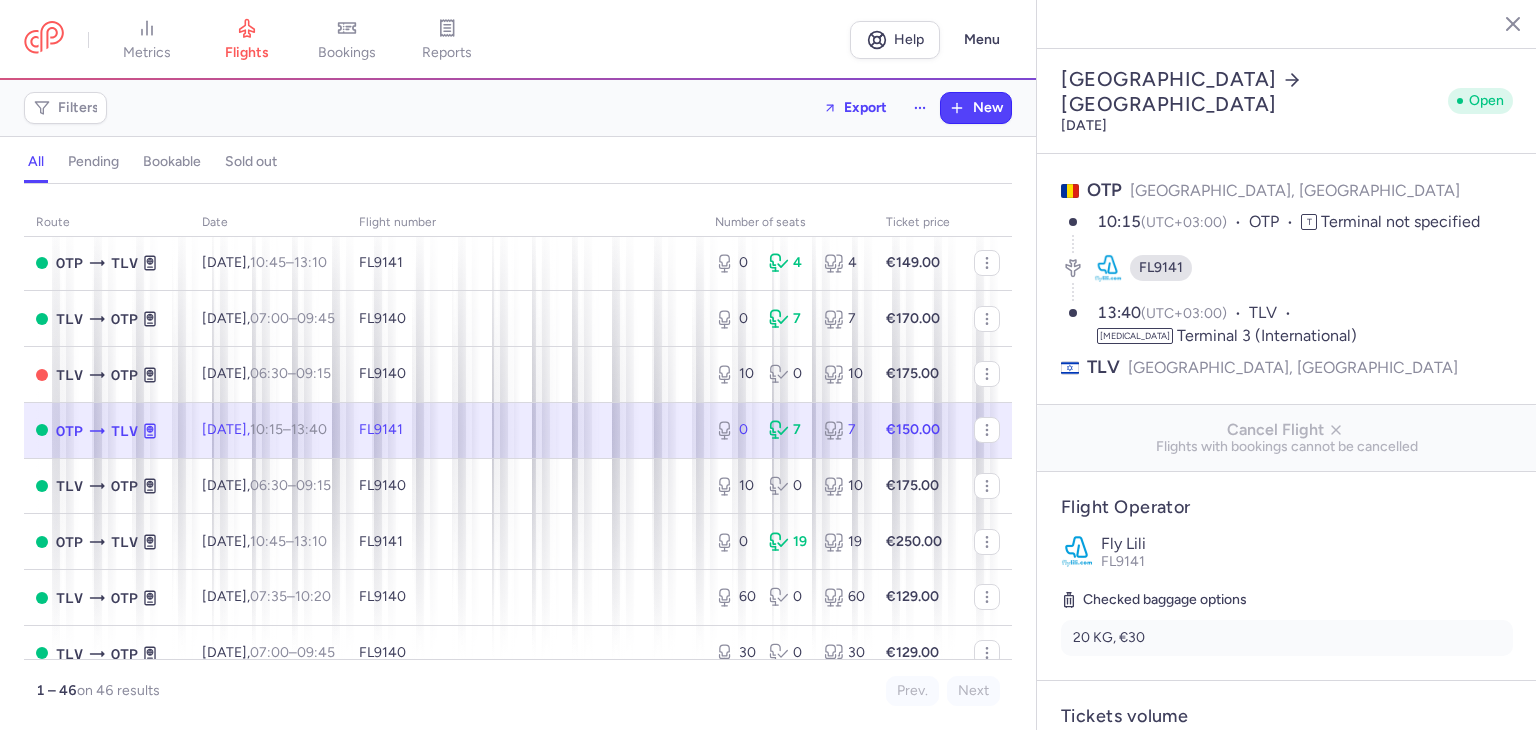 scroll, scrollTop: 600, scrollLeft: 0, axis: vertical 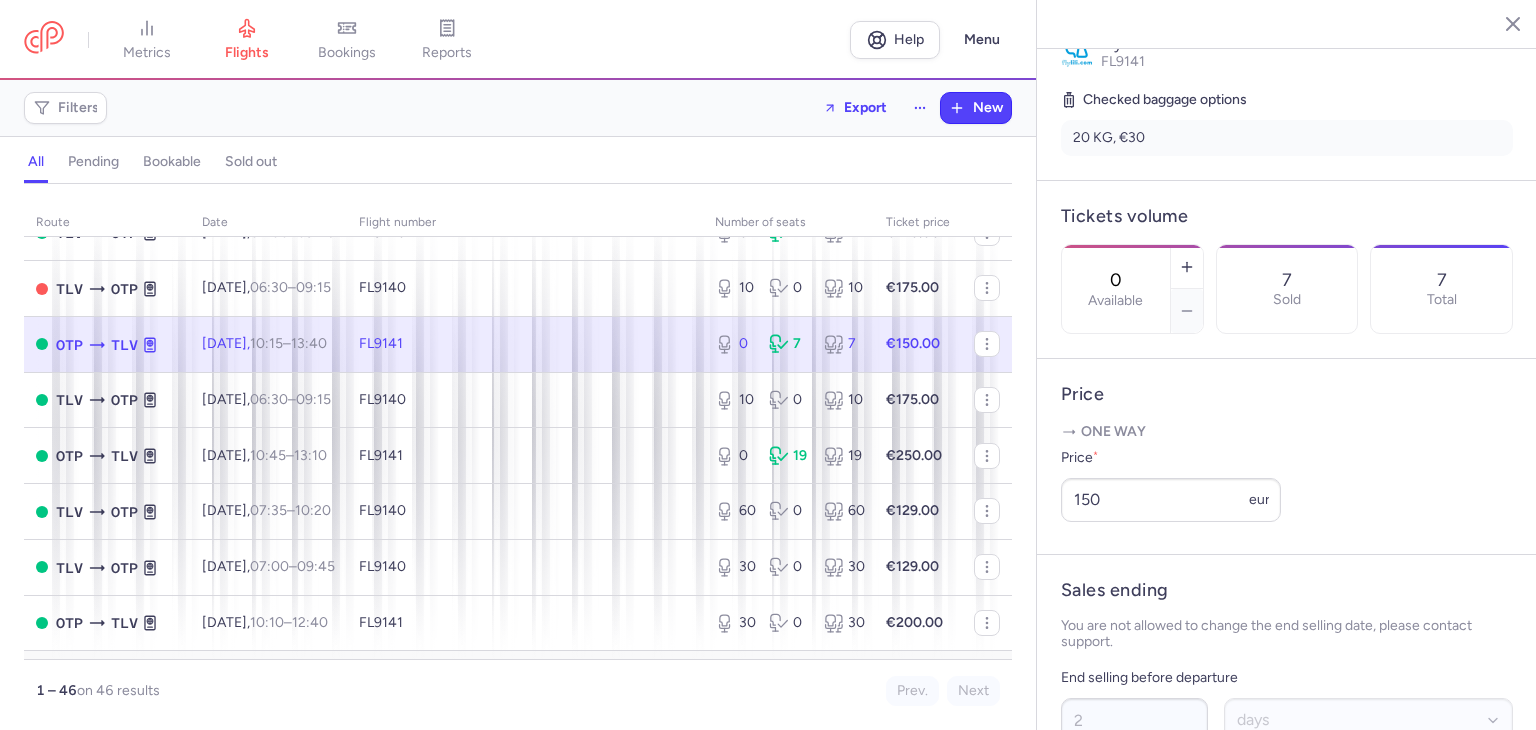 drag, startPoint x: 1195, startPoint y: 216, endPoint x: 1131, endPoint y: 221, distance: 64.195015 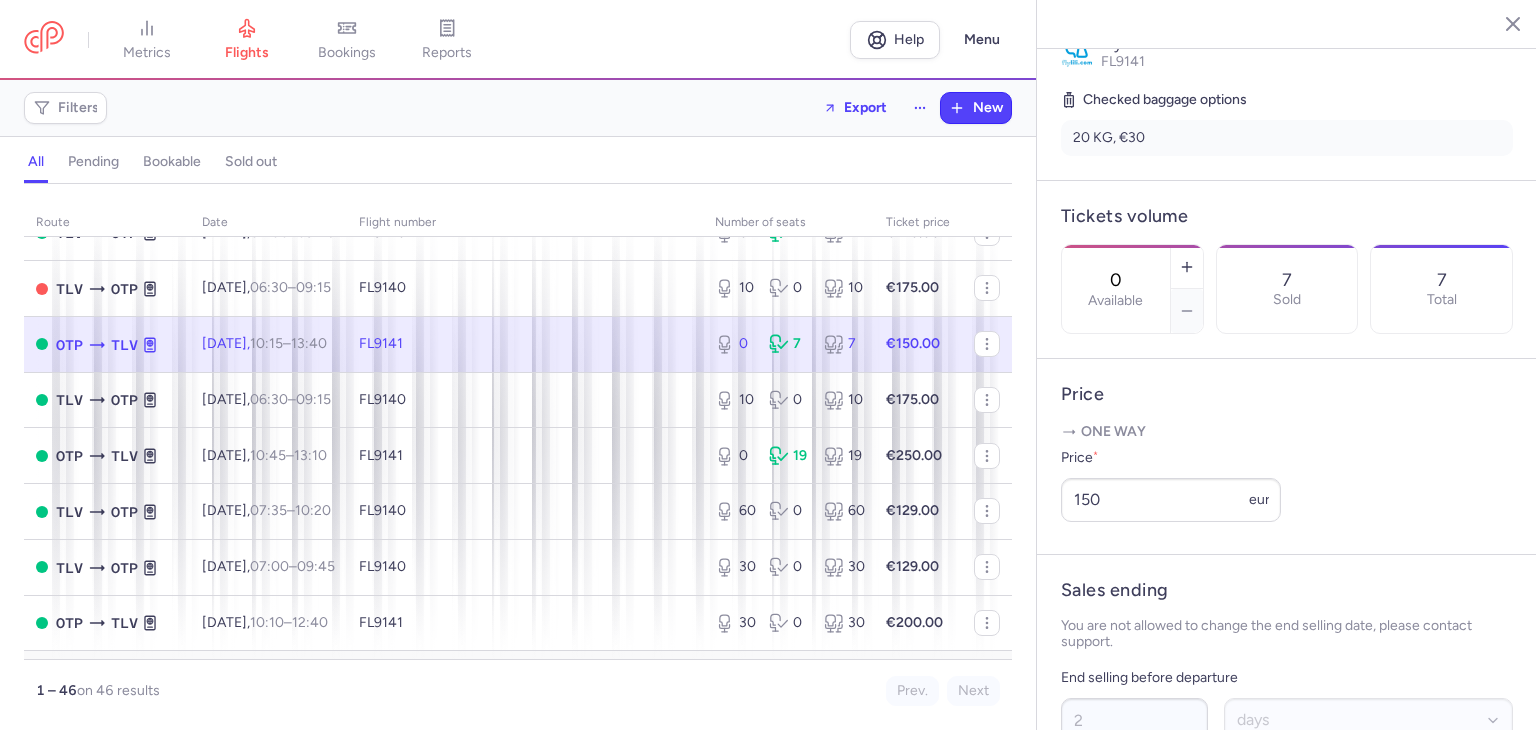click on "0  Available" at bounding box center (1116, 289) 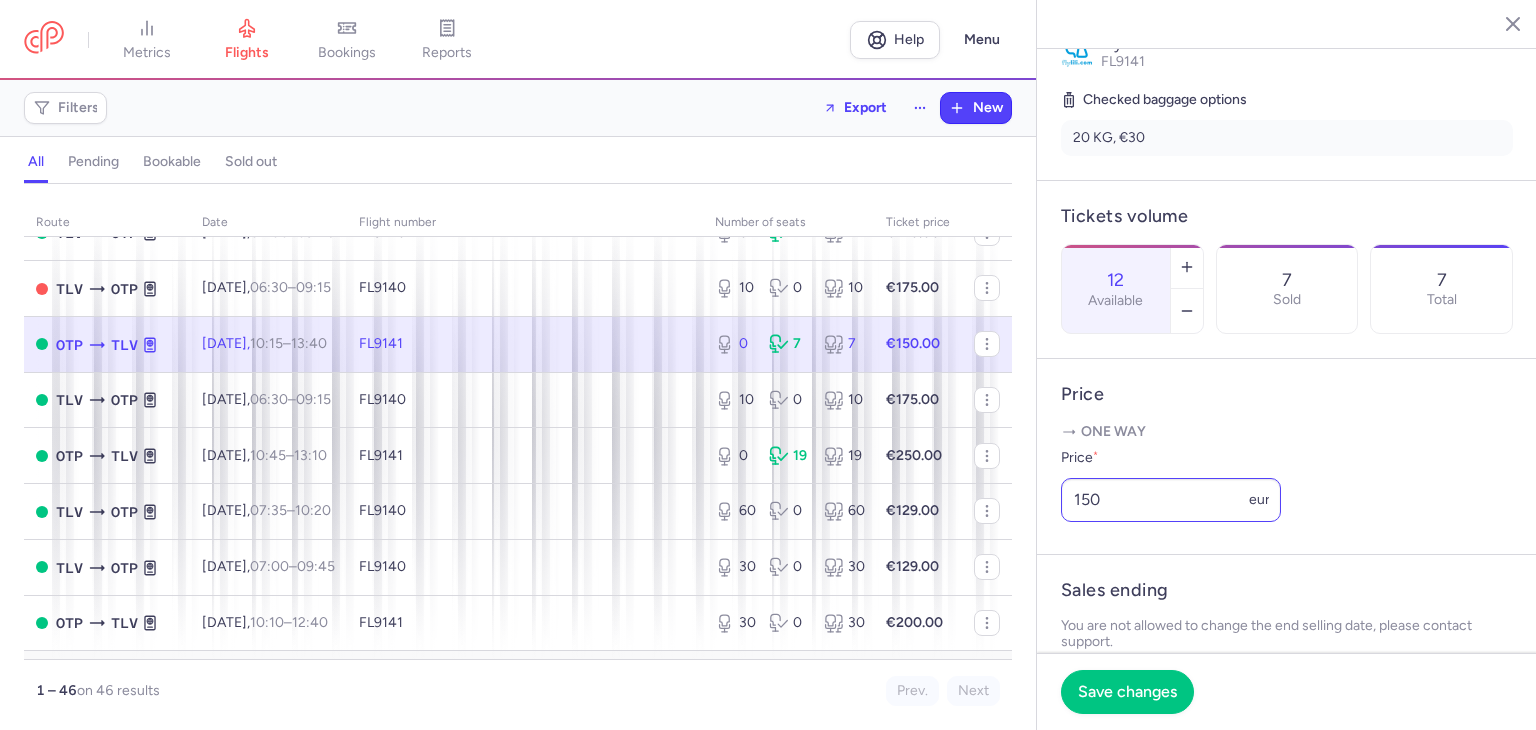 type on "12" 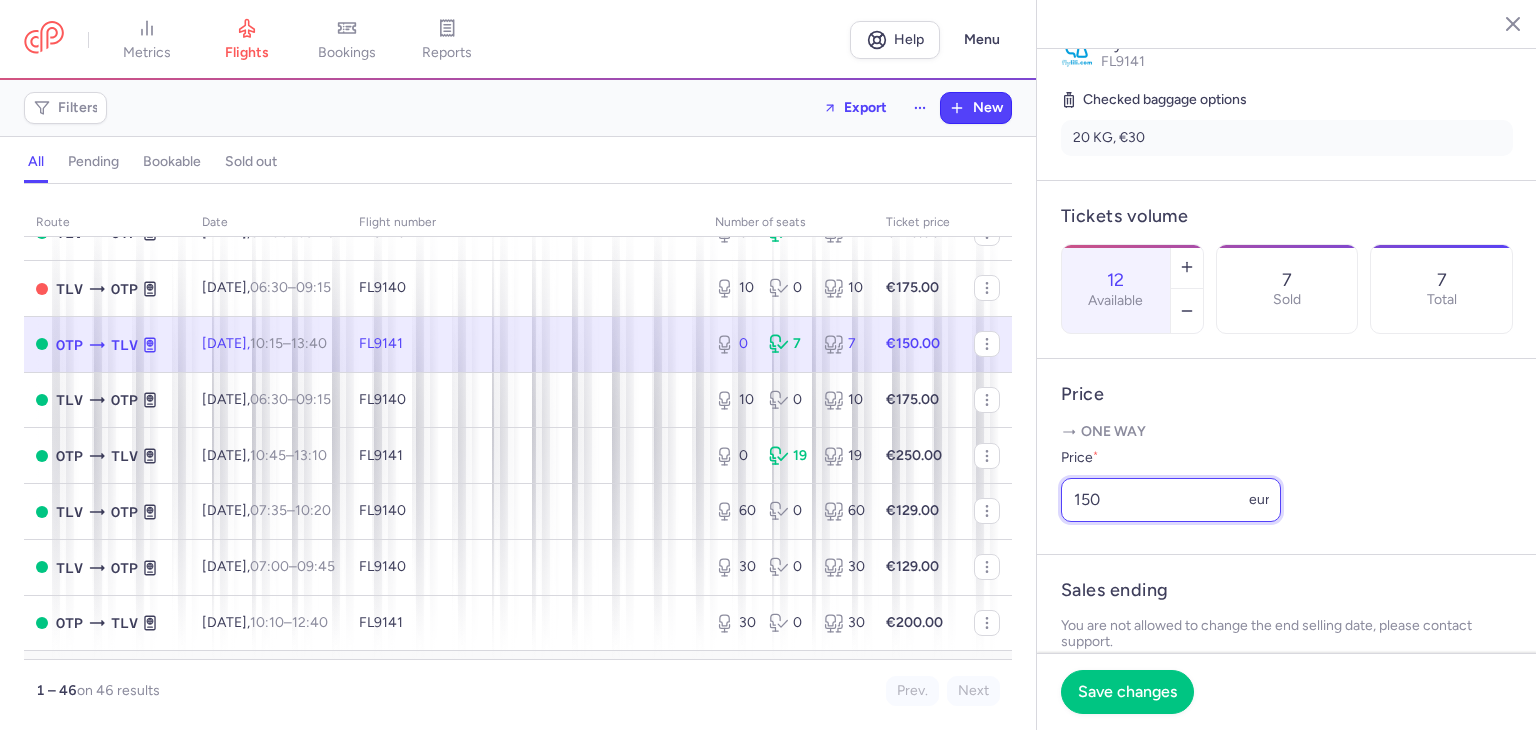 drag, startPoint x: 1123, startPoint y: 541, endPoint x: 1060, endPoint y: 557, distance: 65 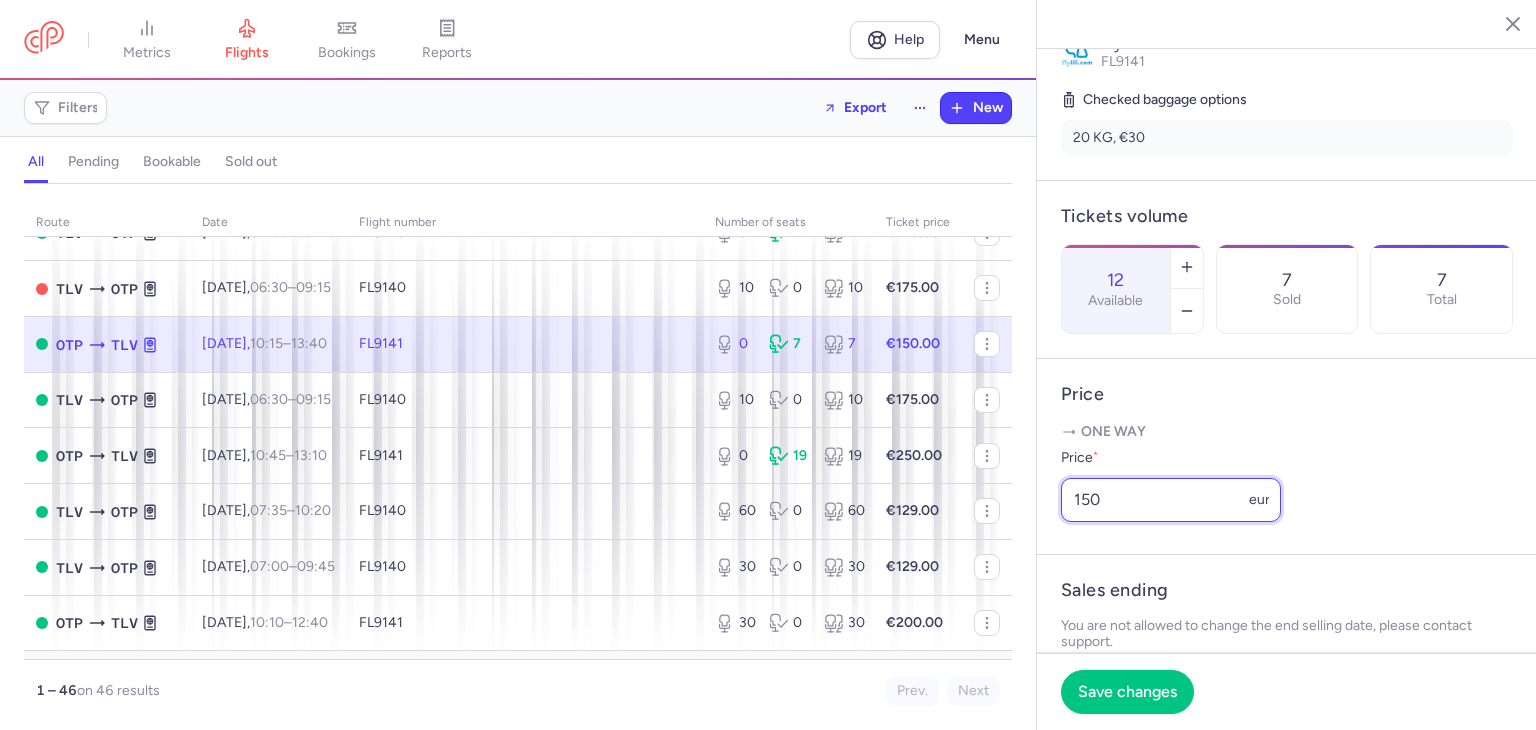 click on "One way  Price  * 150 eur" at bounding box center [1287, 476] 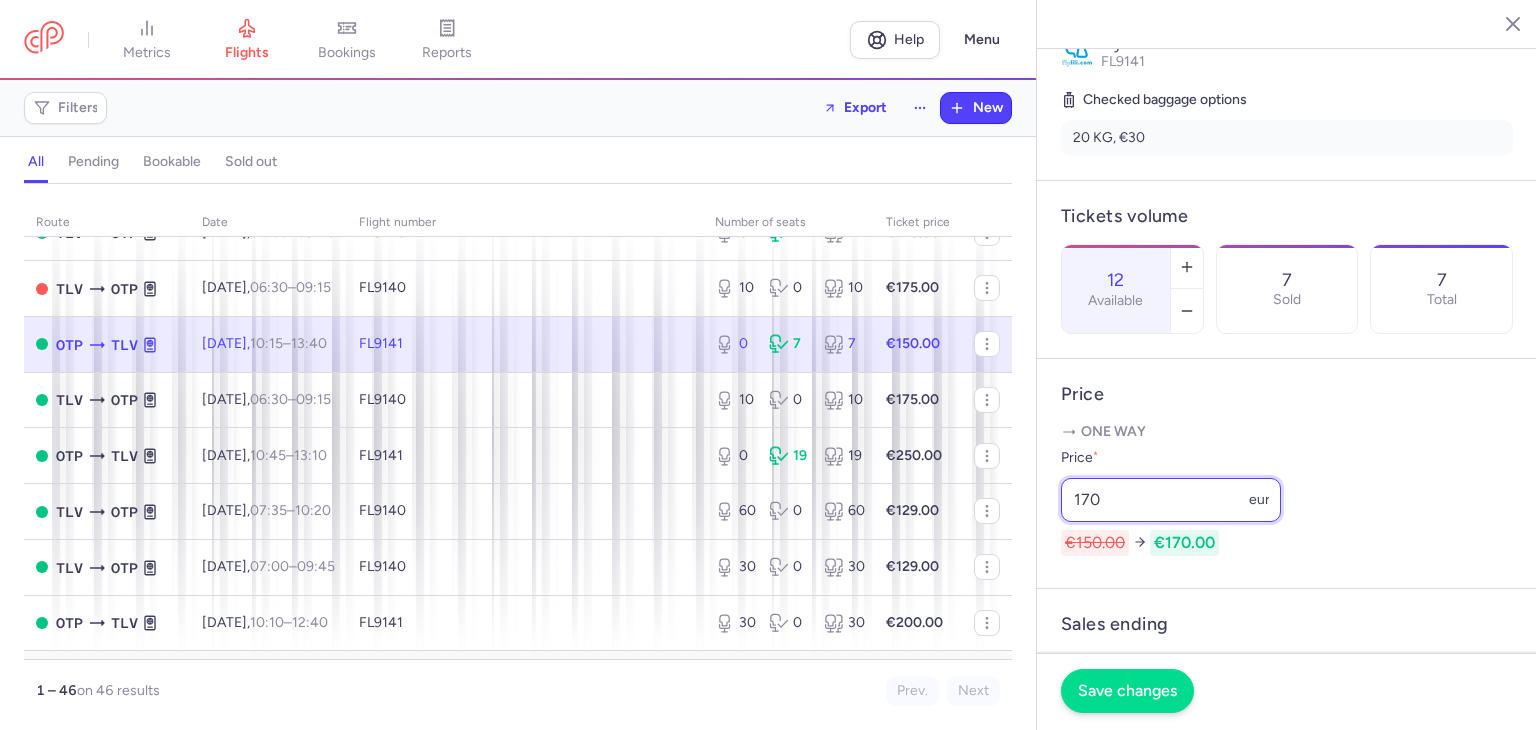 type on "170" 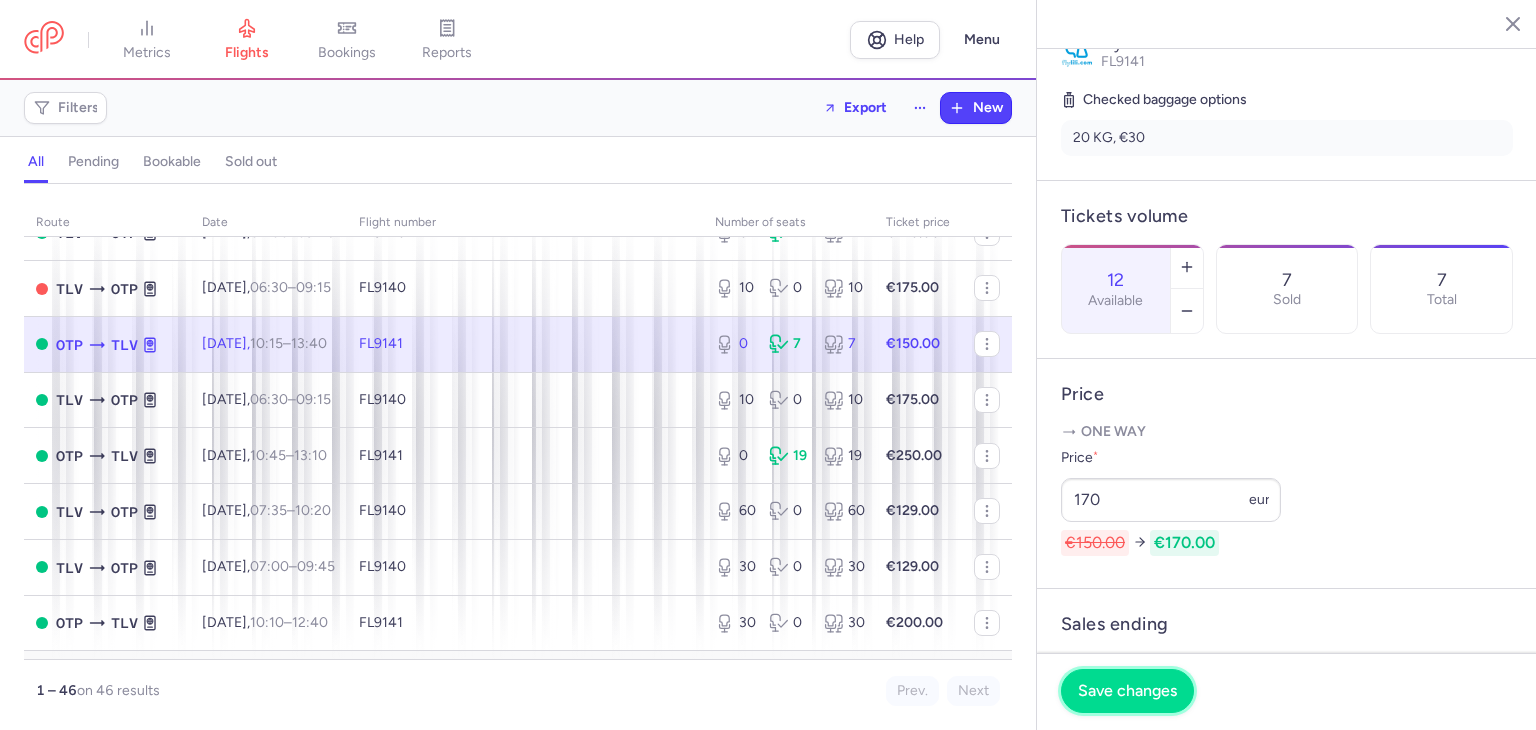 click on "Save changes" at bounding box center (1127, 691) 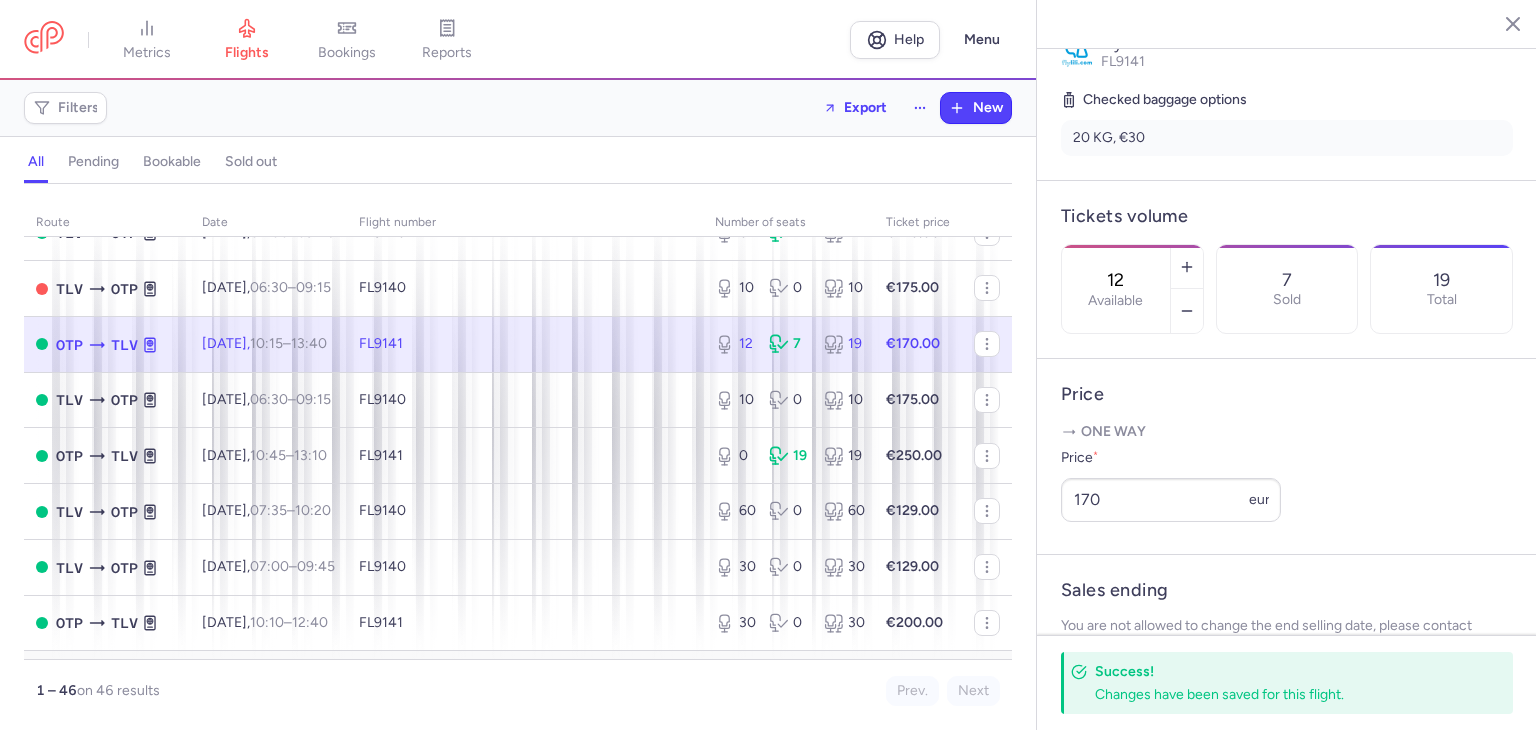 click 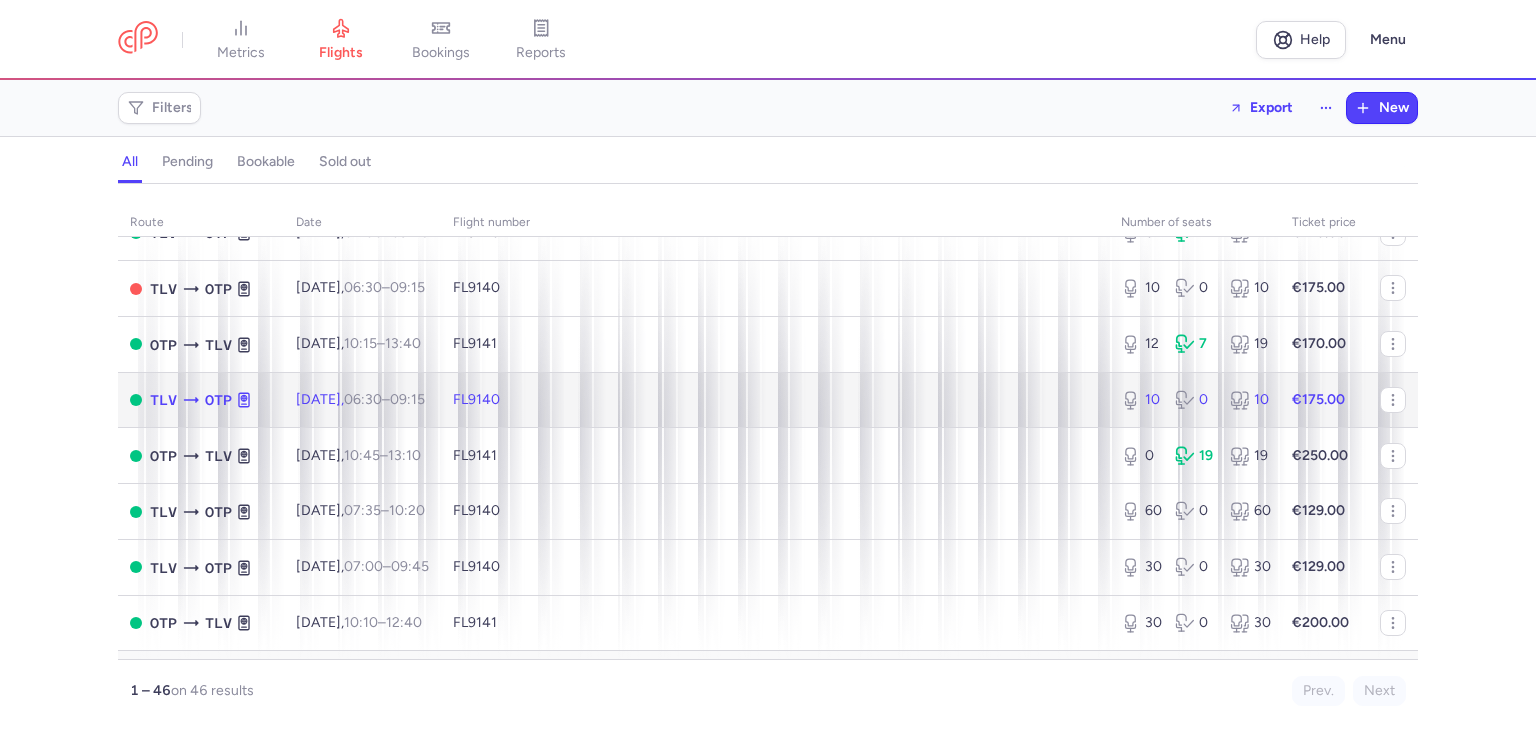 click on "FL9140" at bounding box center (775, 400) 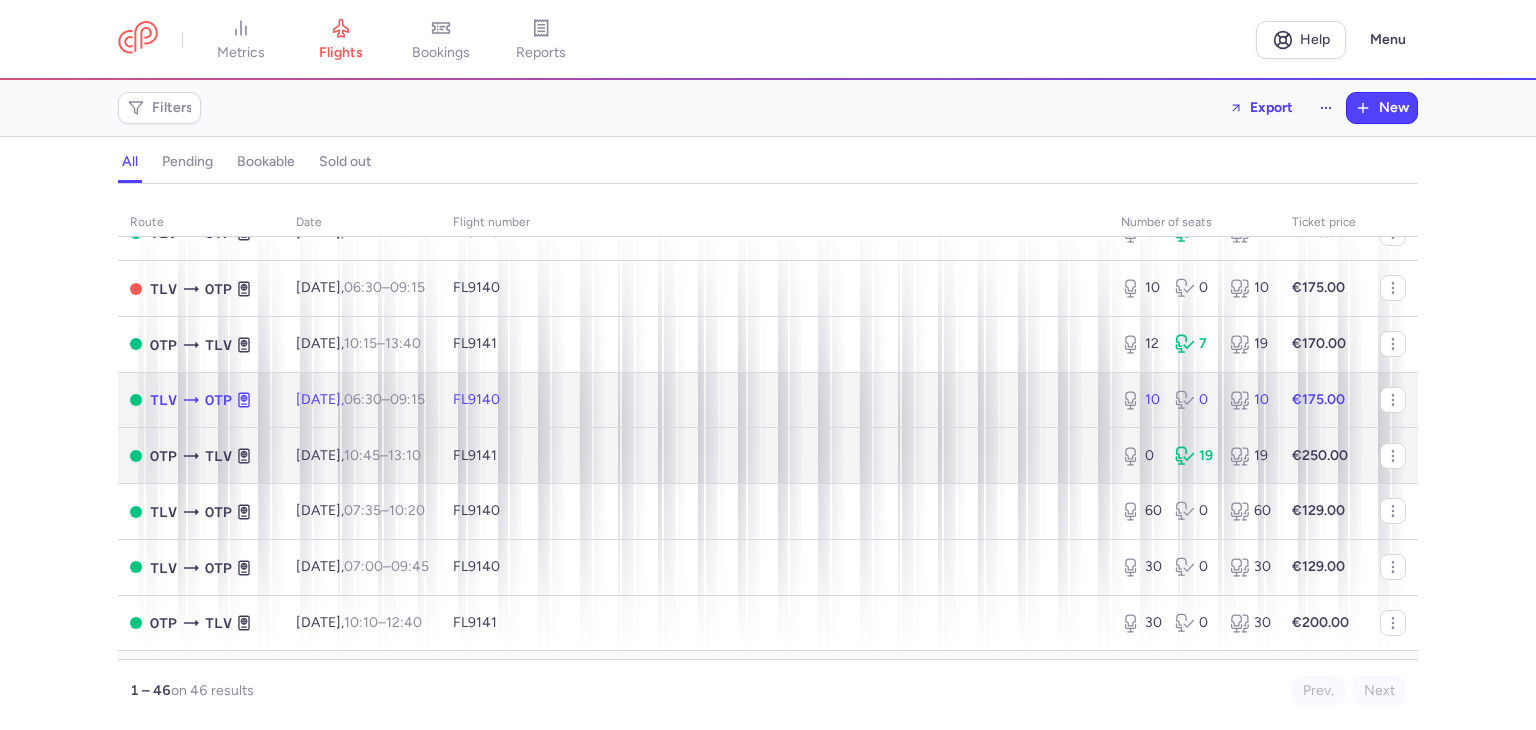 select on "days" 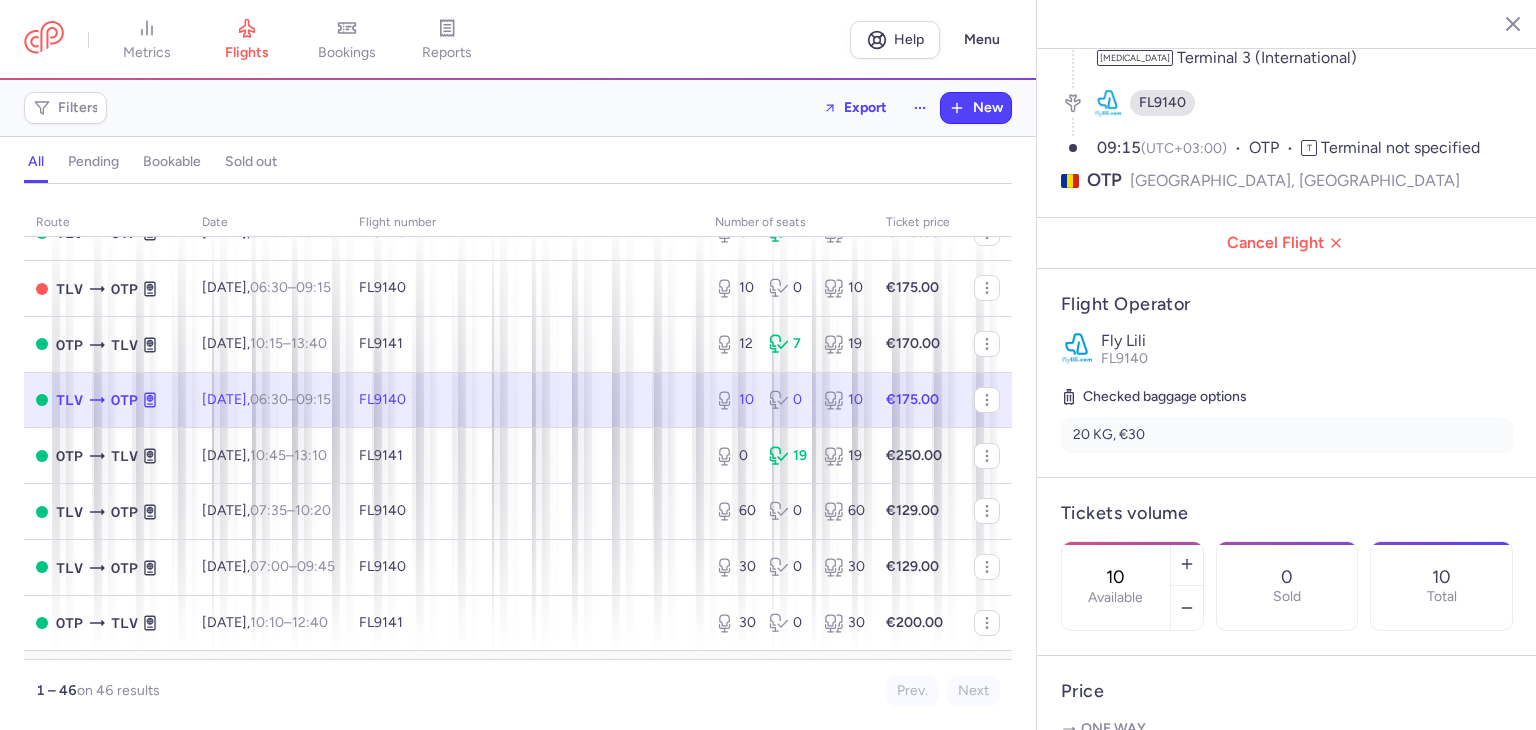 scroll, scrollTop: 200, scrollLeft: 0, axis: vertical 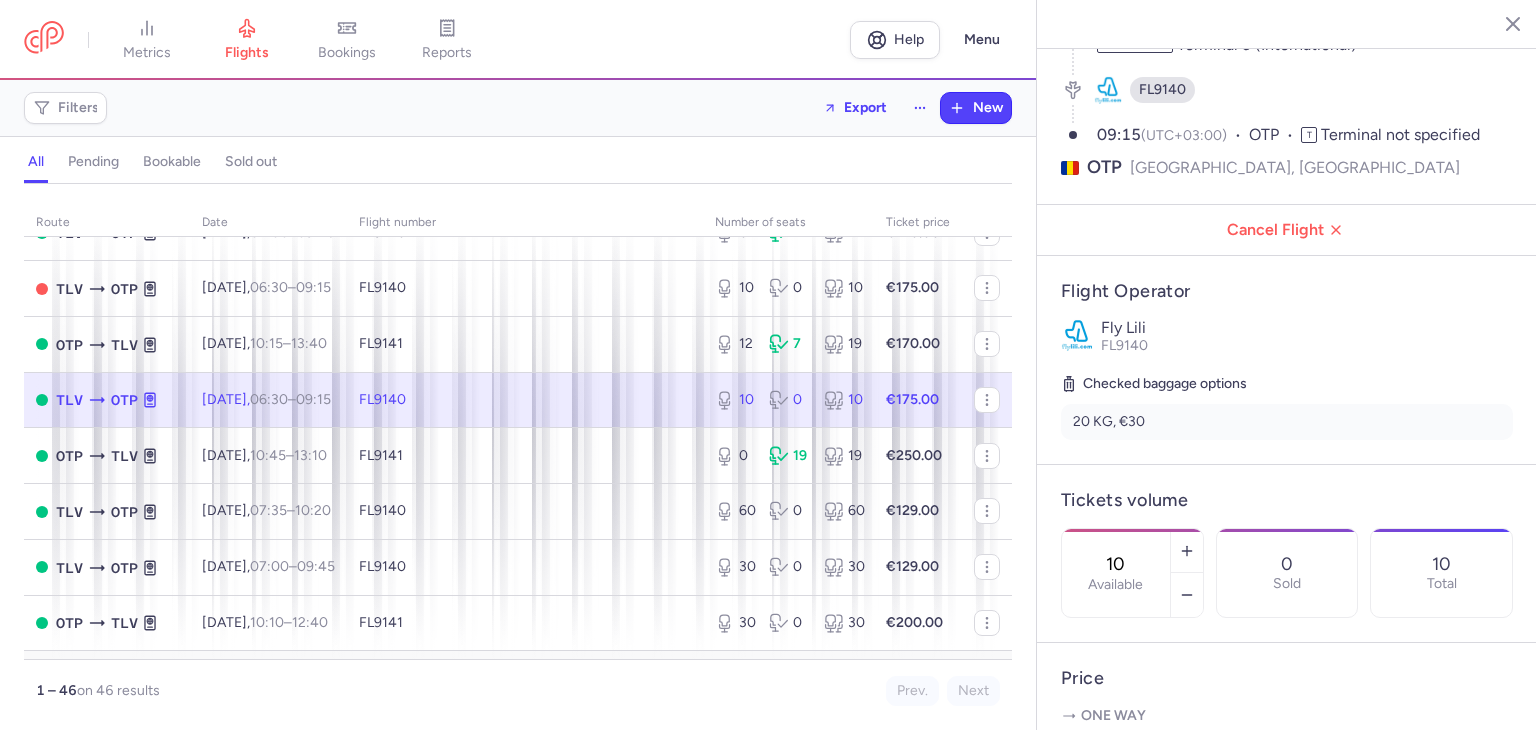 drag, startPoint x: 1110, startPoint y: 497, endPoint x: 1075, endPoint y: 494, distance: 35.128338 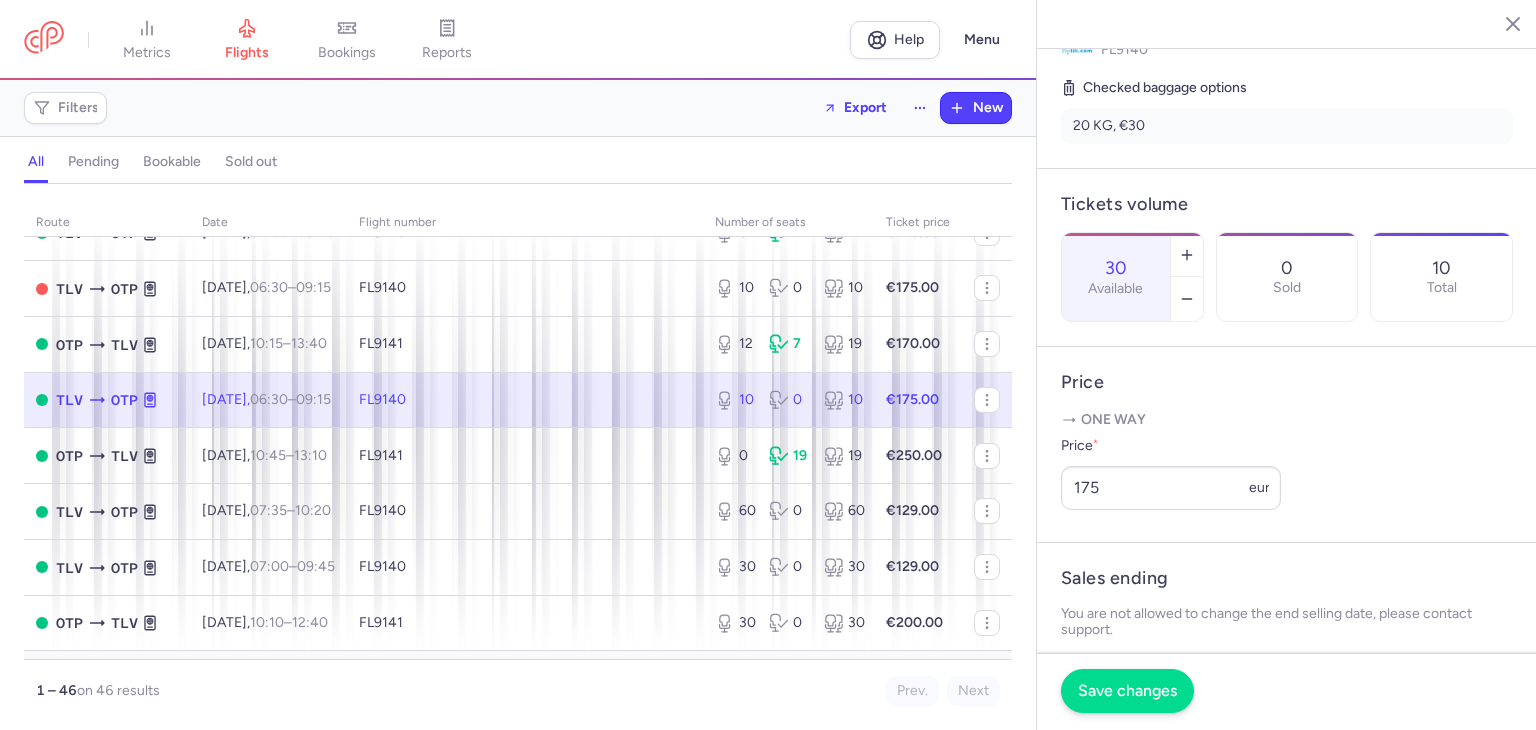 scroll, scrollTop: 500, scrollLeft: 0, axis: vertical 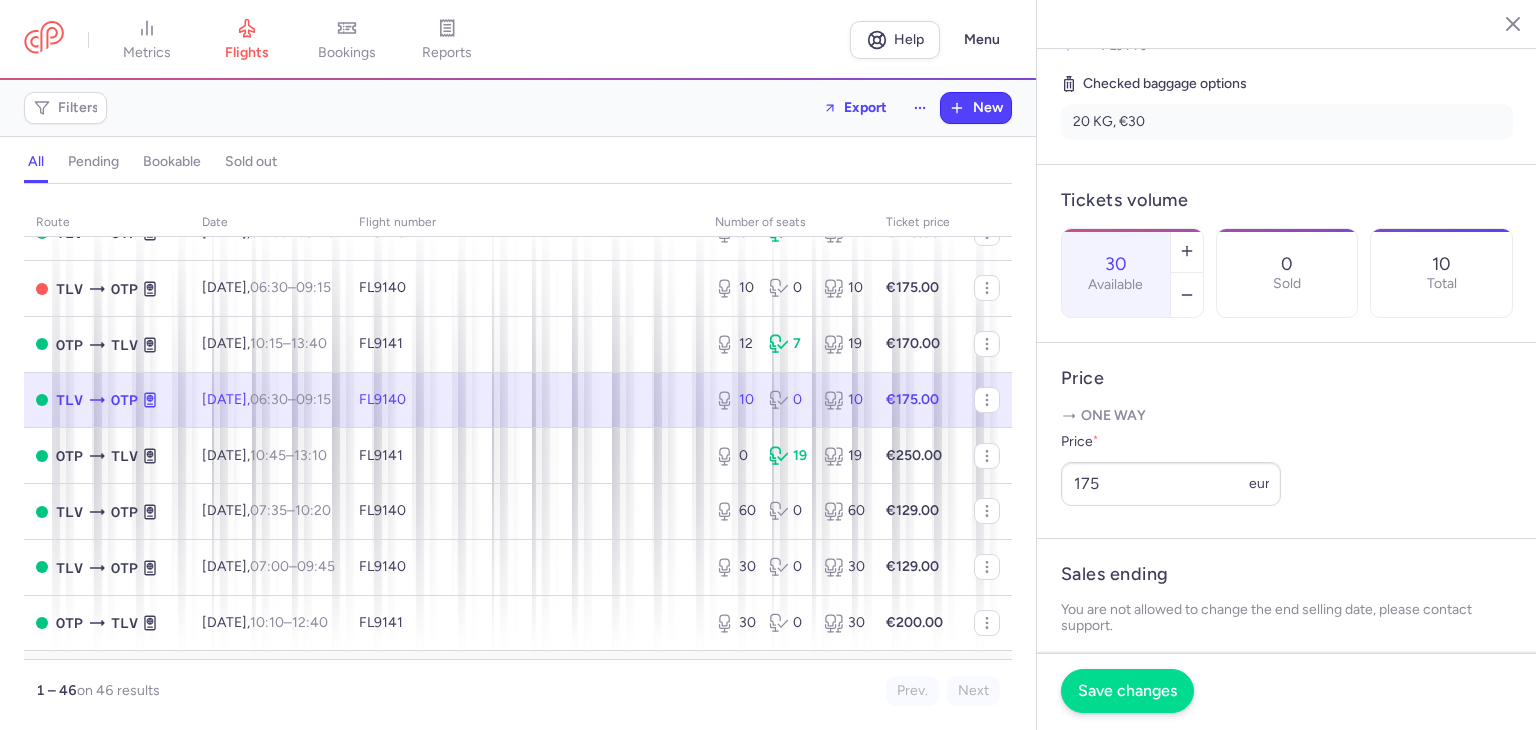 type on "30" 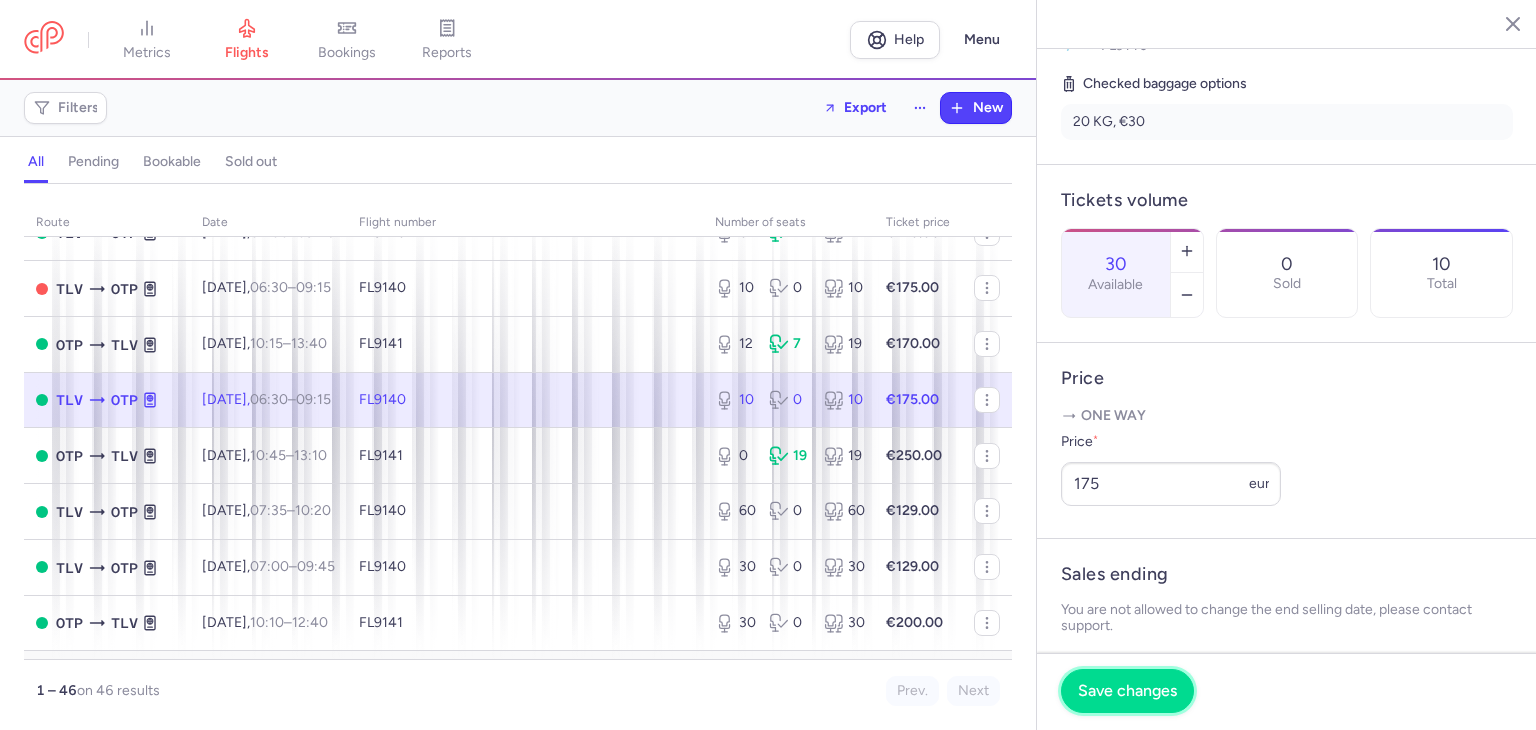 click on "Save changes" at bounding box center (1127, 691) 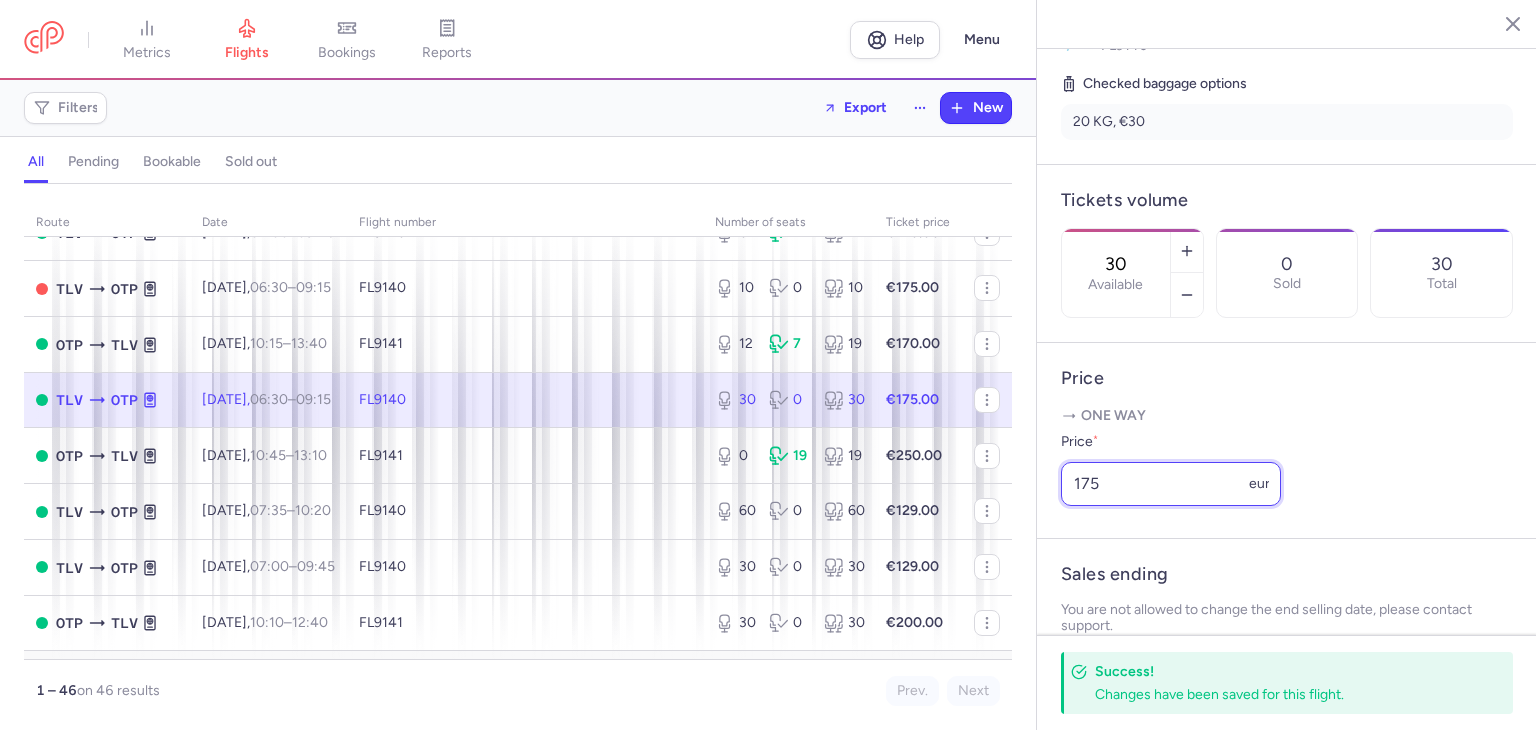 drag, startPoint x: 1104, startPoint y: 524, endPoint x: 1041, endPoint y: 534, distance: 63.788715 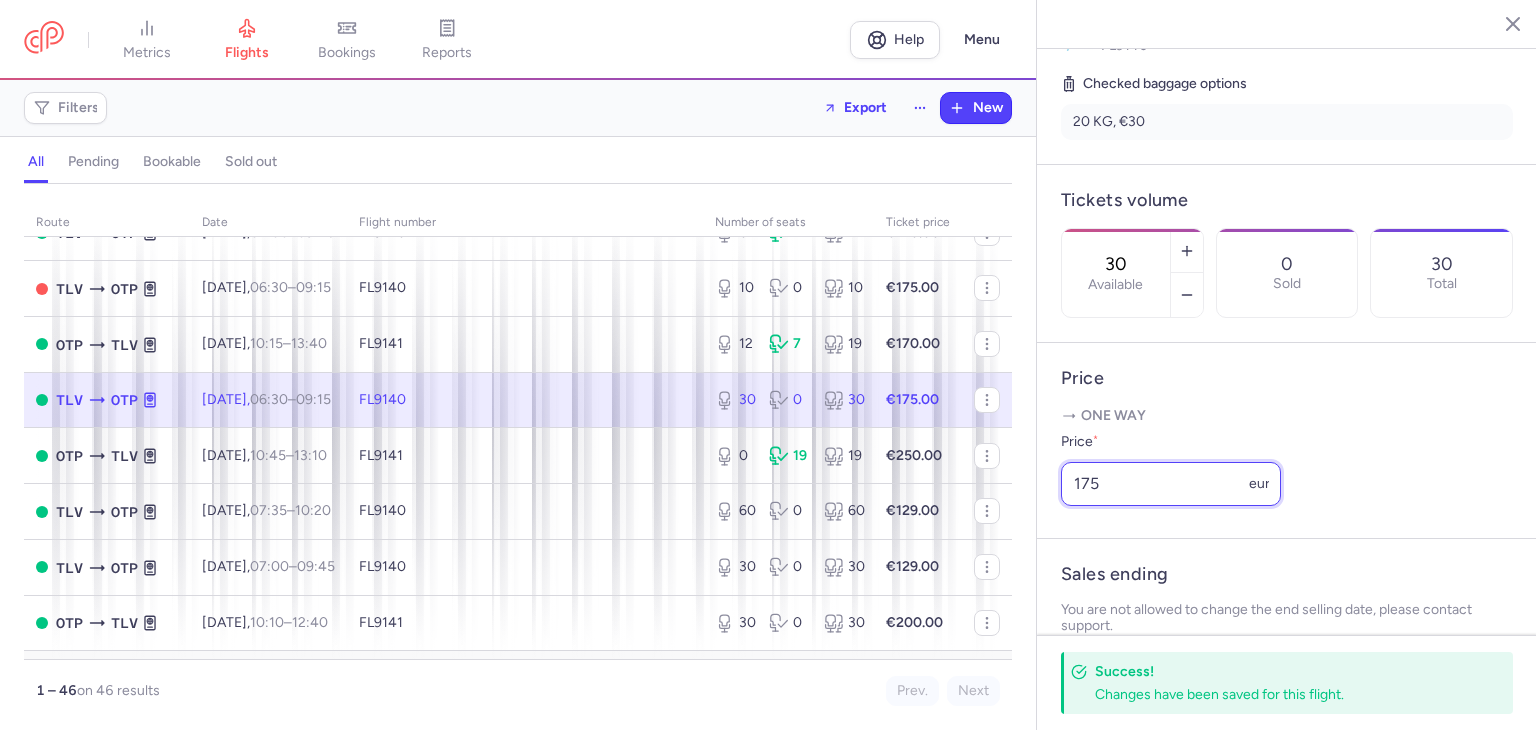 click on "Price  One way  Price  * 175 eur" at bounding box center [1287, 441] 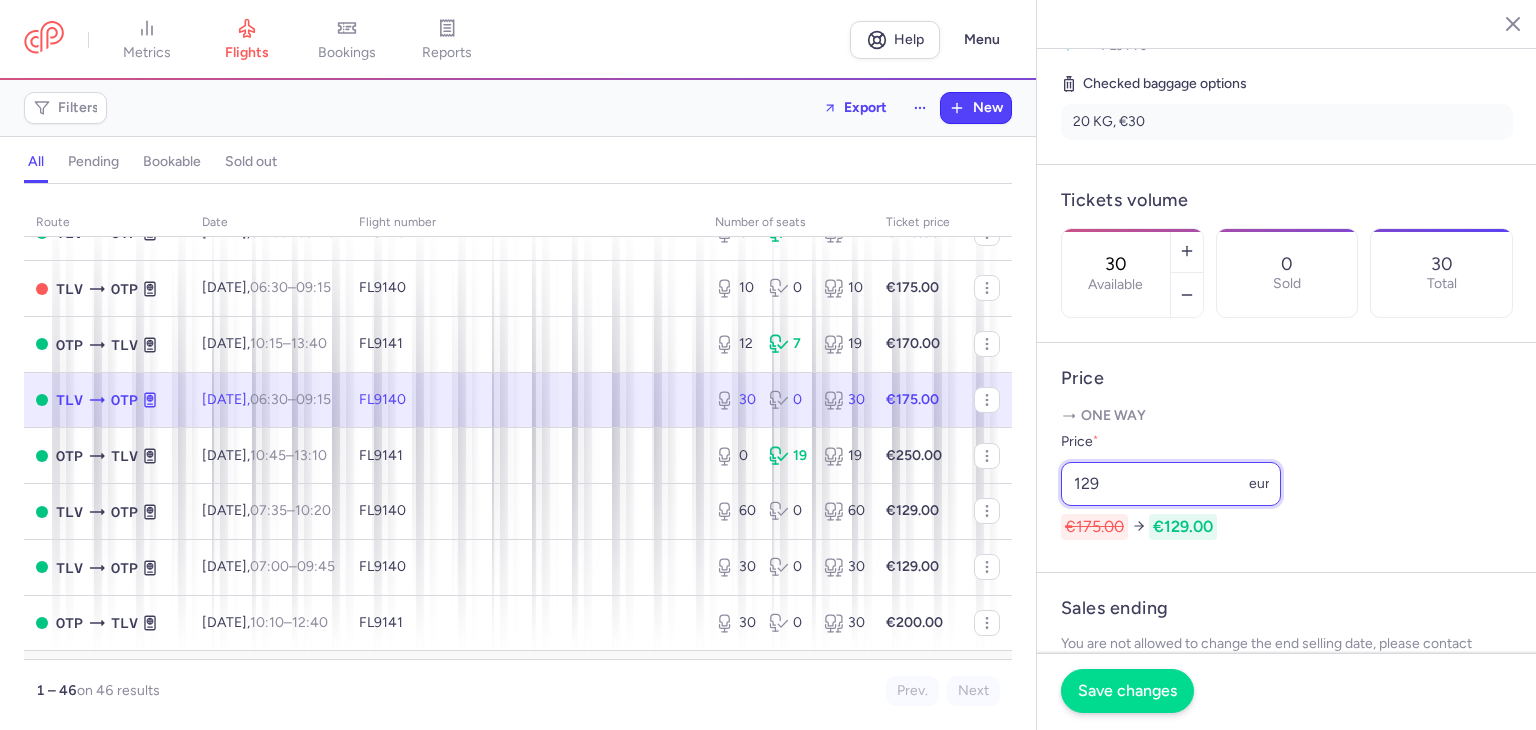 type on "129" 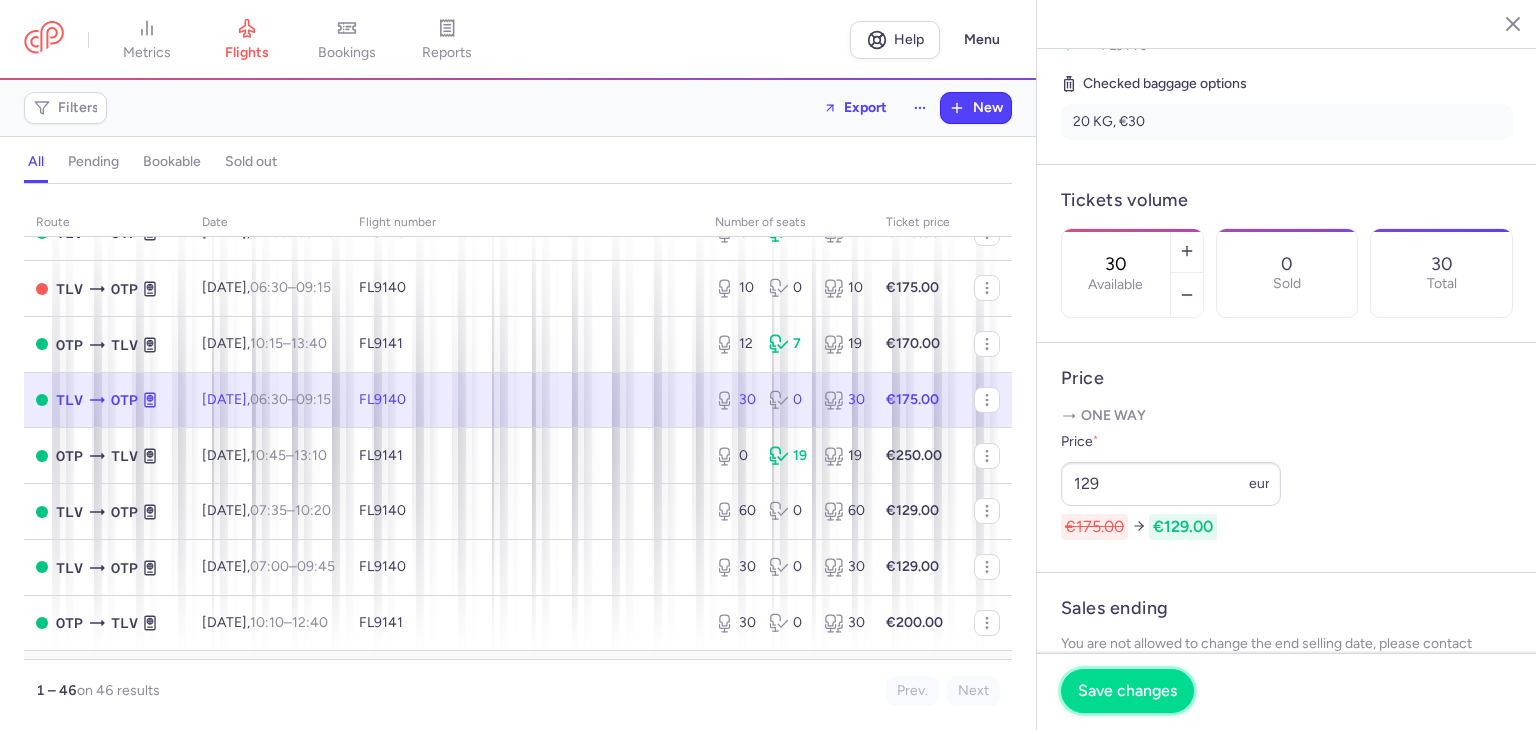 click on "Save changes" at bounding box center (1127, 691) 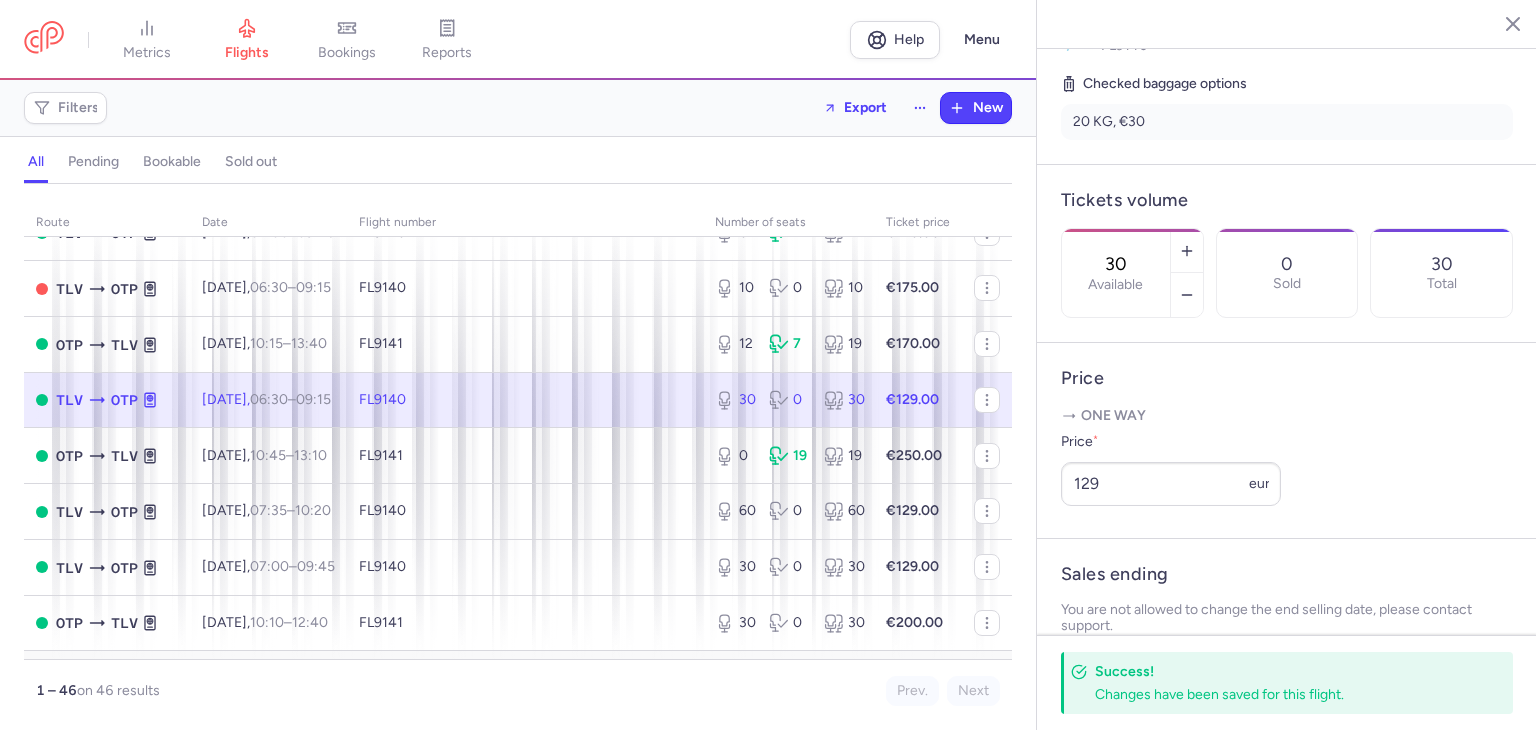 click 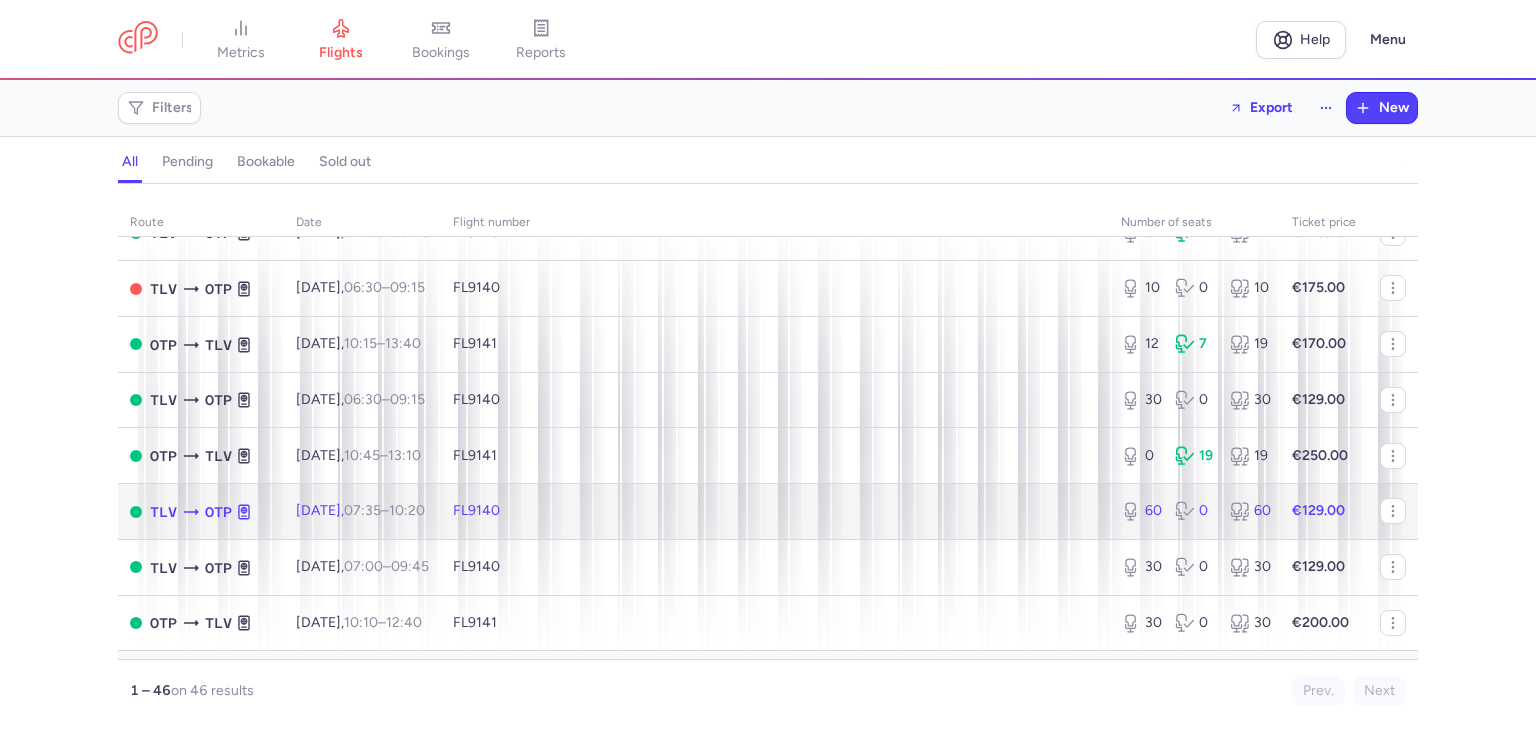 click on "FL9140" at bounding box center [775, 512] 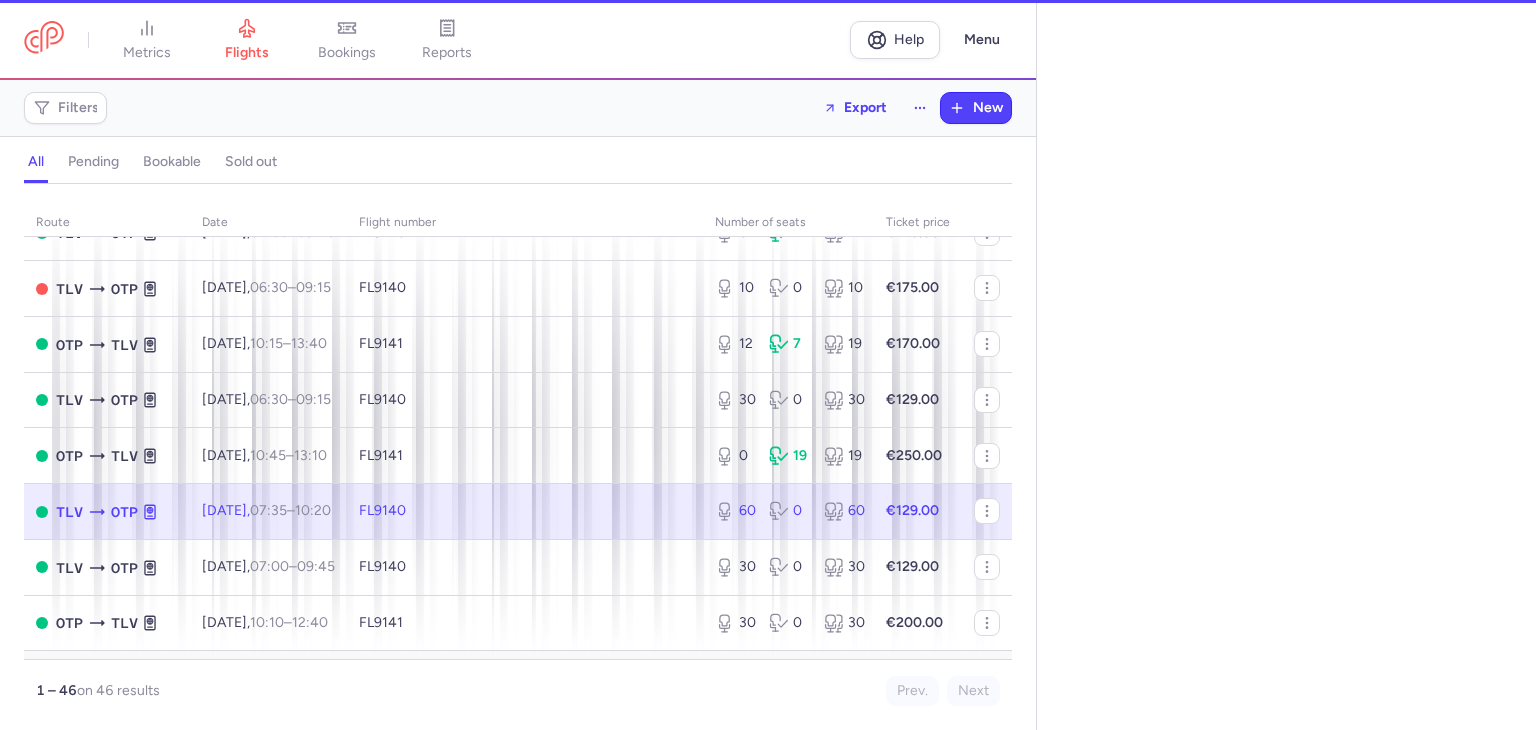 select on "days" 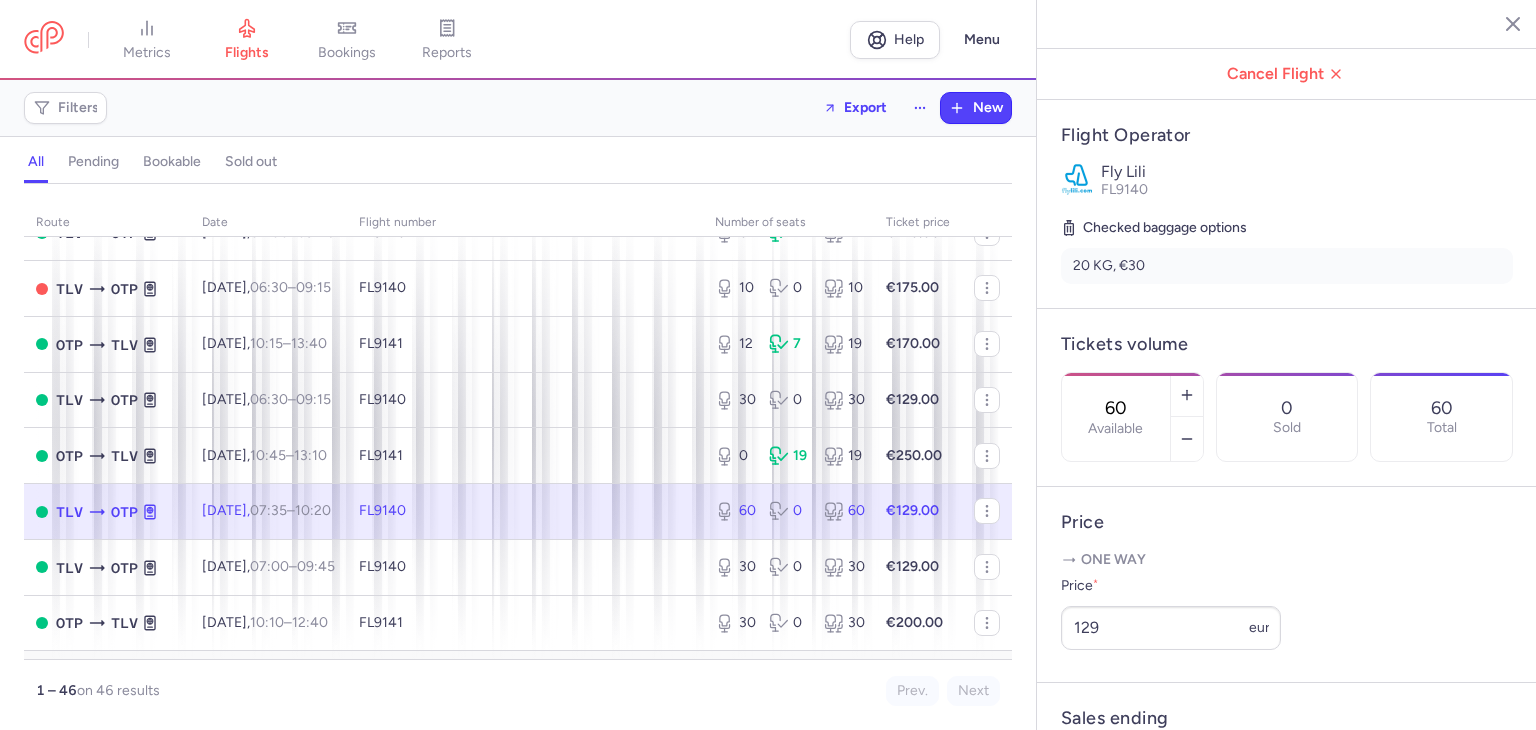 scroll, scrollTop: 500, scrollLeft: 0, axis: vertical 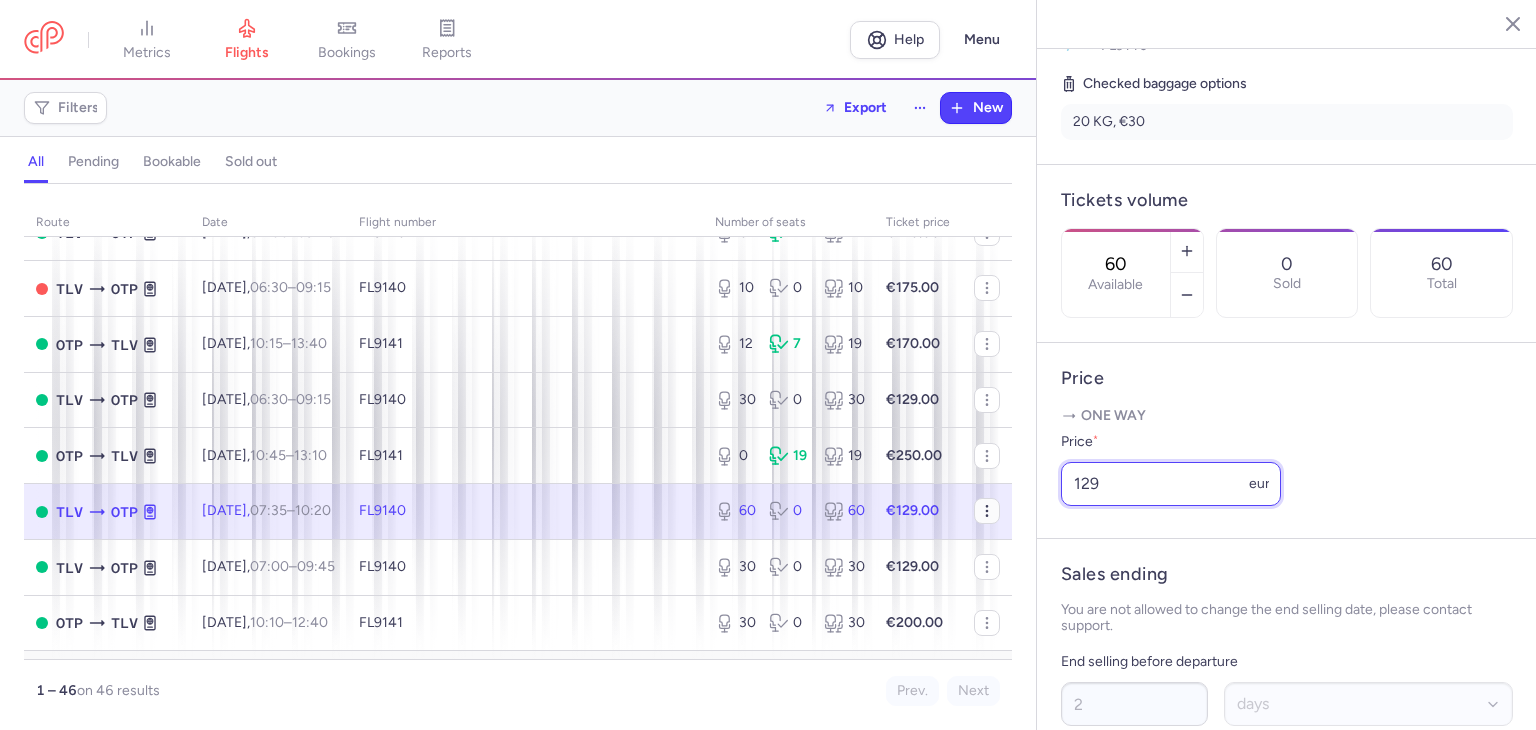 drag, startPoint x: 1124, startPoint y: 501, endPoint x: 979, endPoint y: 529, distance: 147.67871 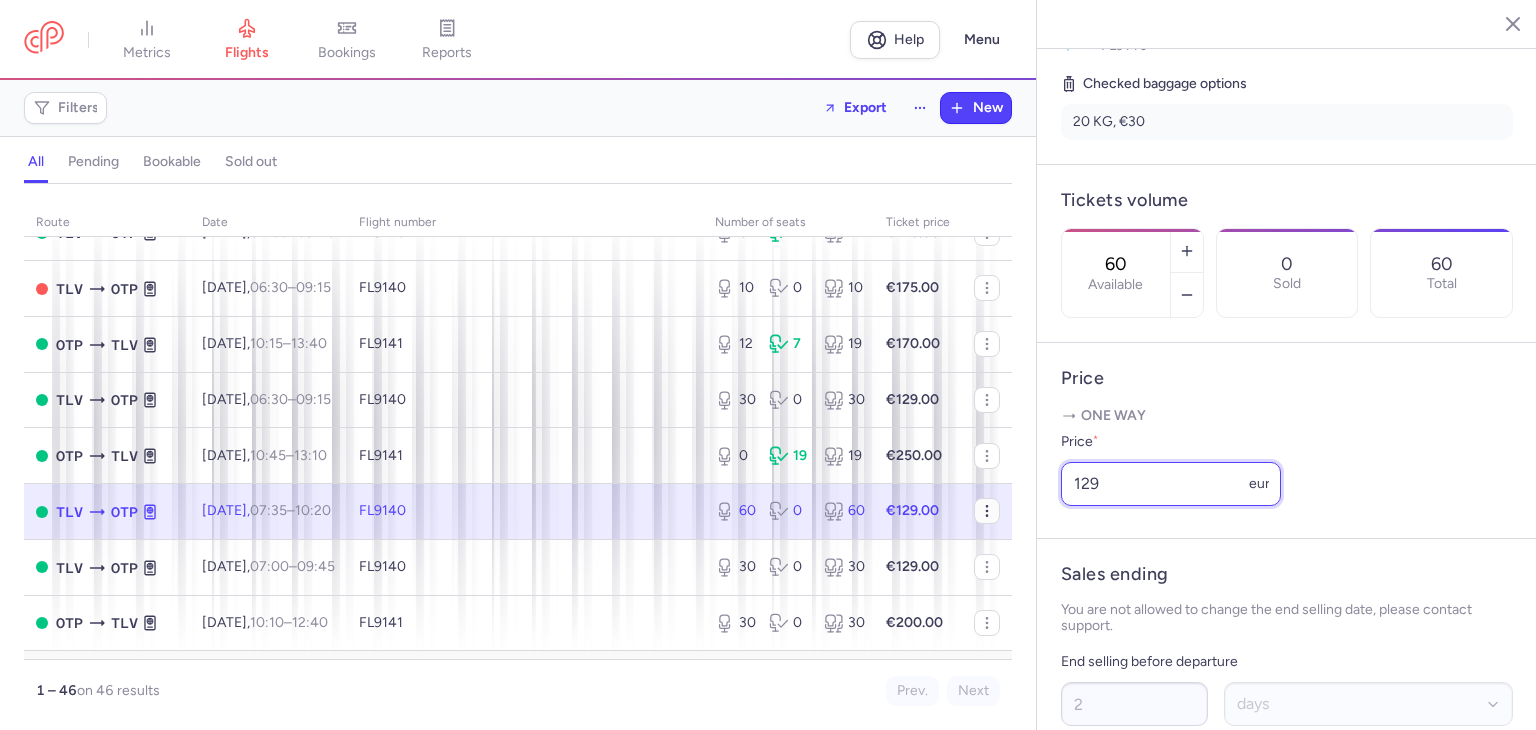 click on "metrics flights bookings reports  Help  Menu Filters  Export  New all pending bookable sold out route date Flight number number of seats Ticket price July 25  OTP  TLV Mon, 21 Jul,  10:45  –  13:10  +0  FL9141  0 7 7 €149.00  TLV  OTP Mon, 28 Jul,  07:00  –  09:45  +0  FL9140  0 2 2 €150.00  OTP  TLV Mon, 28 Jul,  10:45  –  13:10  +0  FL9141  0 2 2 €159.00 August 25  TLV  OTP Fri, 1 Aug,  06:50  –  09:35  +0  FL9140  0 0 0 €170.00  OTP  TLV Fri, 1 Aug,  10:35  –  13:00  +0  FL9141  0 9 9 €200.00  TLV  OTP Fri, 8 Aug,  07:00  –  09:45  +0  FL9140  7 14 21 €129.00  OTP  TLV Fri, 8 Aug,  10:35  –  13:00  +0  FL9141  25 1 26 €139.00  TLV  OTP Mon, 11 Aug,  06:30  –  09:15  +0  FL9140  0 2 2 €170.00  OTP  TLV Mon, 11 Aug,  10:45  –  13:10  +0  FL9141  0 4 4 €149.00  TLV  OTP Fri, 15 Aug,  07:00  –  09:45  +0  FL9140  0 7 7 €170.00  TLV  OTP Mon, 18 Aug,  06:30  –  09:15  +0  FL9140  10 0 10 €175.00  OTP  TLV Mon, 18 Aug,  10:15  –  13:40  +0  FL9141  12 7 19 €170.00" 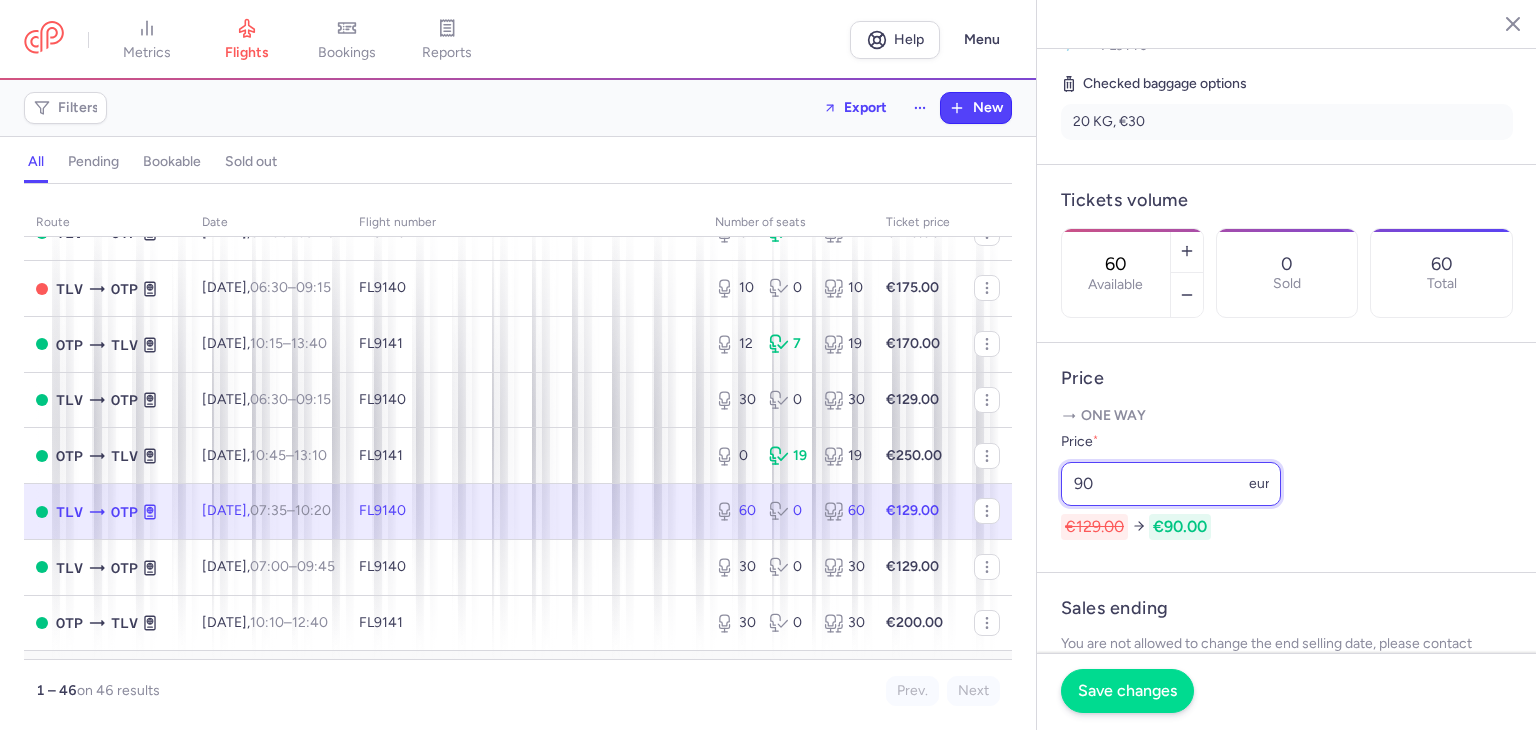 type on "90" 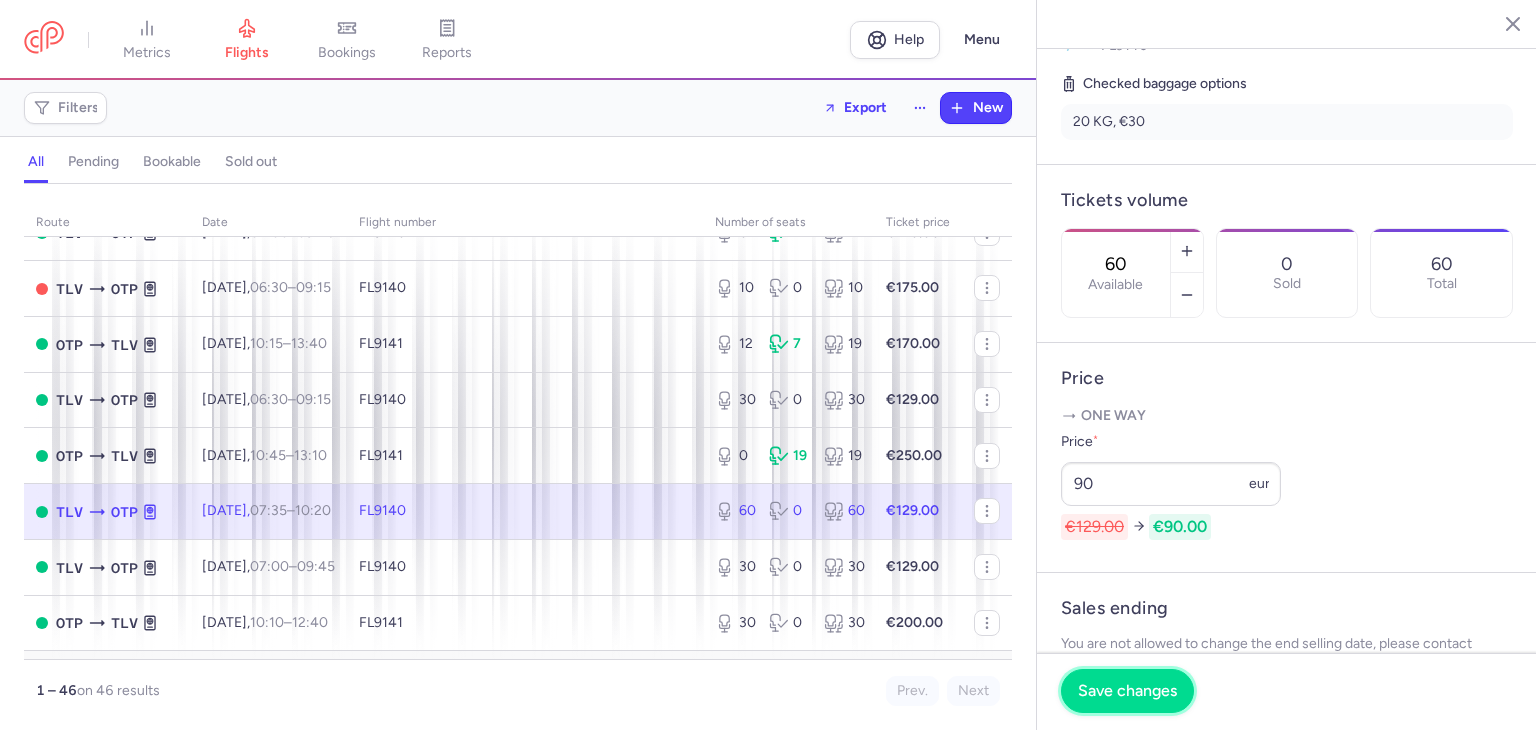 click on "Save changes" at bounding box center (1127, 691) 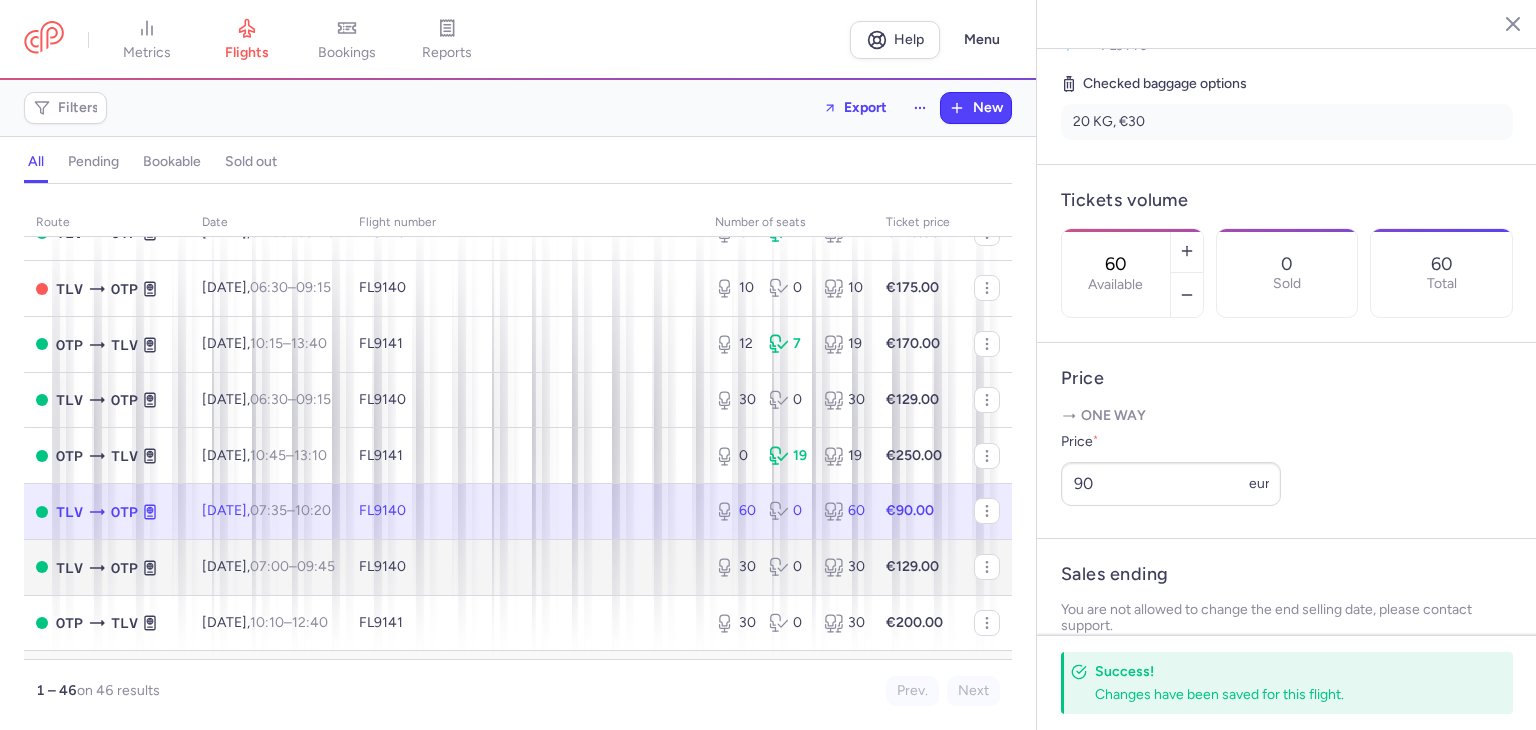 scroll, scrollTop: 700, scrollLeft: 0, axis: vertical 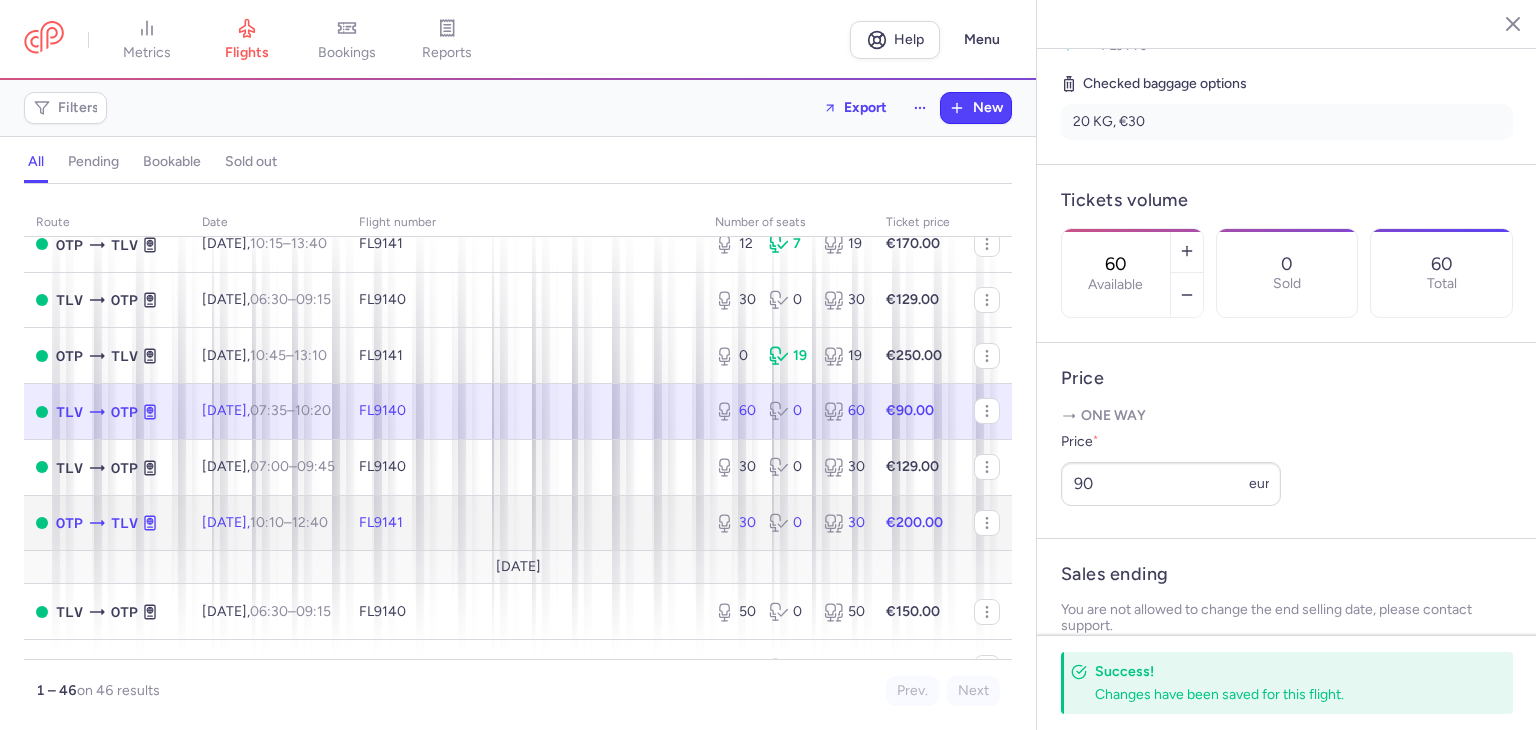 click on "FL9141" at bounding box center (525, 523) 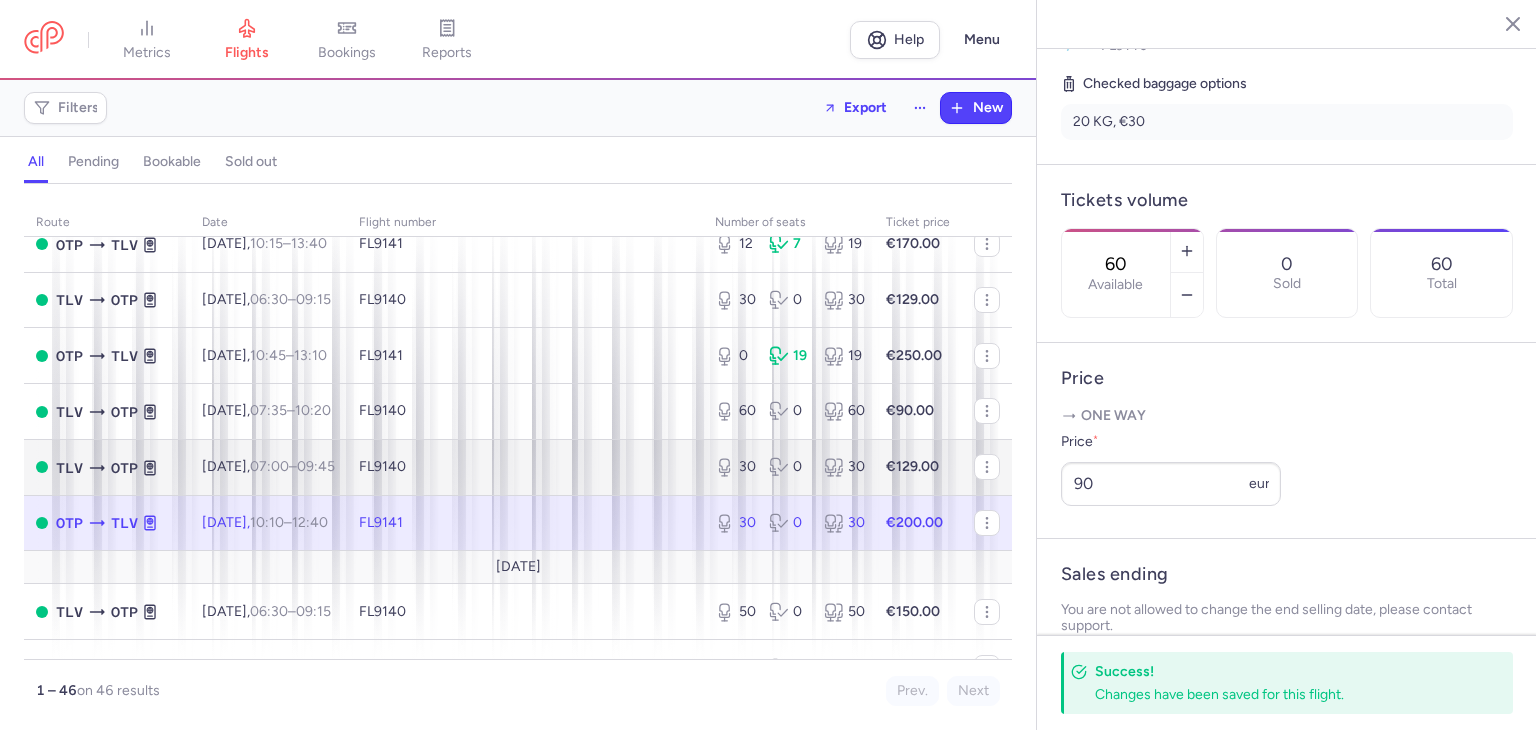 type on "30" 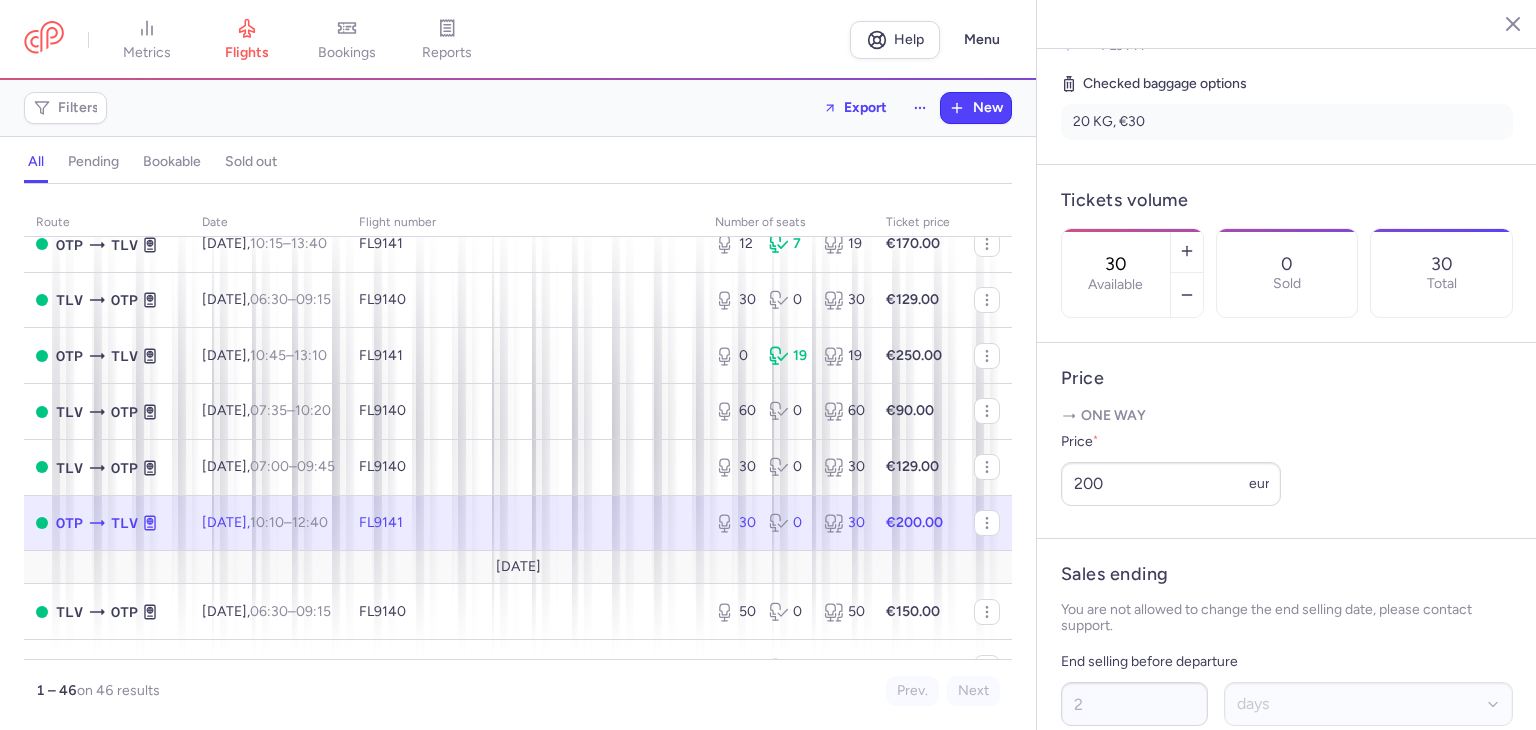 click on "FL9141" at bounding box center (525, 523) 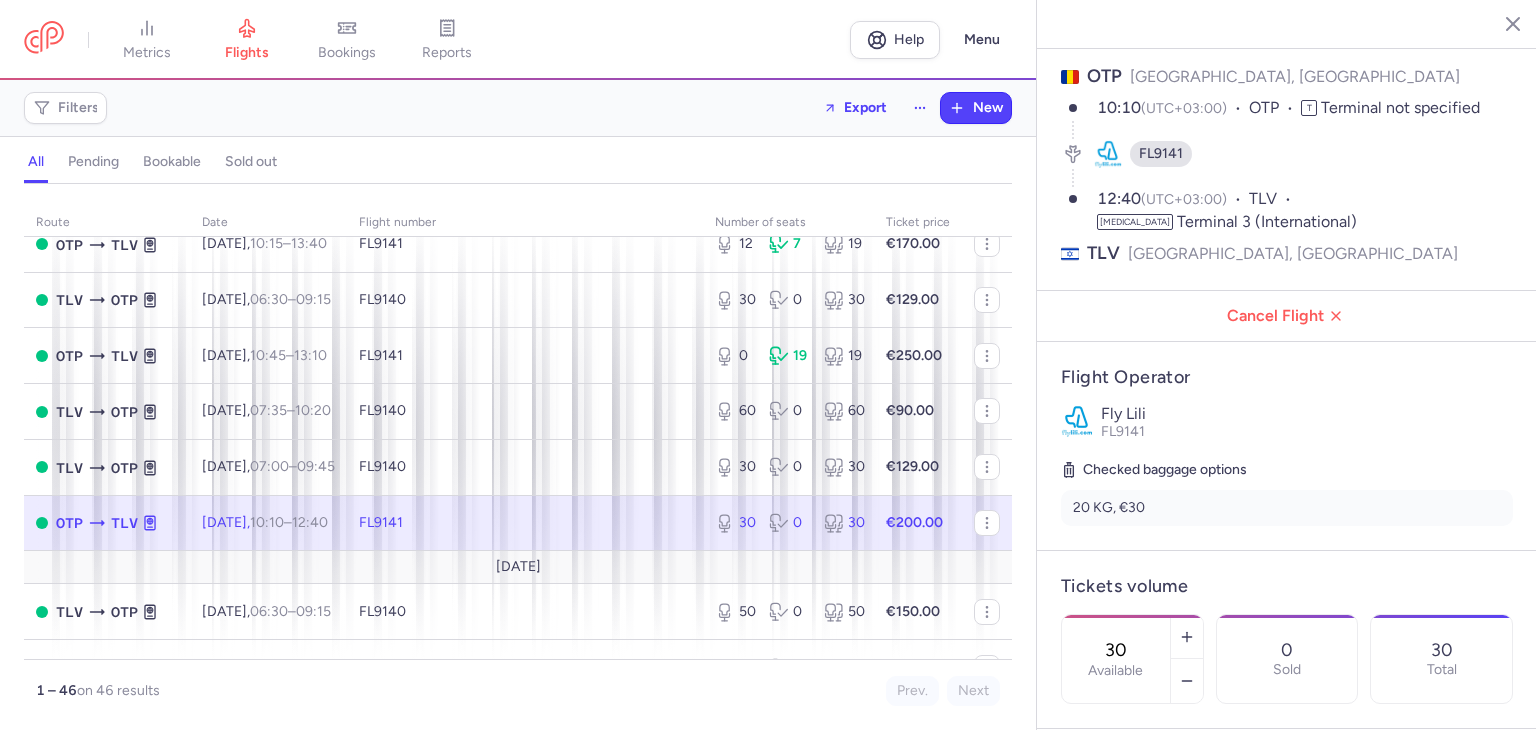 scroll, scrollTop: 0, scrollLeft: 0, axis: both 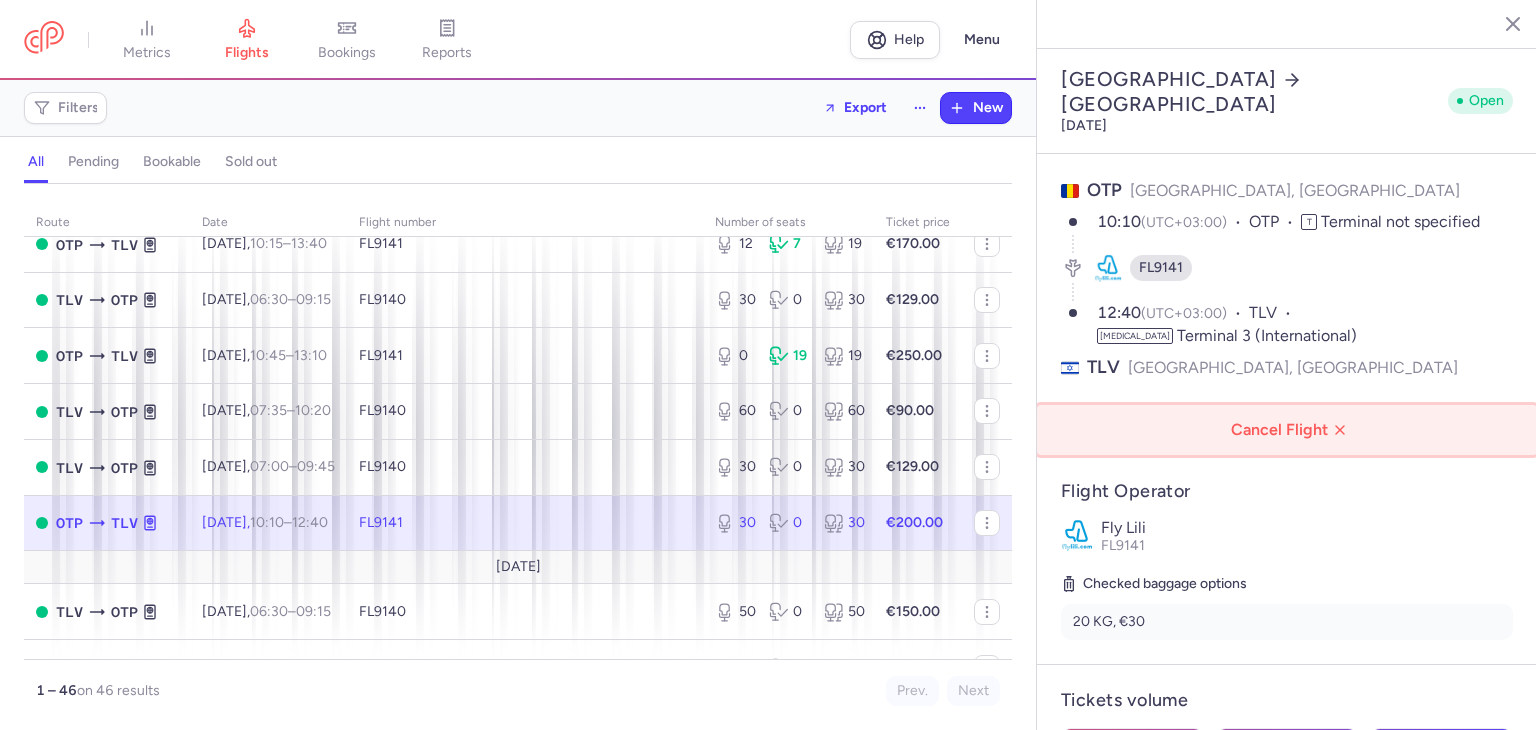 click at bounding box center (1340, 430) 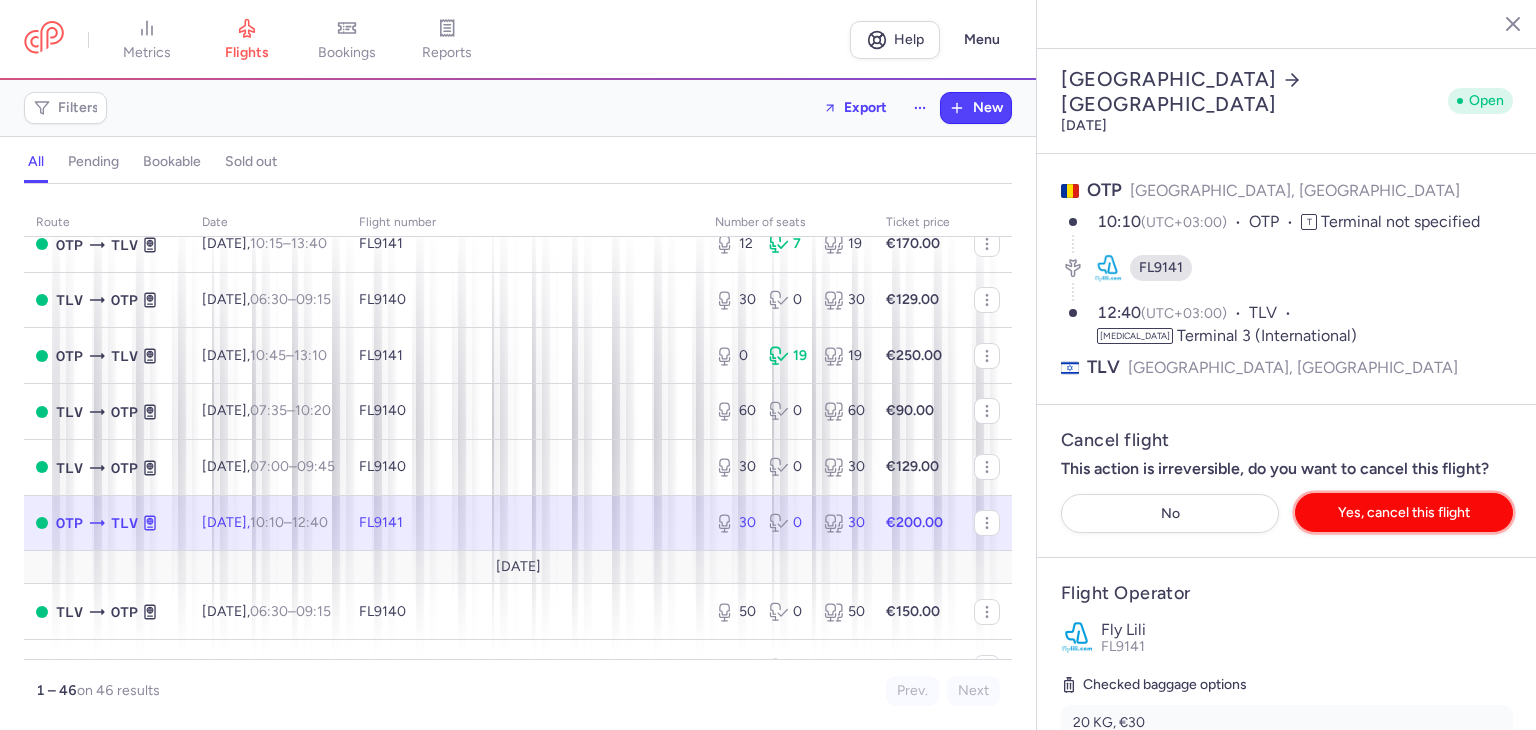 click on "Yes, cancel this flight" at bounding box center [1404, 512] 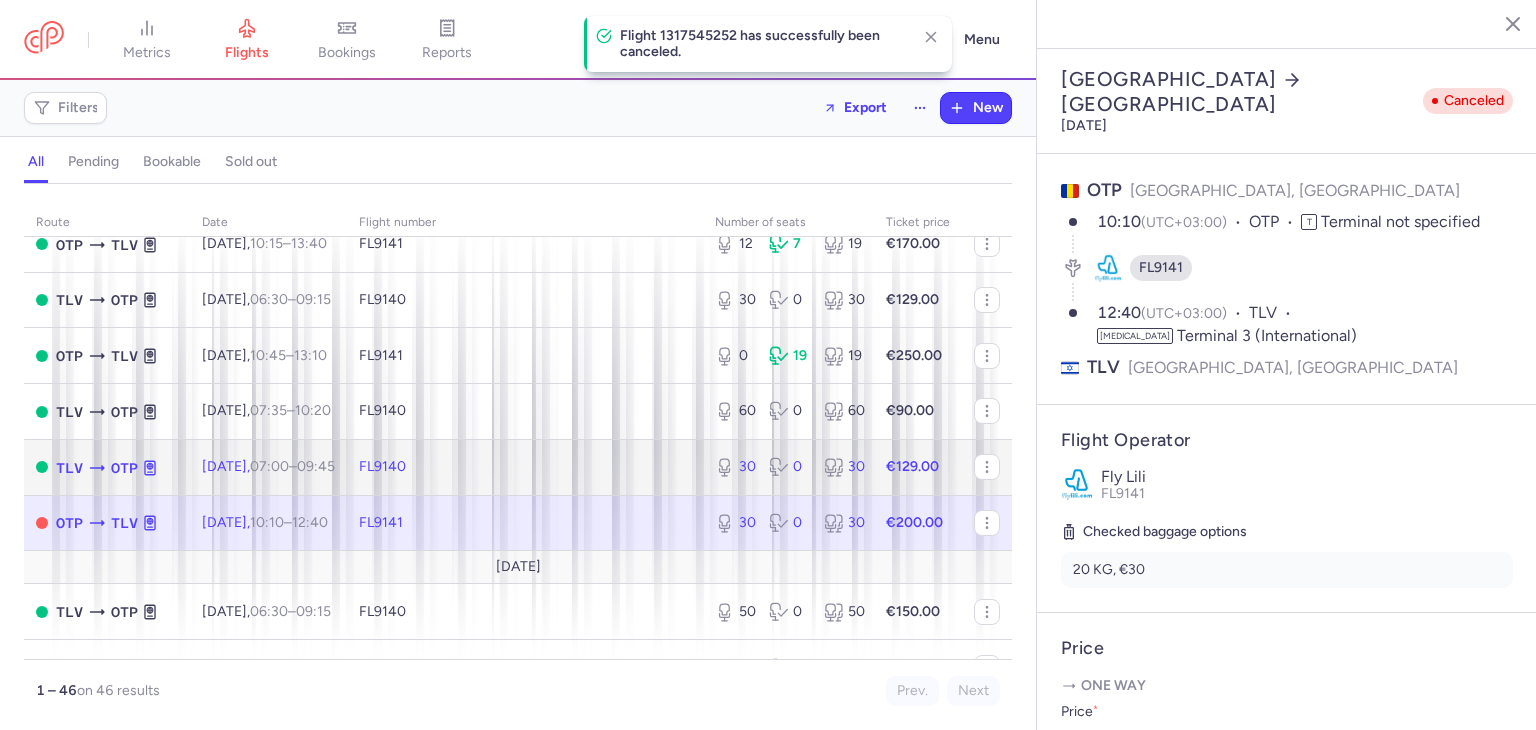 click on "FL9140" at bounding box center (525, 467) 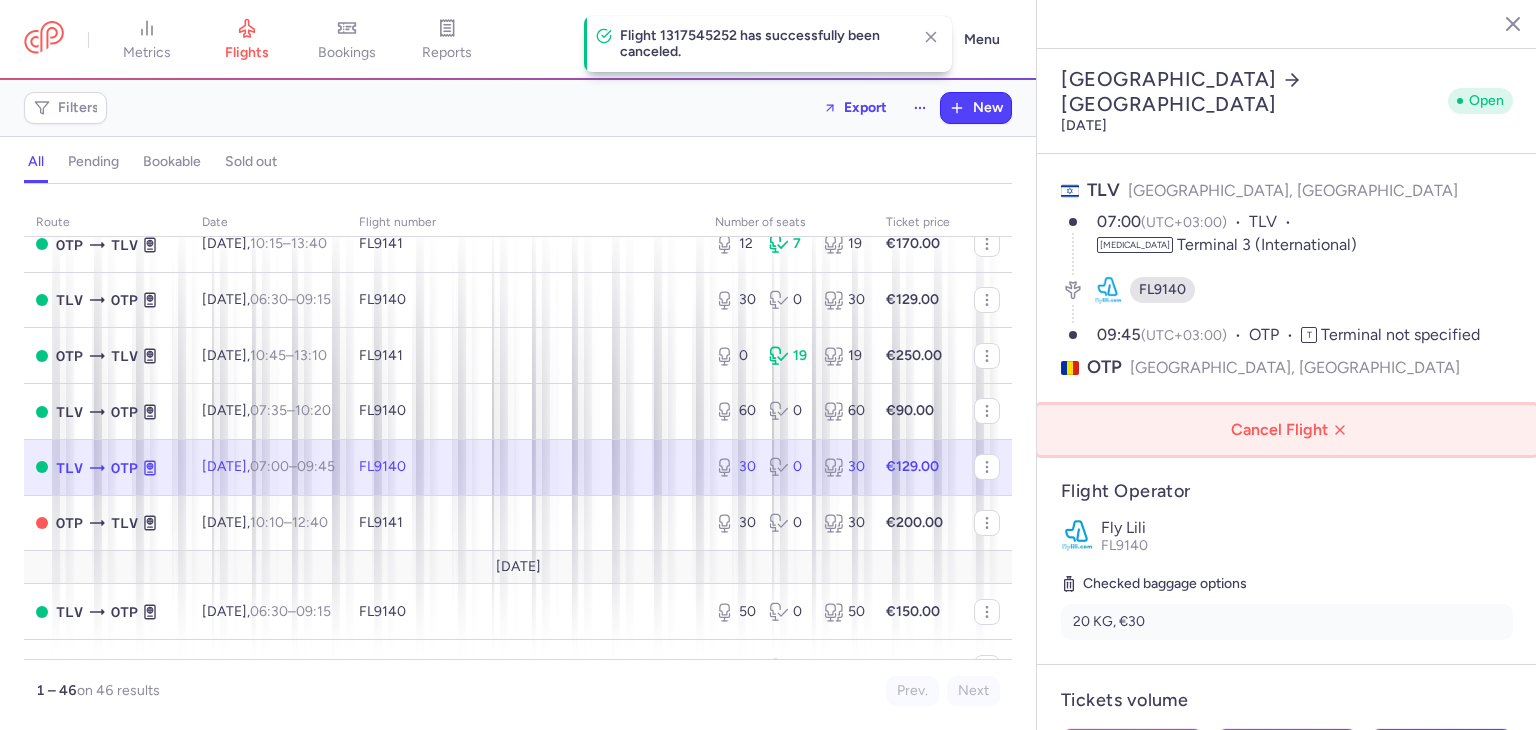 click on "Cancel Flight" at bounding box center [1291, 430] 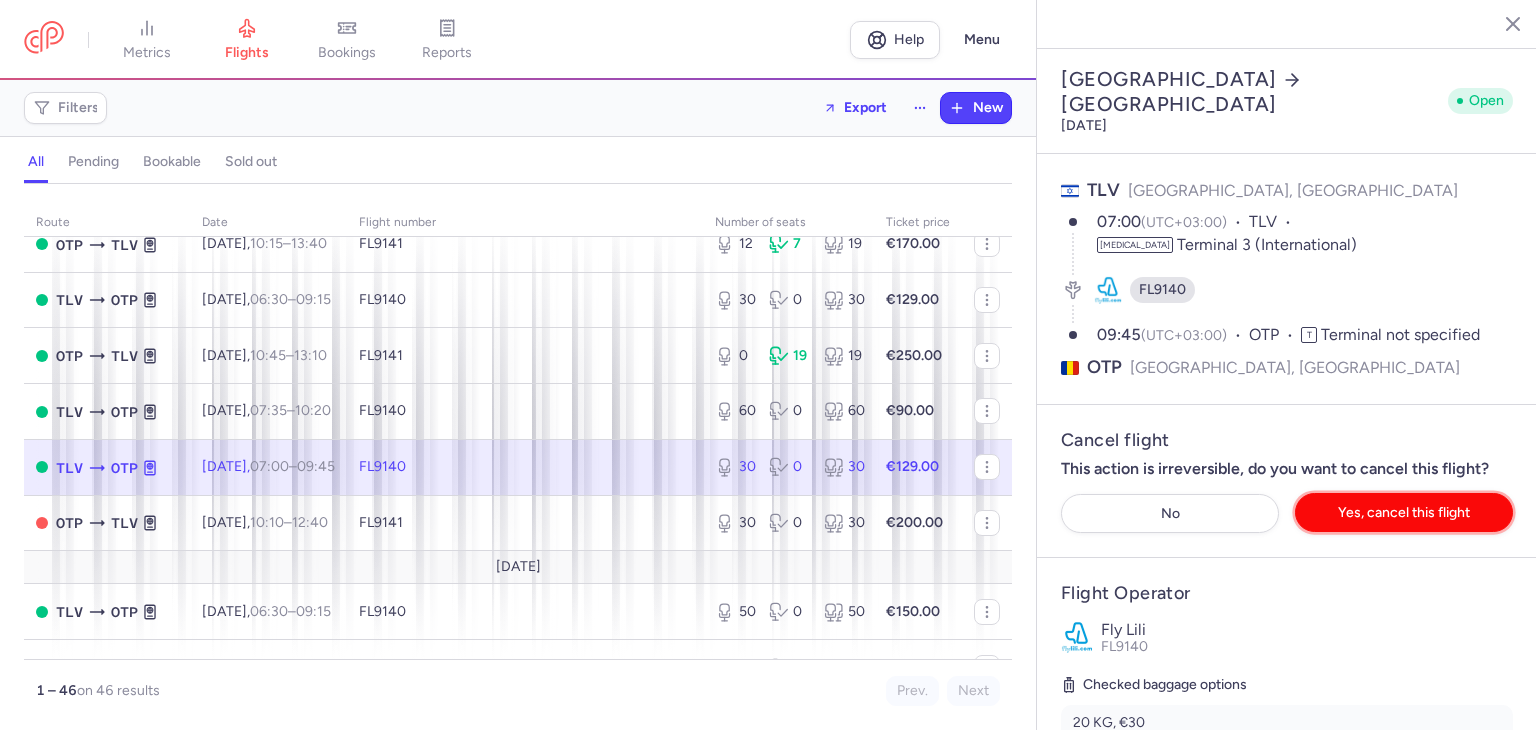 click on "Yes, cancel this flight" at bounding box center (1404, 512) 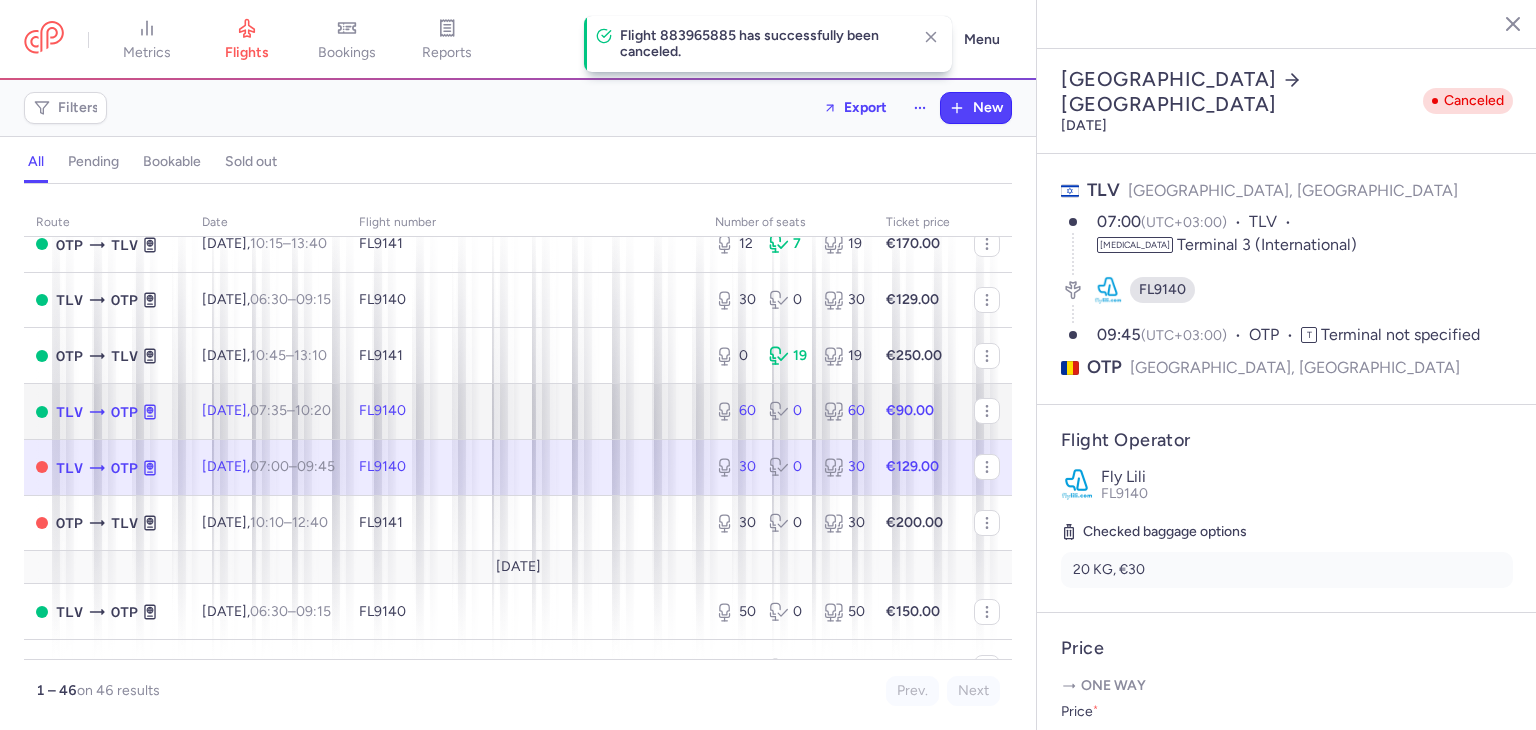 click on "FL9140" at bounding box center (525, 412) 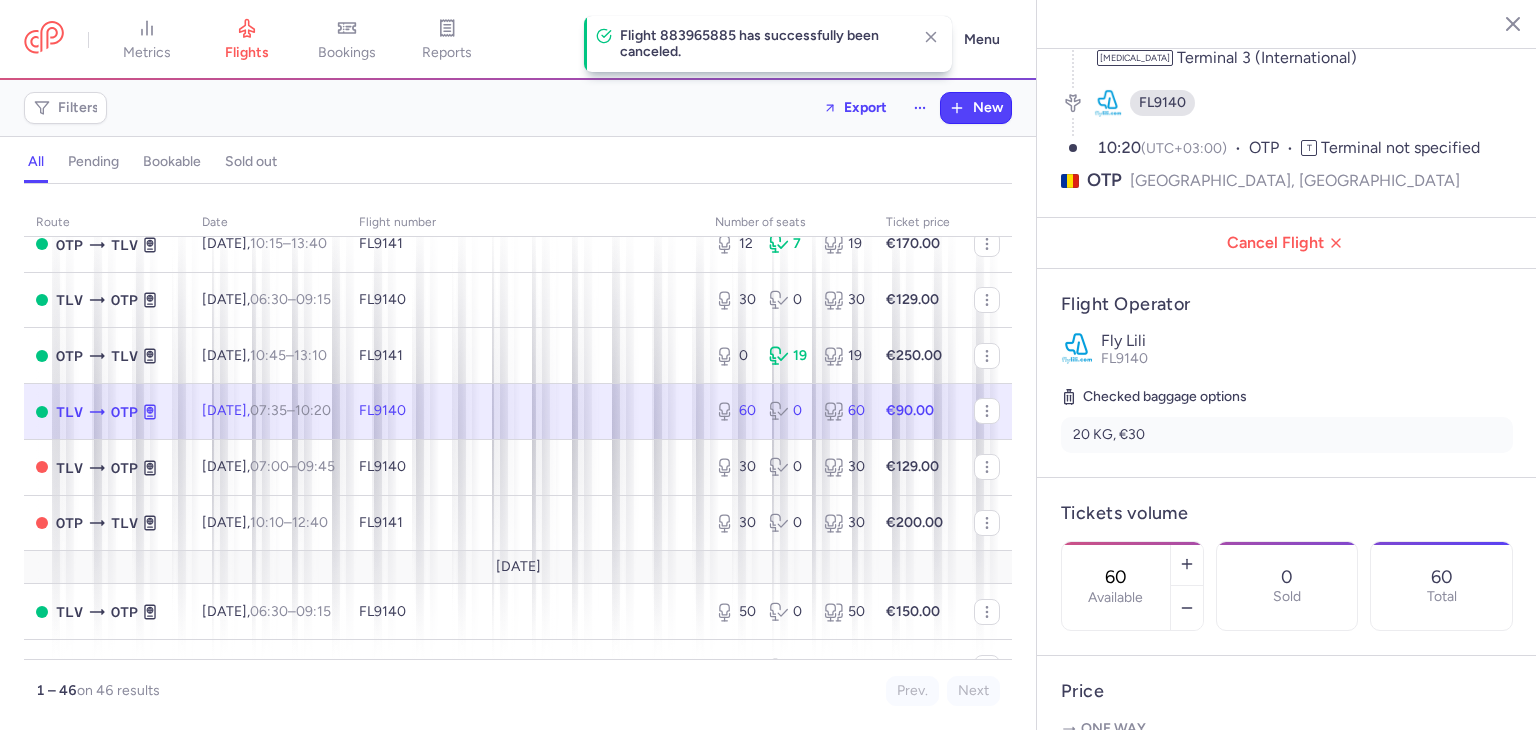 scroll, scrollTop: 200, scrollLeft: 0, axis: vertical 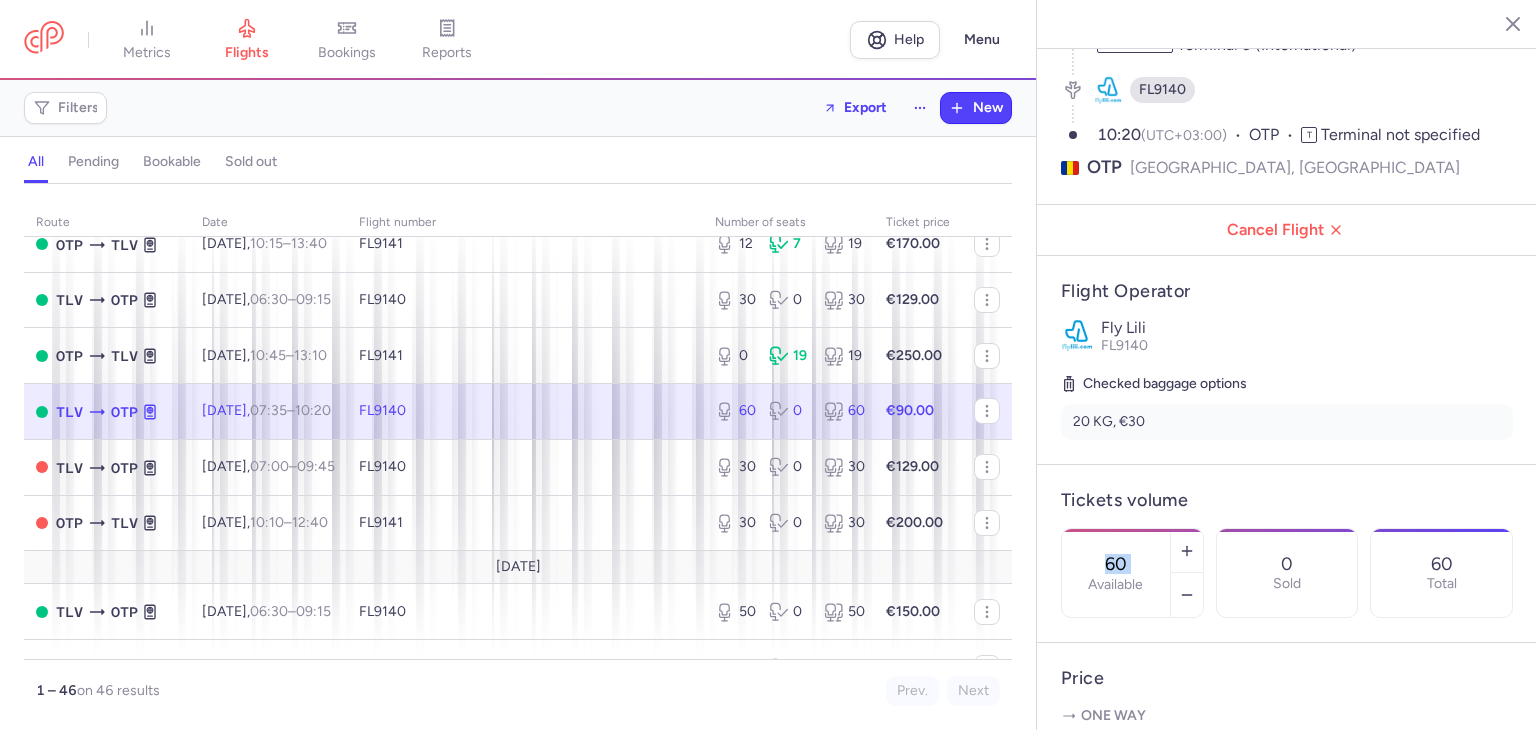 drag, startPoint x: 1176, startPoint y: 491, endPoint x: 1051, endPoint y: 497, distance: 125.14392 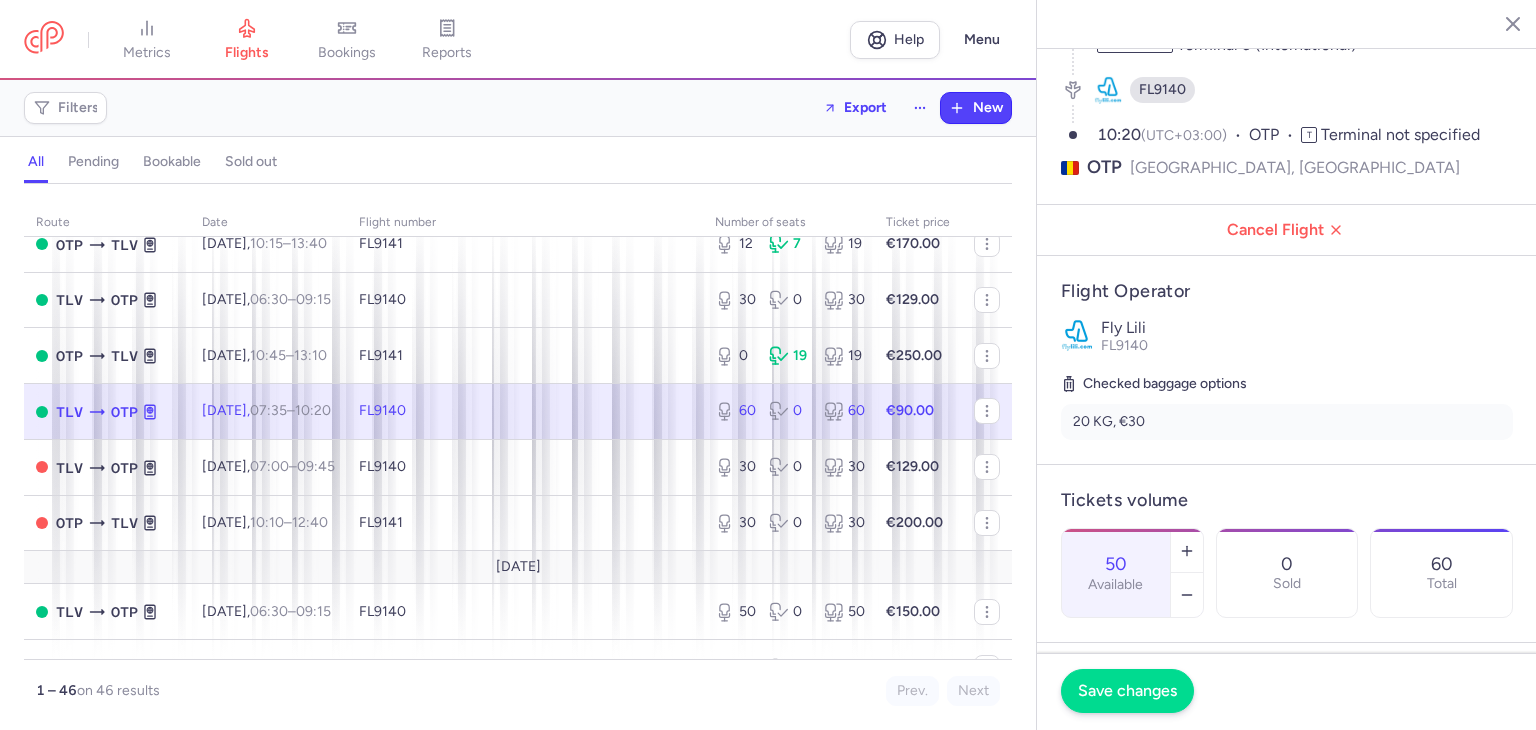 type on "50" 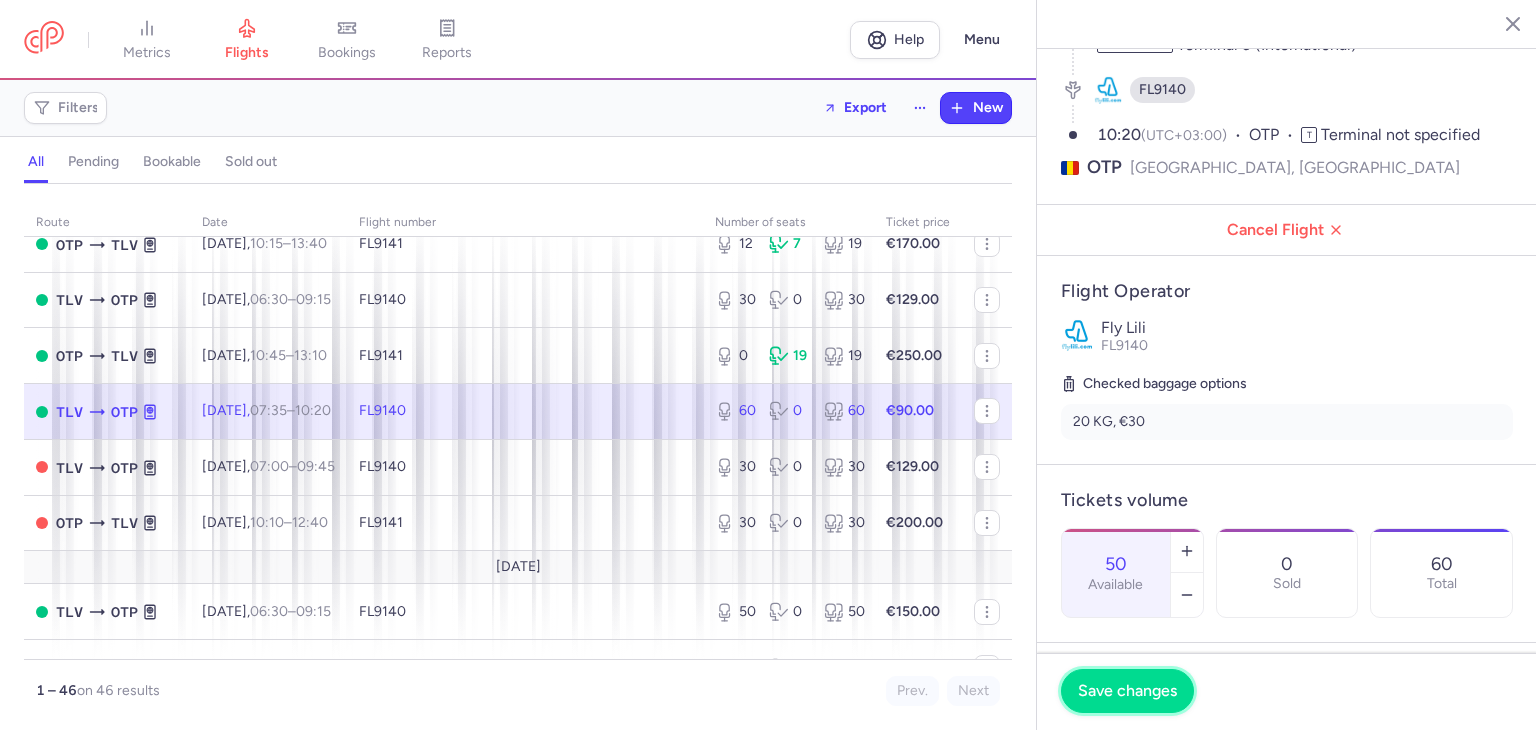 click on "Save changes" at bounding box center [1127, 691] 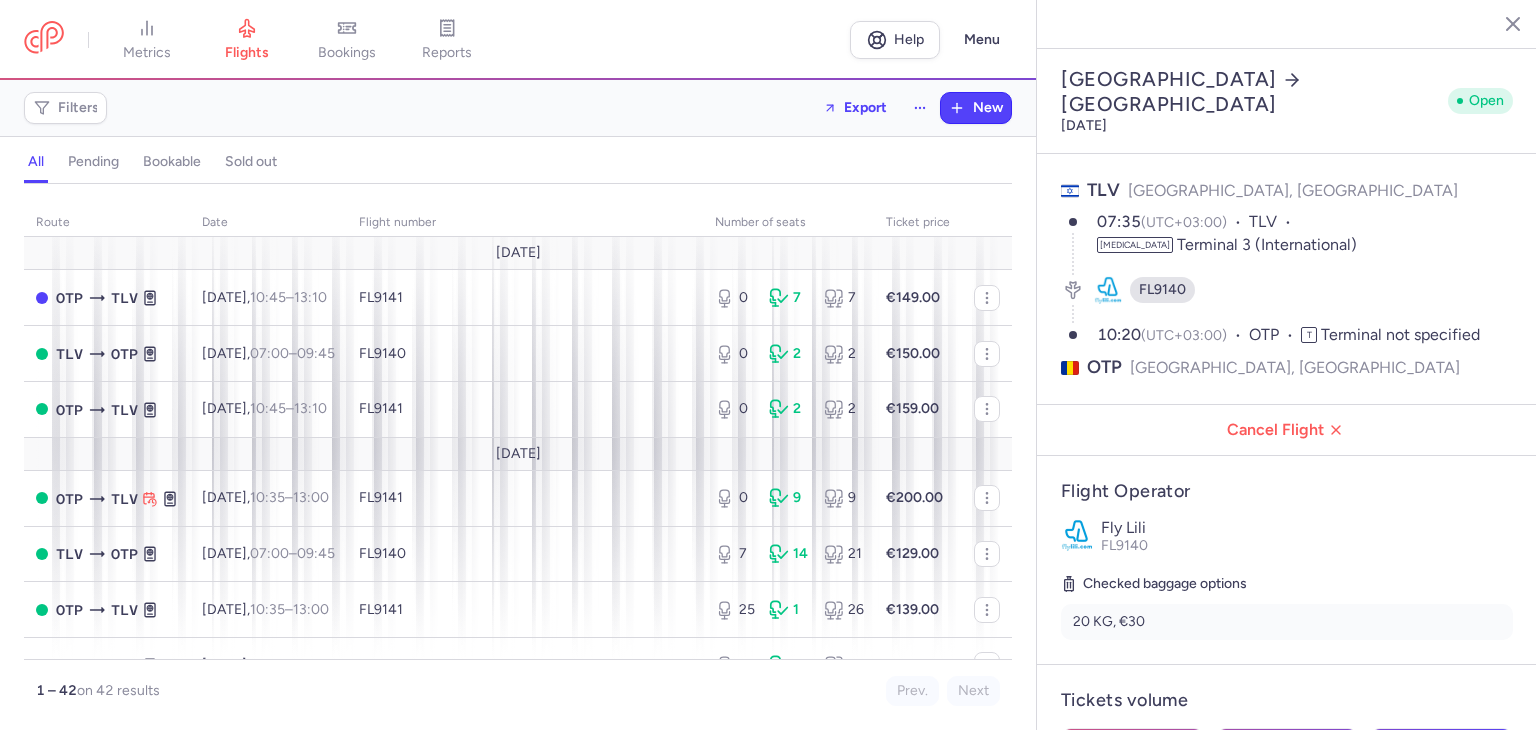 select on "days" 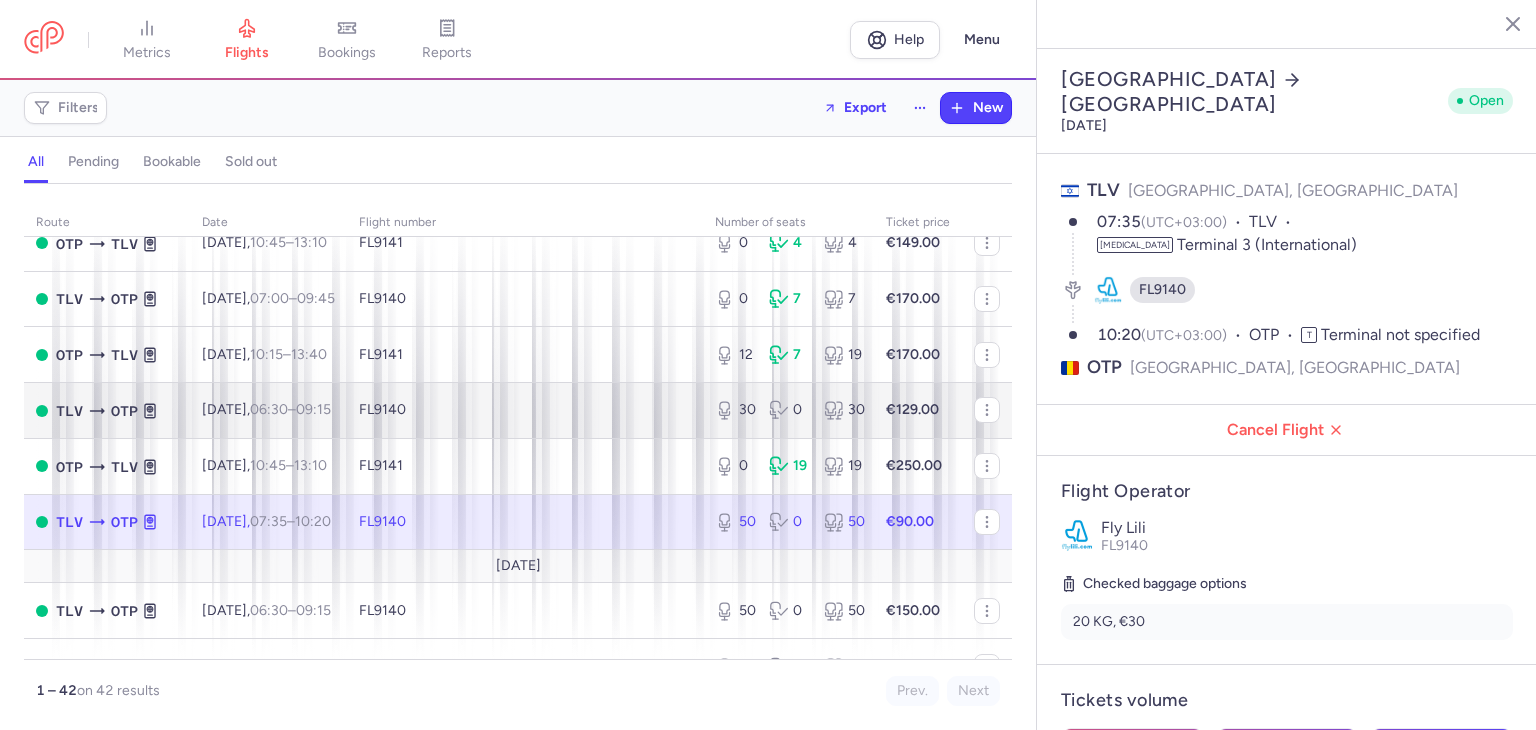 scroll, scrollTop: 500, scrollLeft: 0, axis: vertical 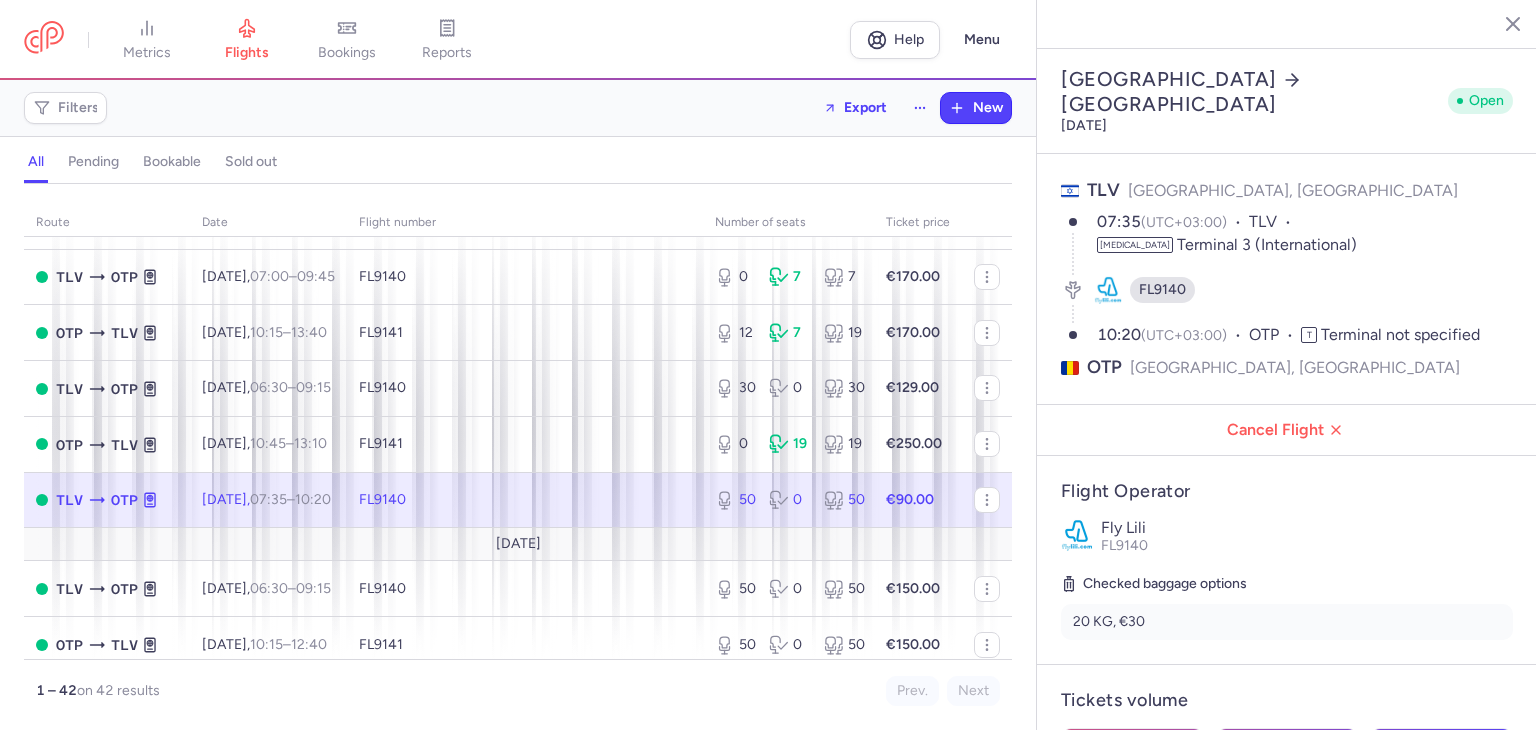 click 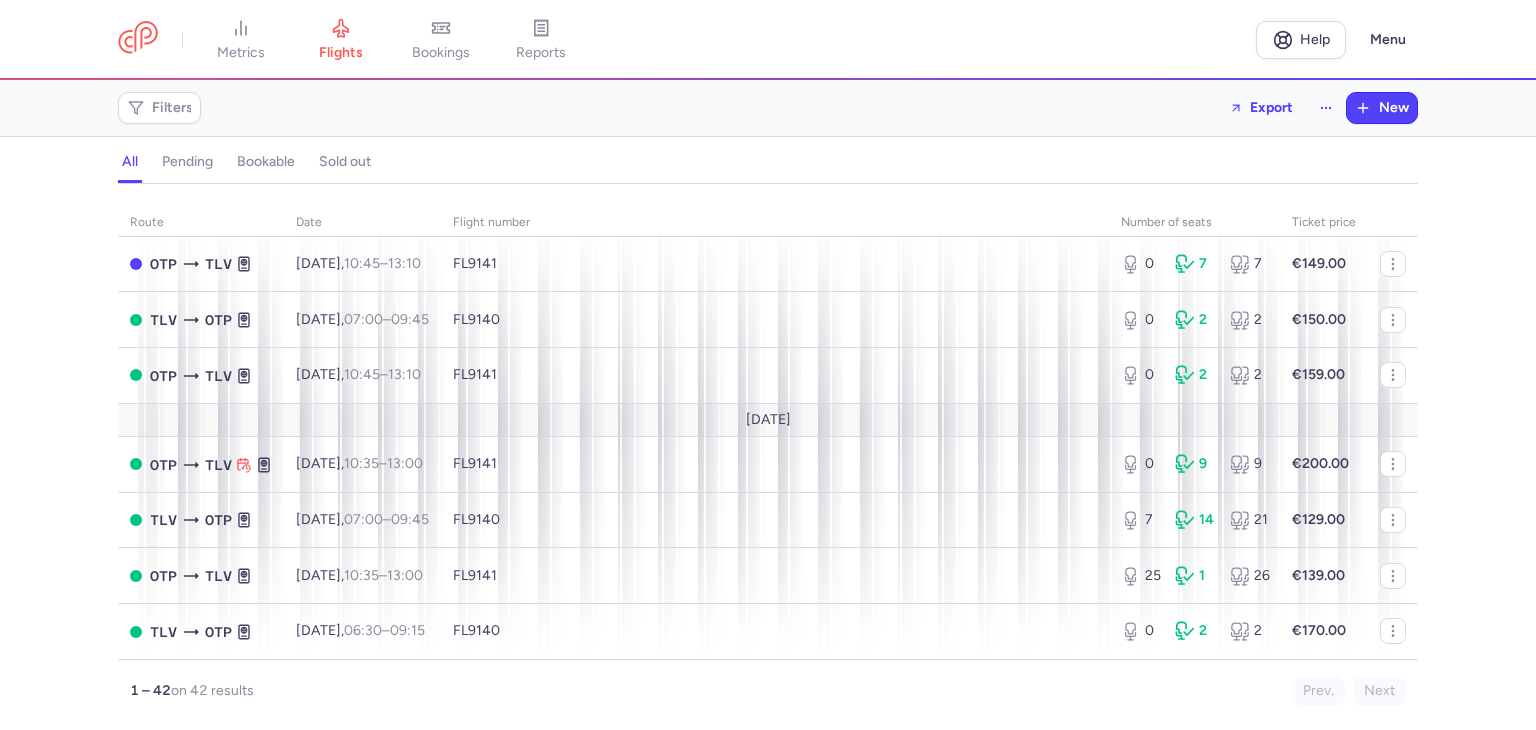 scroll, scrollTop: 0, scrollLeft: 0, axis: both 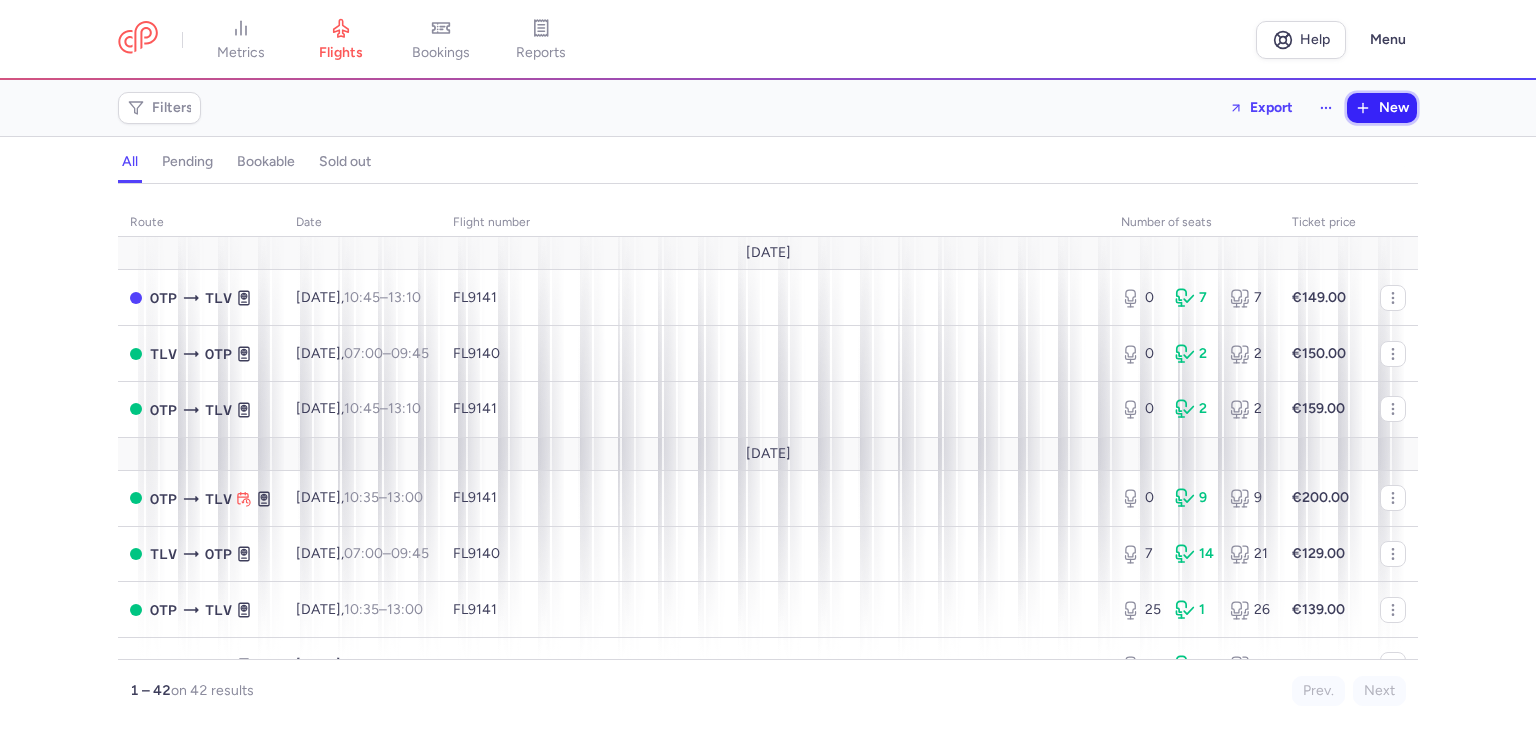 click on "New" at bounding box center (1394, 108) 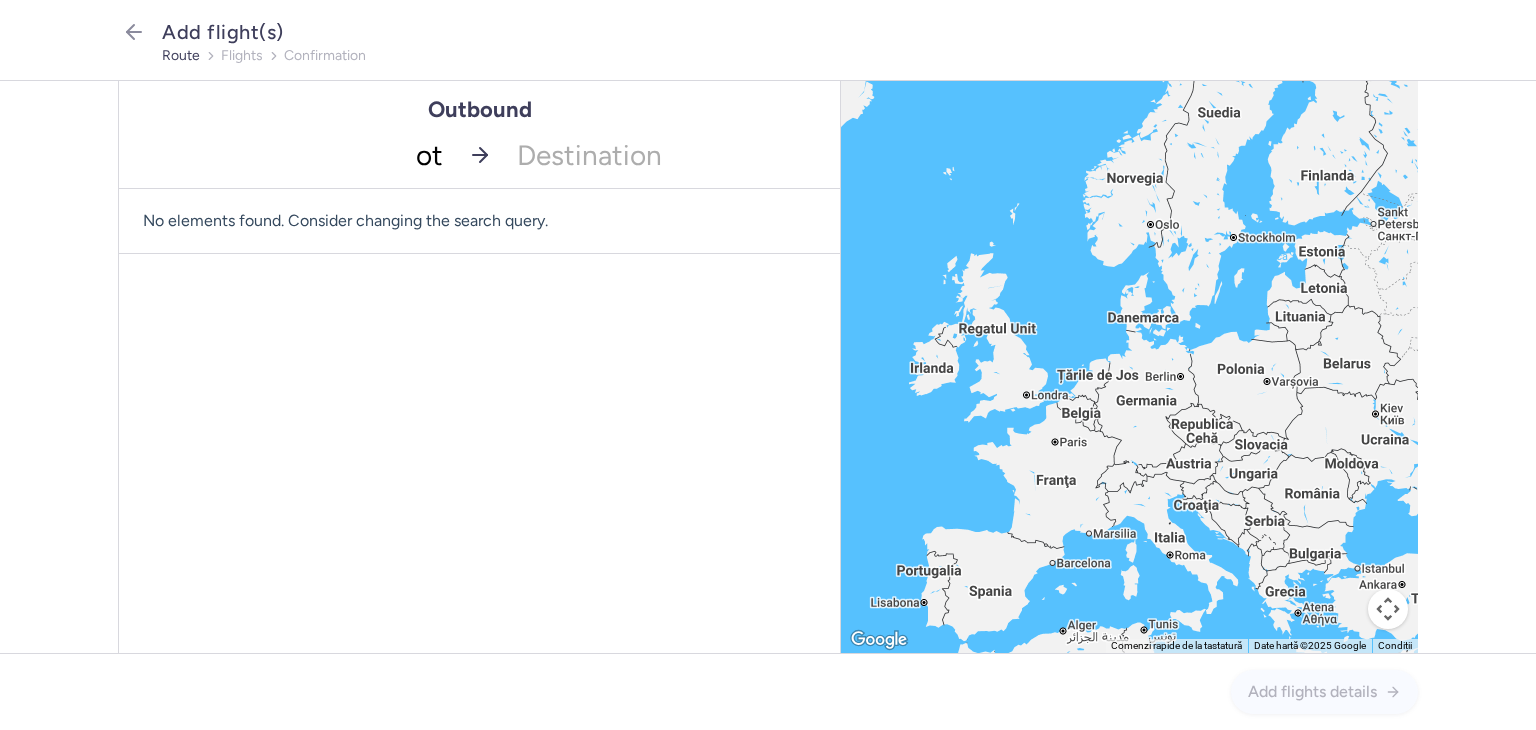 type on "otp" 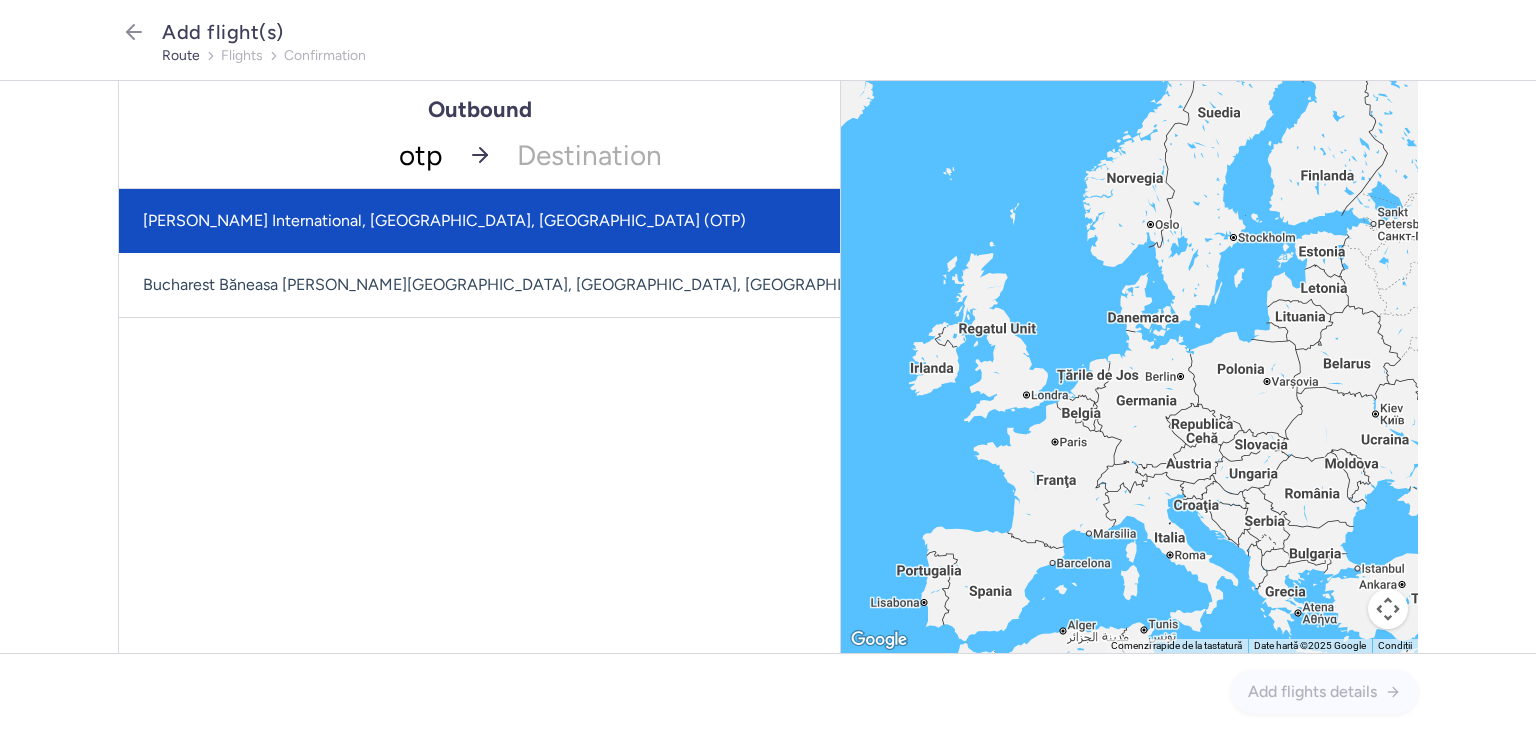 click on "[PERSON_NAME] International, [GEOGRAPHIC_DATA], [GEOGRAPHIC_DATA] (OTP)" at bounding box center (548, 221) 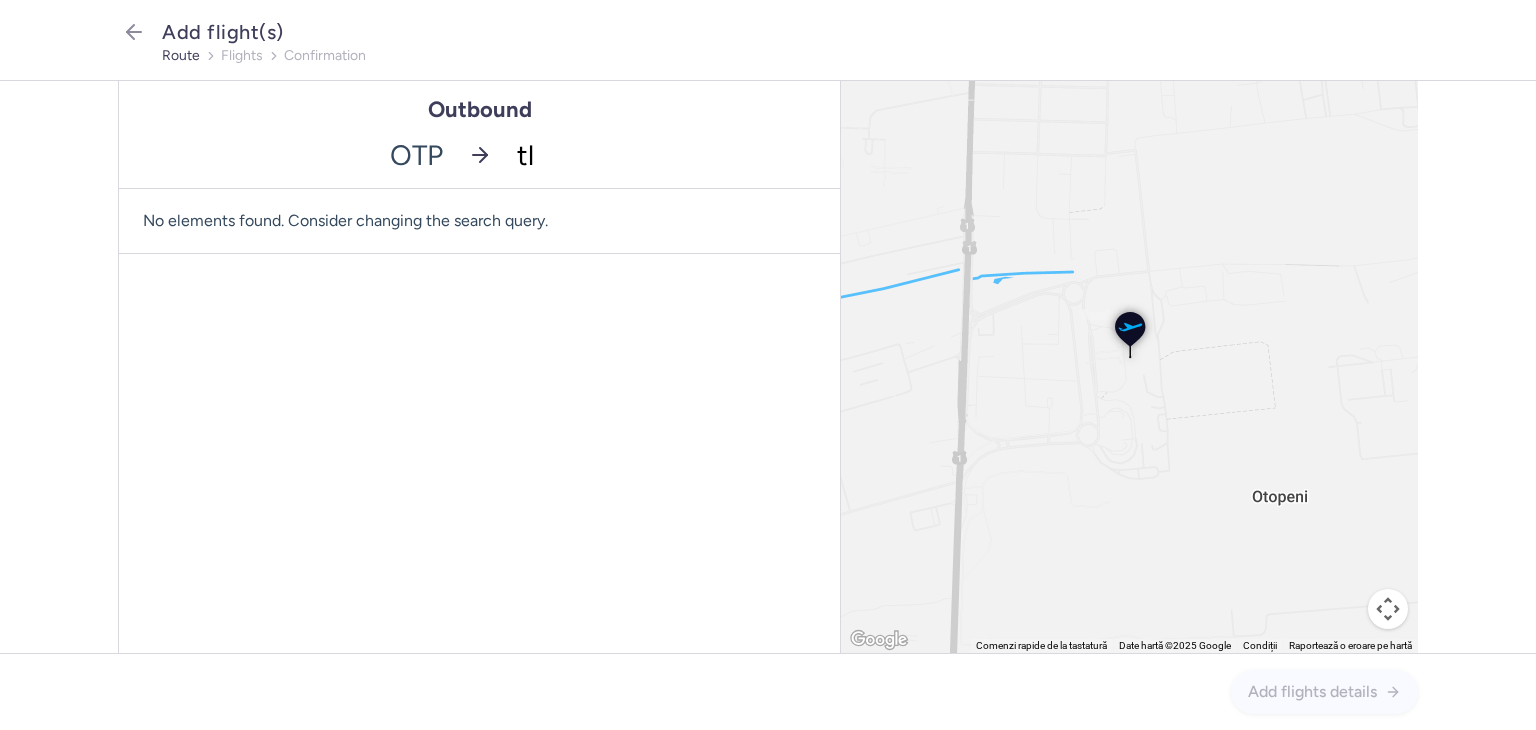 type on "tlv" 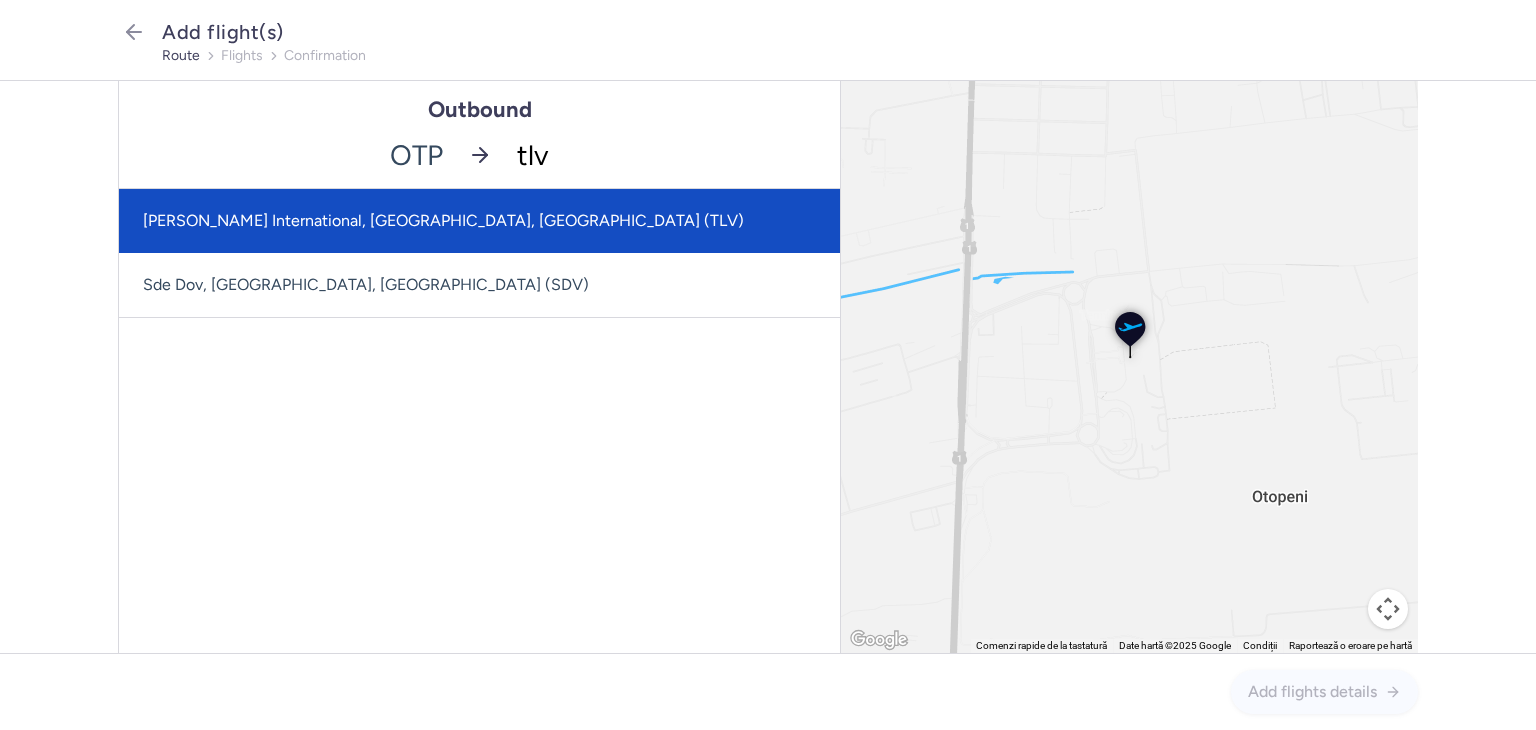 click on "[PERSON_NAME] International, [GEOGRAPHIC_DATA], [GEOGRAPHIC_DATA] (TLV)" at bounding box center [479, 221] 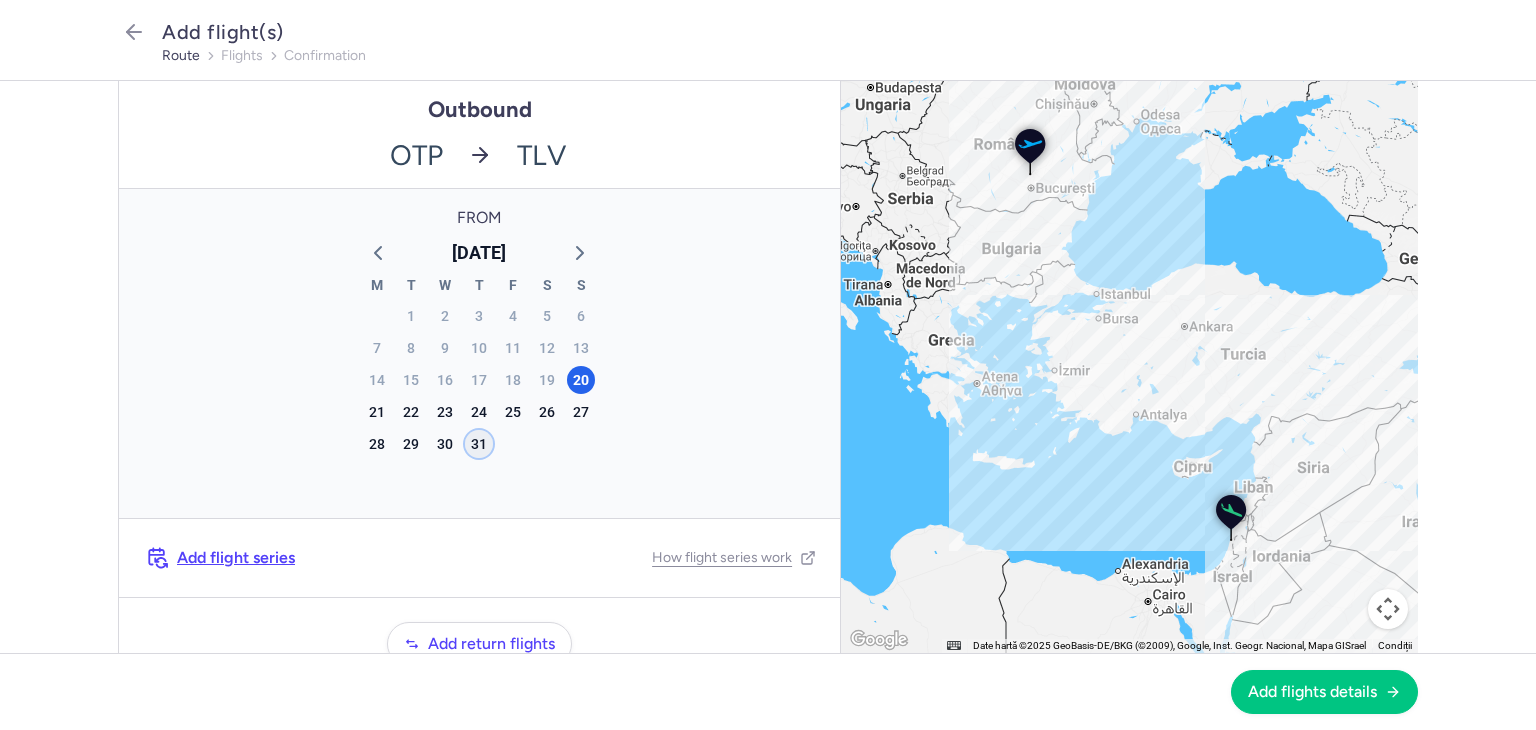 click on "31" 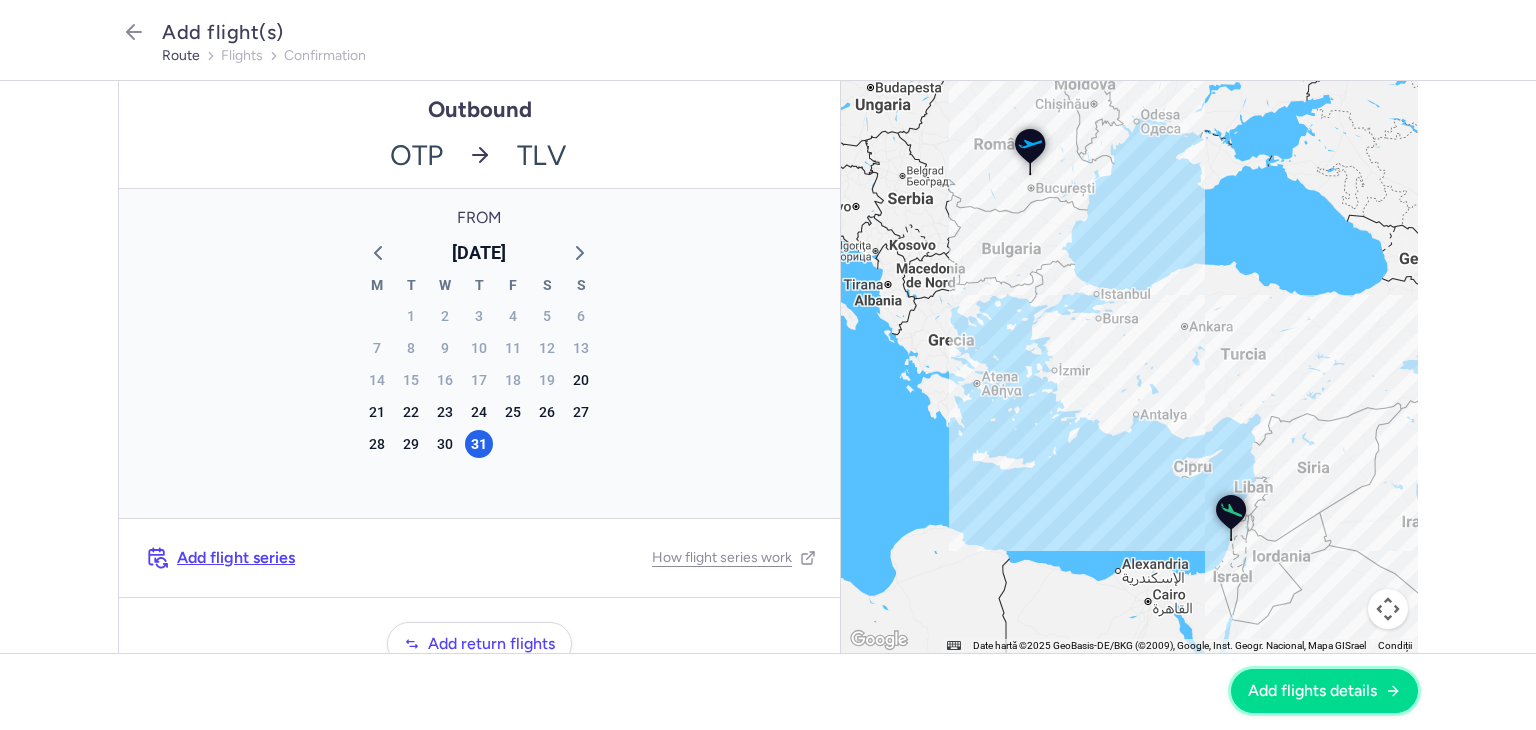 click on "Add flights details" at bounding box center (1312, 691) 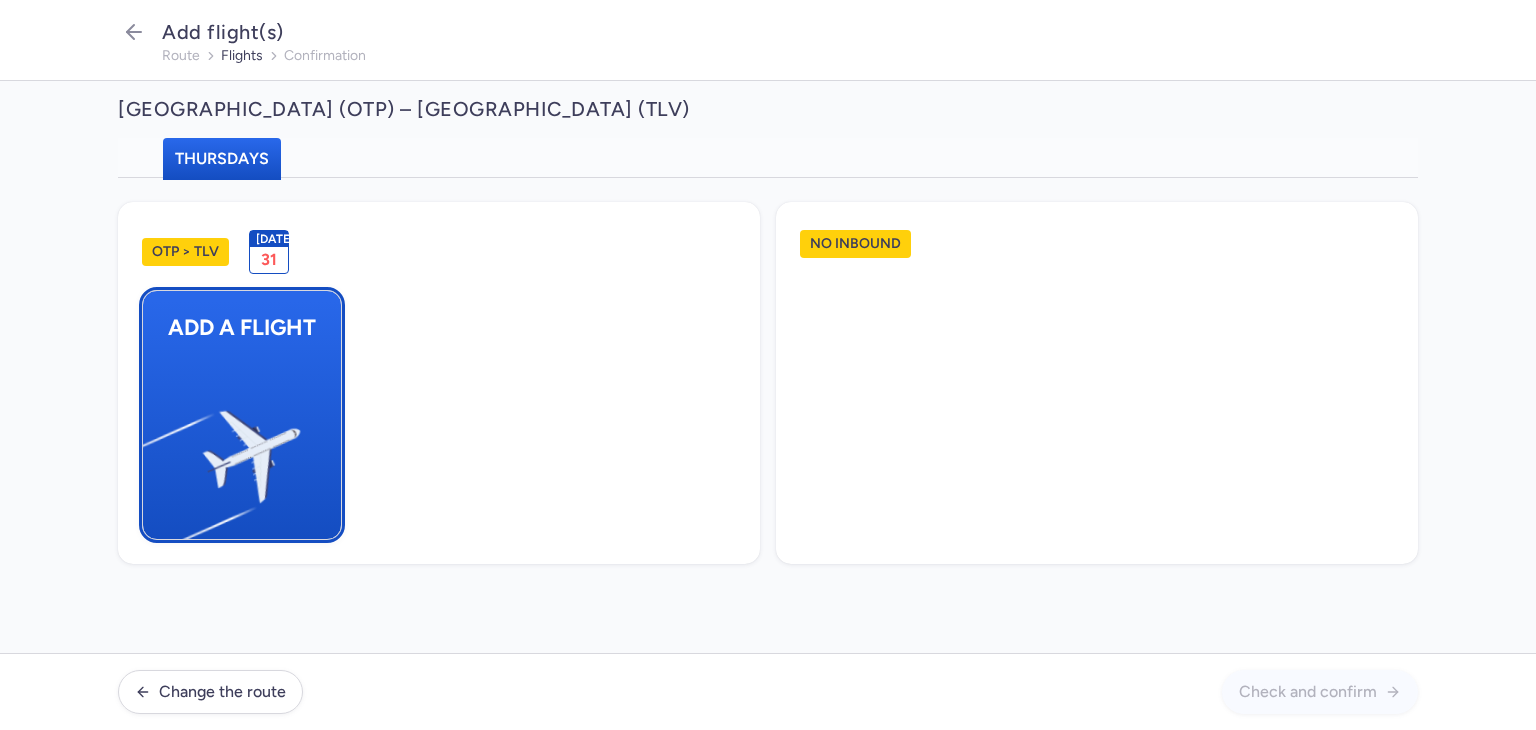 click at bounding box center [153, 448] 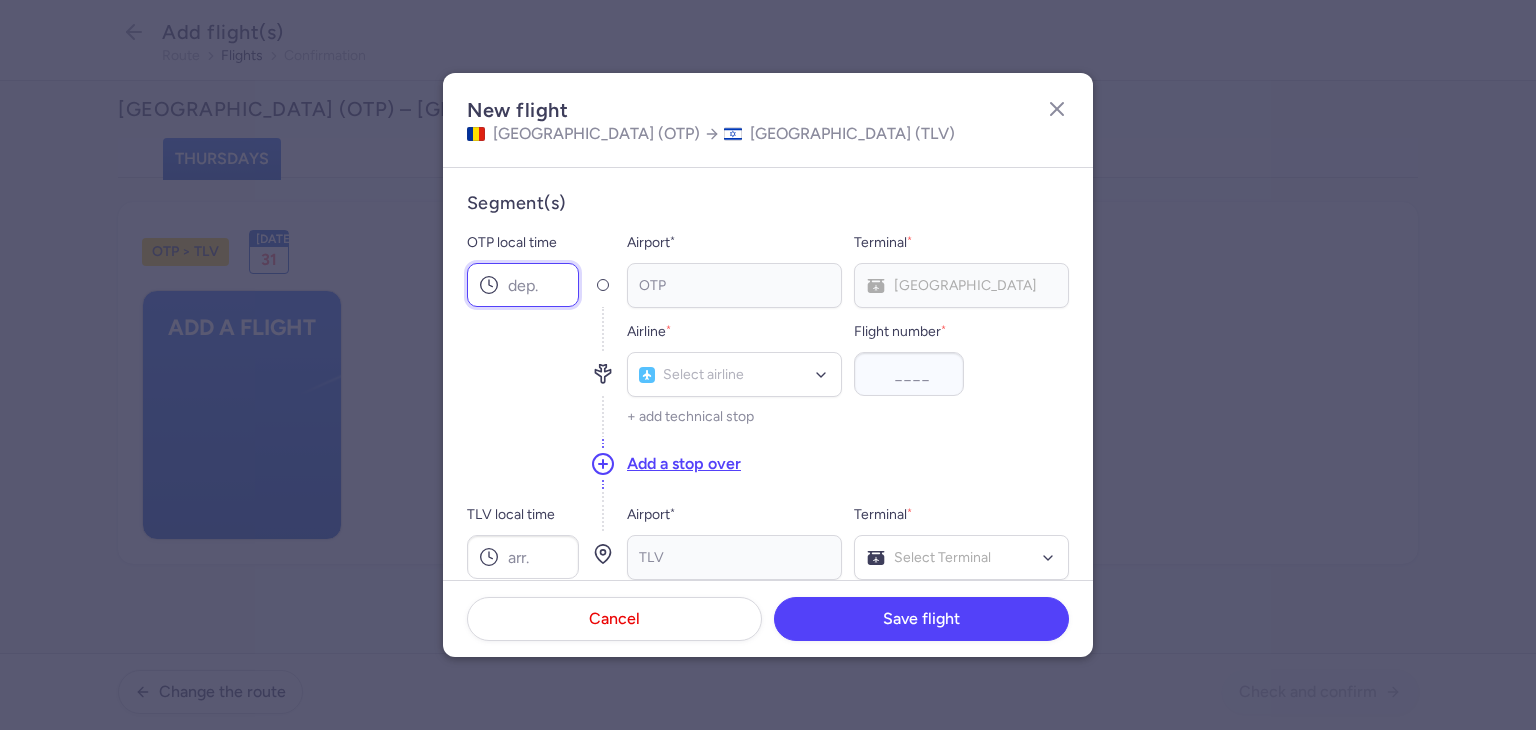 click on "OTP local time" at bounding box center [523, 285] 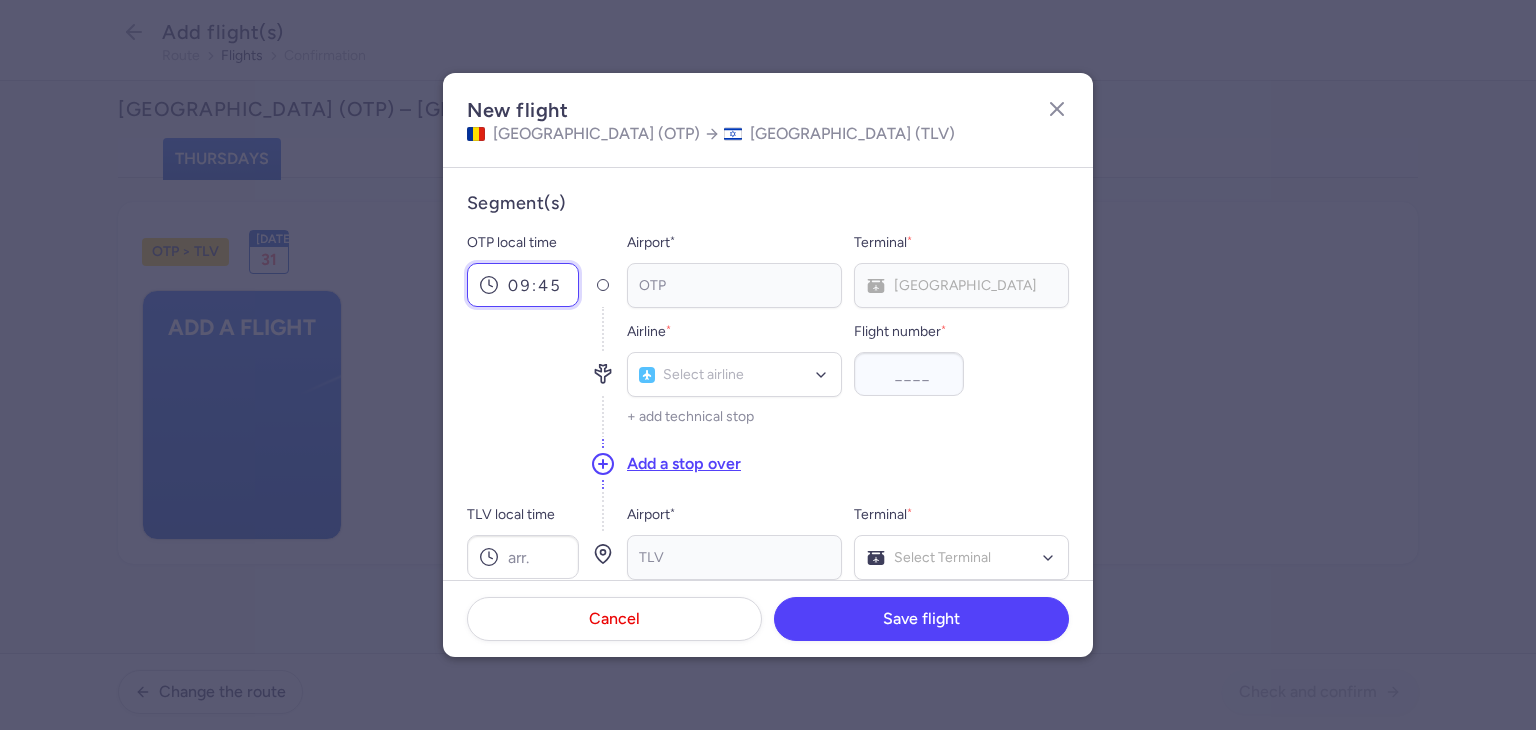 type on "09:45" 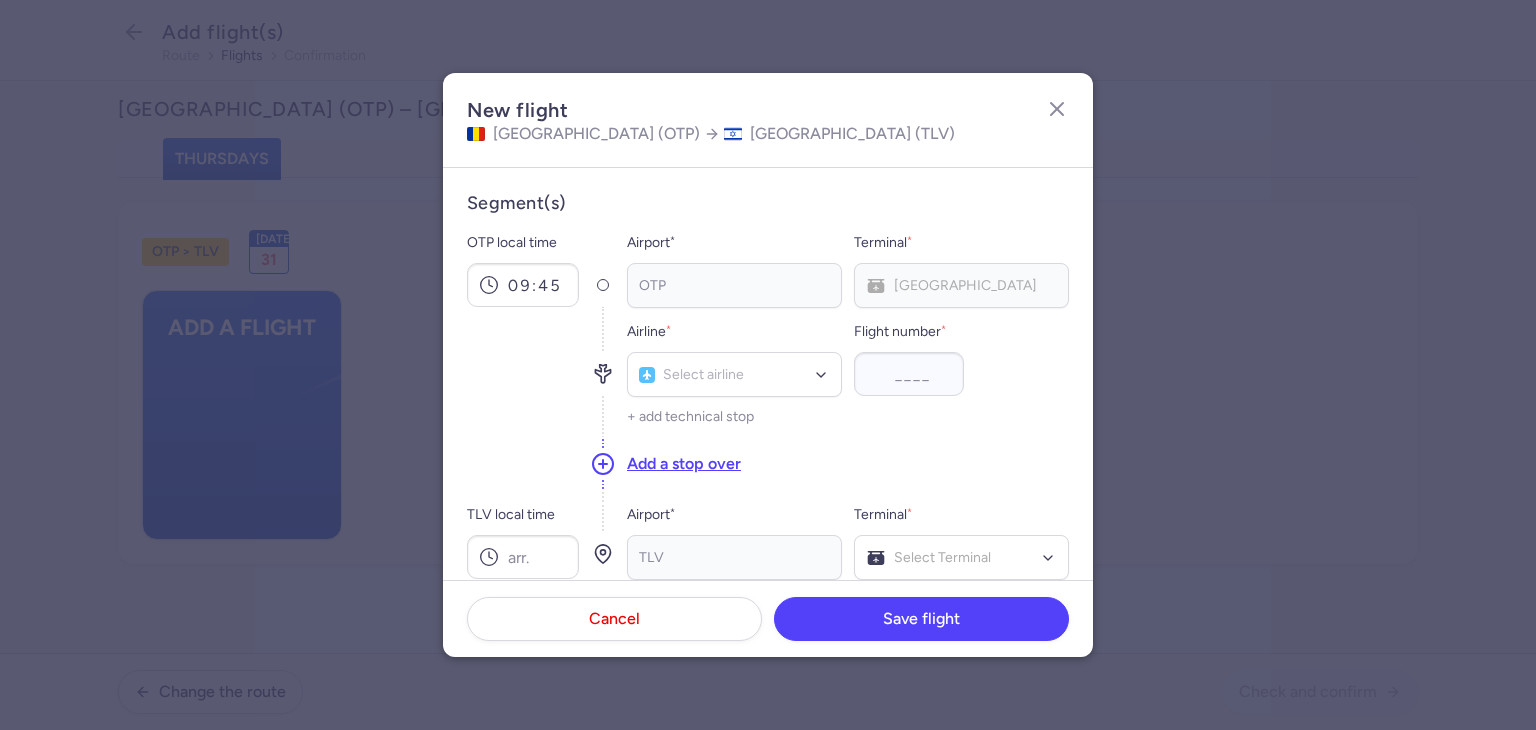click on "TLV local time" 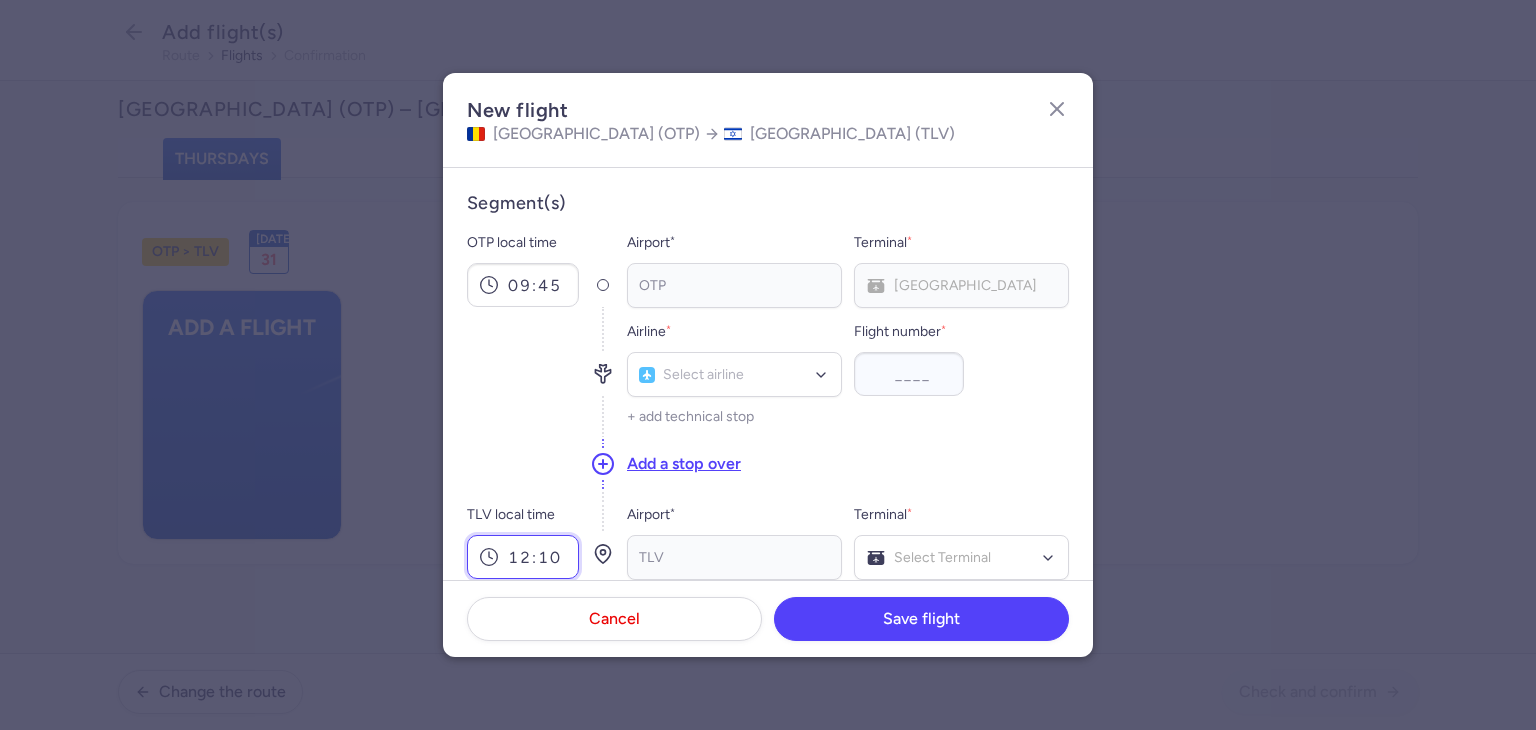 type on "12:10" 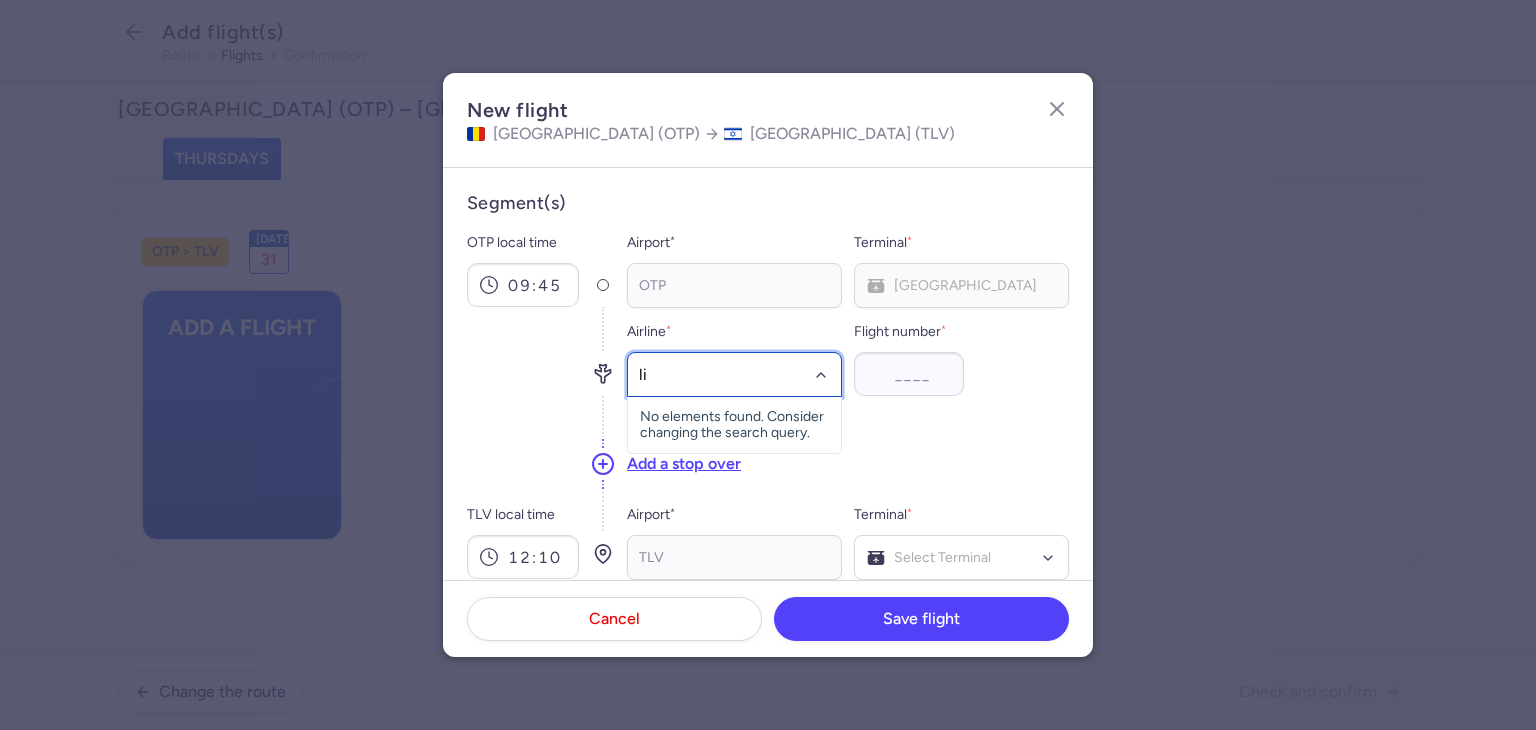 type on "lil" 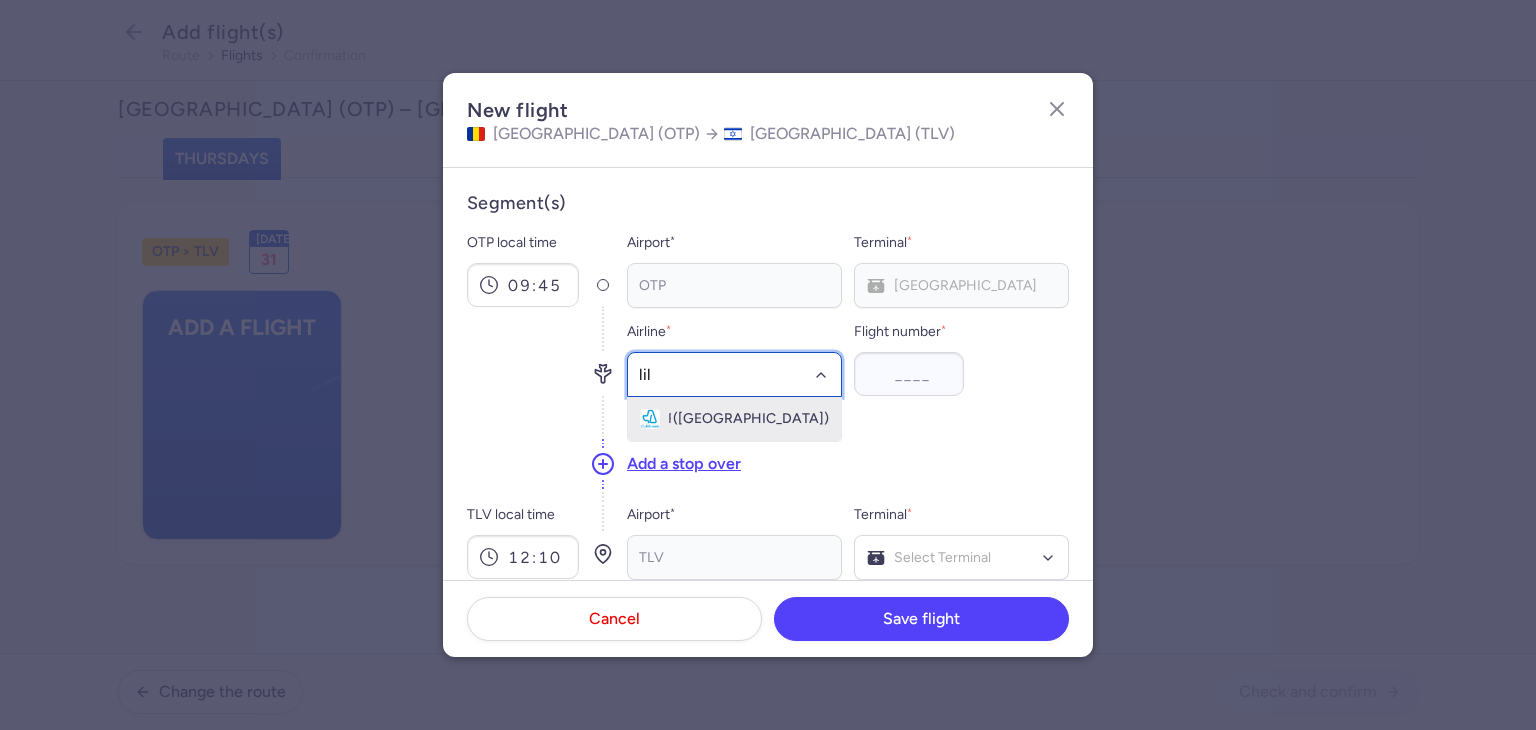 drag, startPoint x: 740, startPoint y: 436, endPoint x: 792, endPoint y: 410, distance: 58.137768 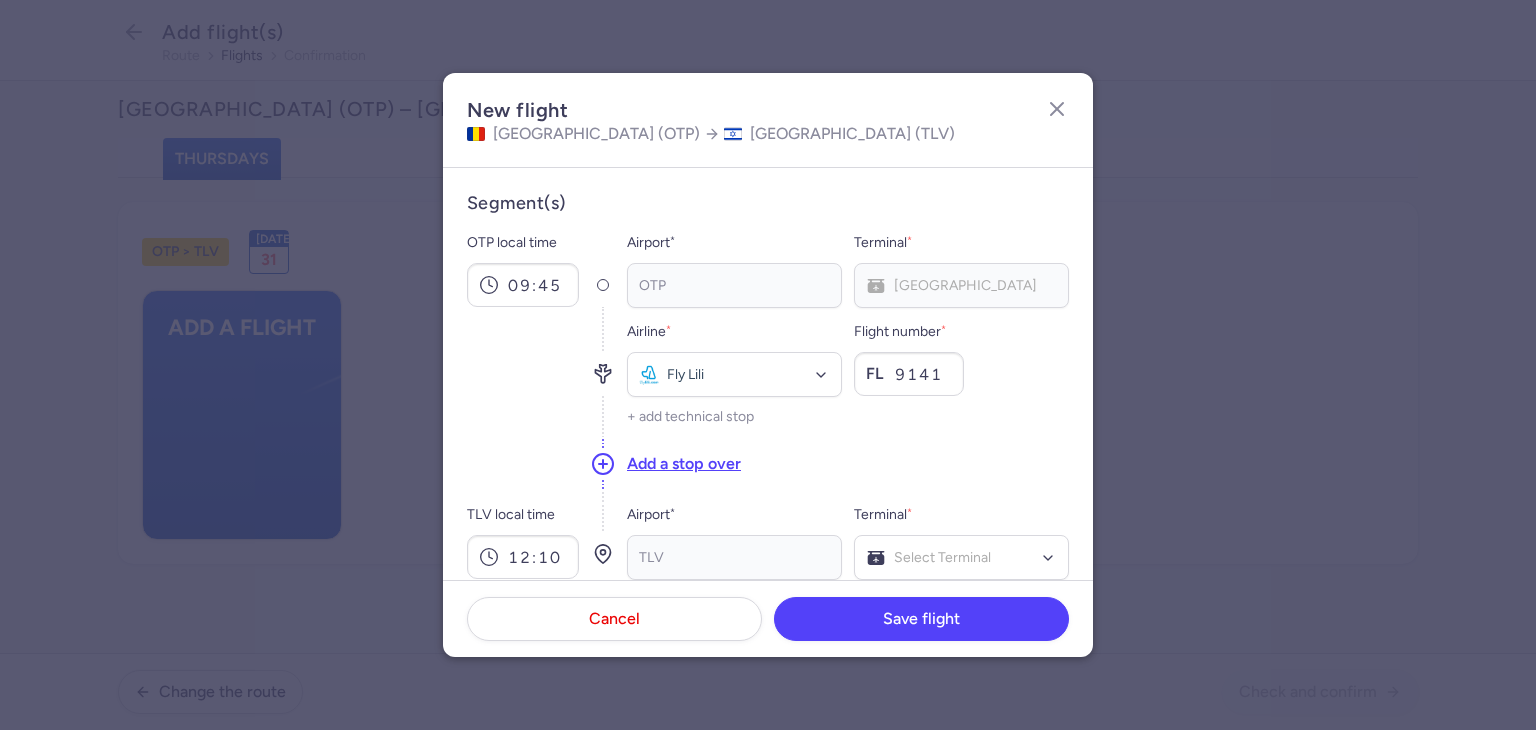 type on "9141" 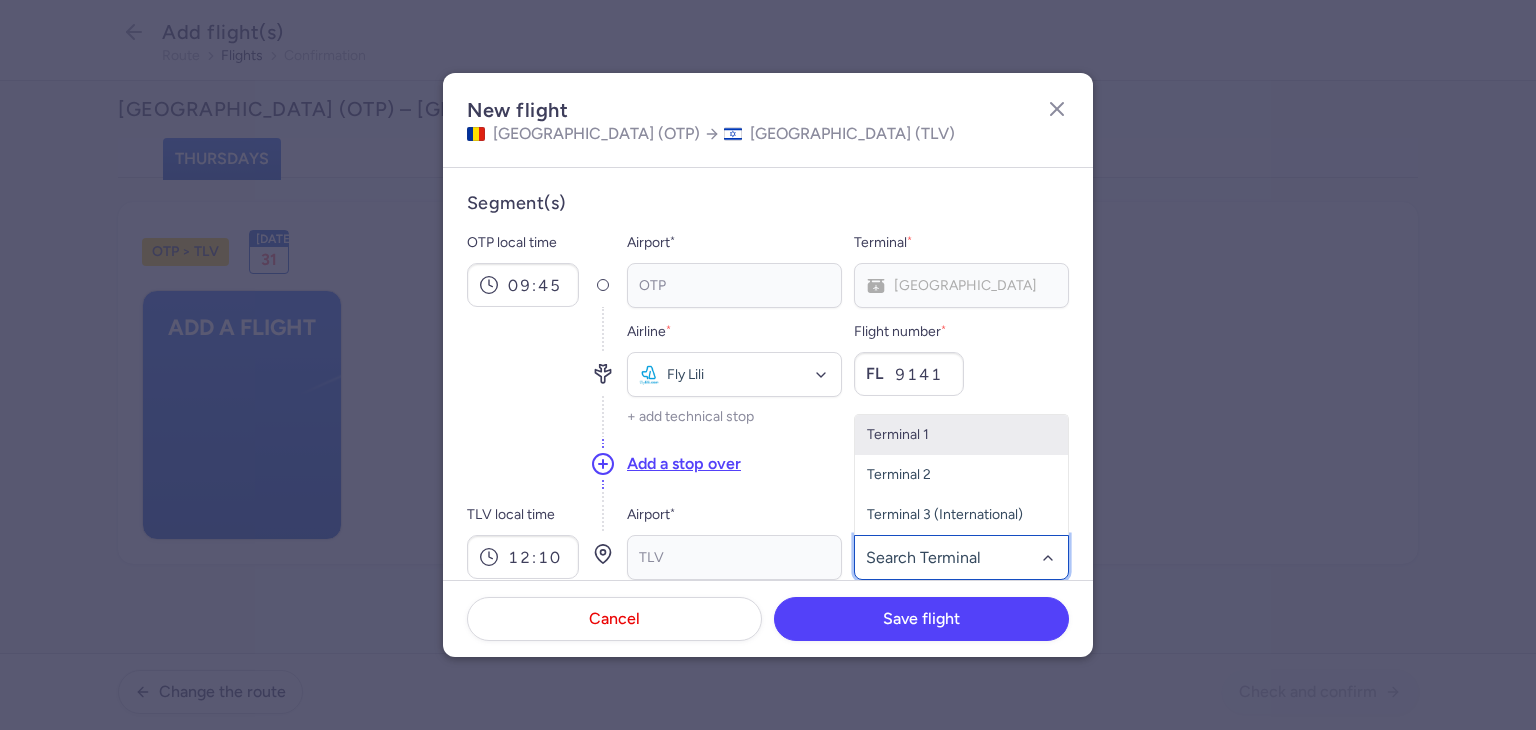 click 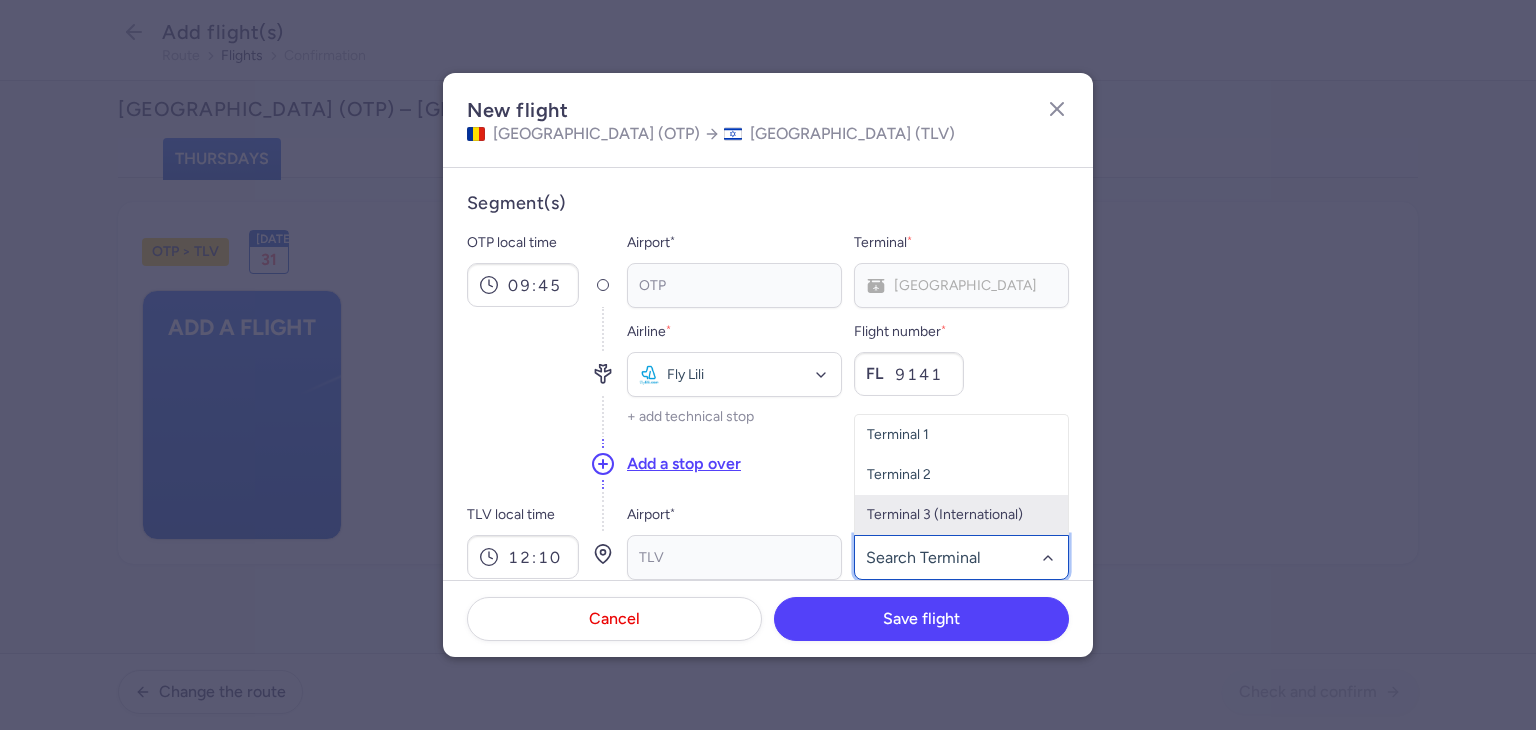 click on "Terminal 3 (International)" 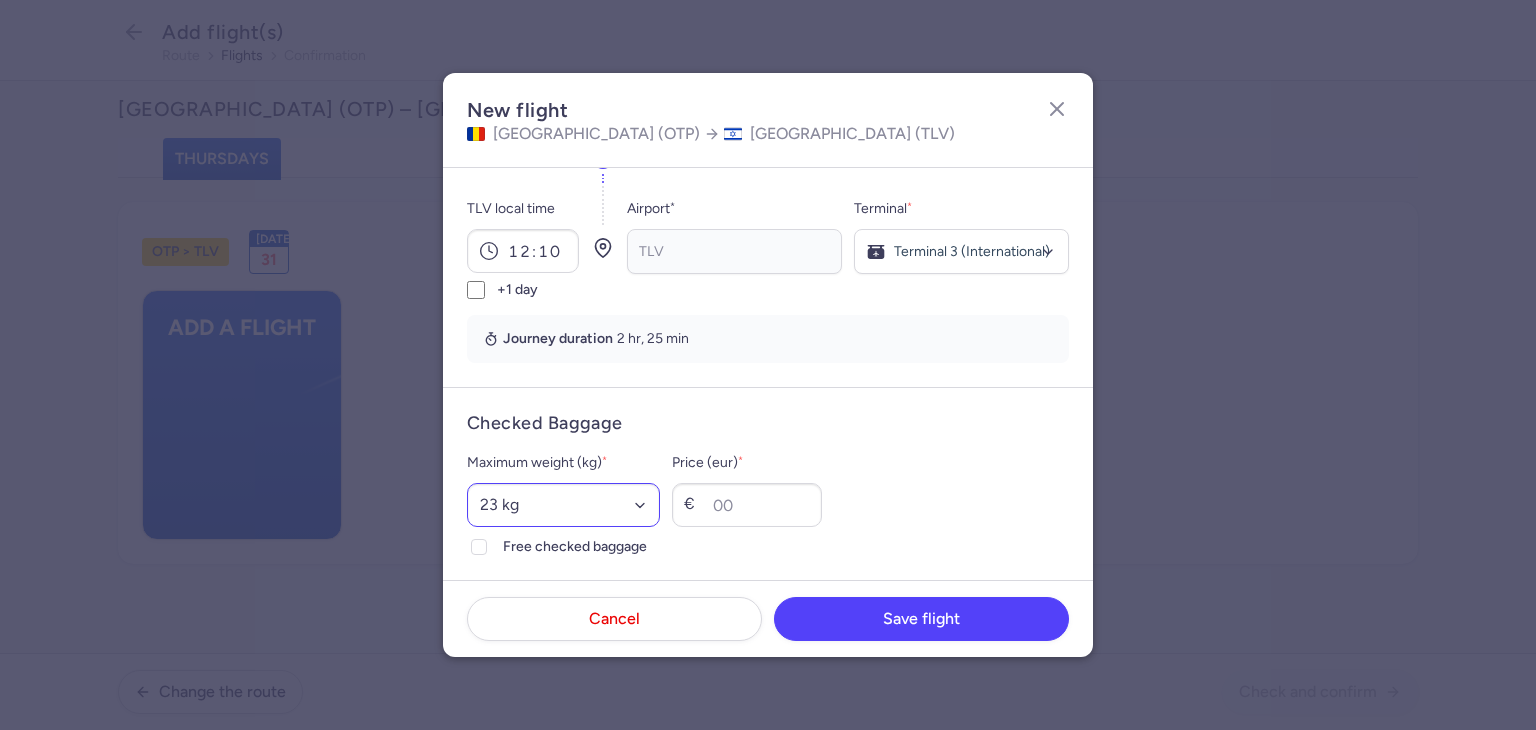 scroll, scrollTop: 400, scrollLeft: 0, axis: vertical 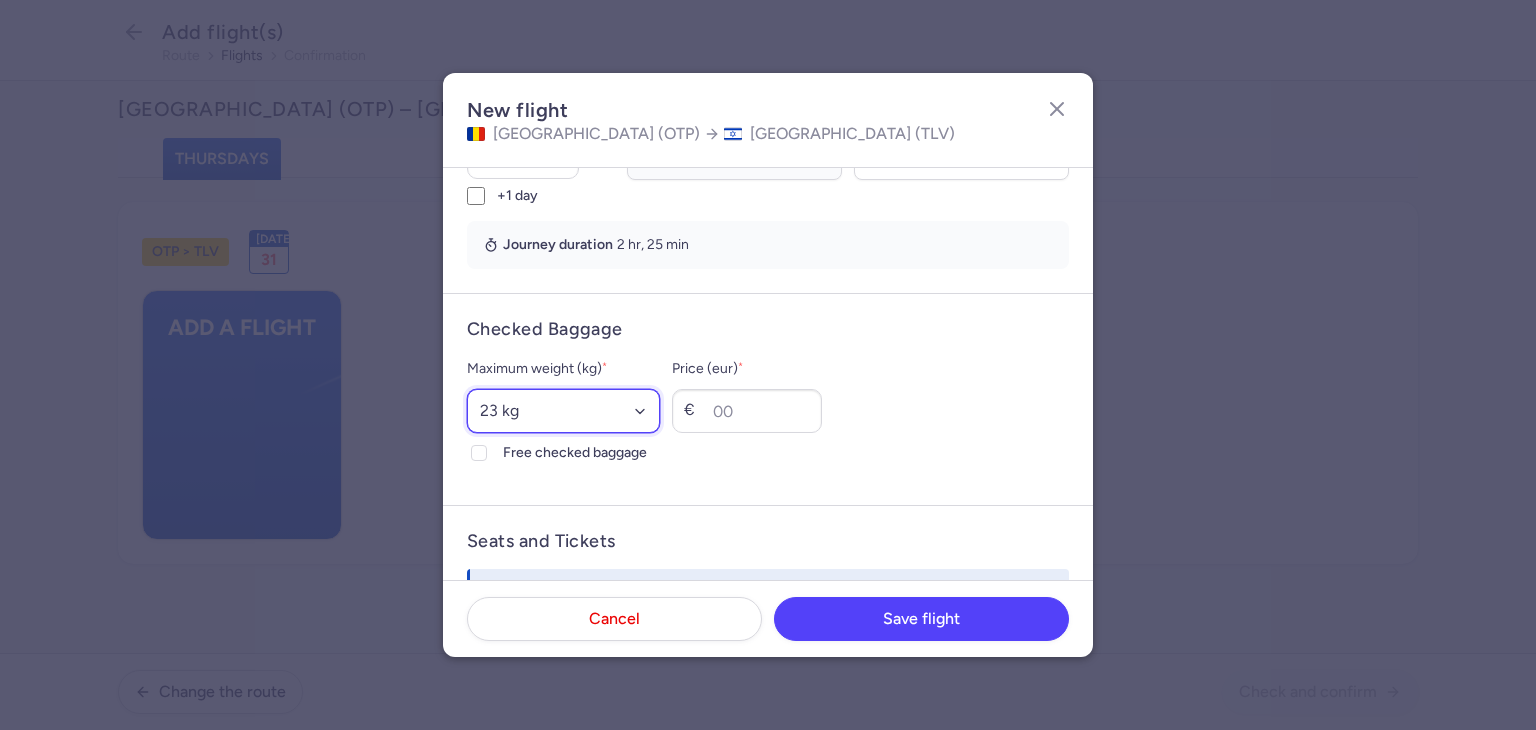 click on "Select an option 15 kg 16 kg 17 kg 18 kg 19 kg 20 kg 21 kg 22 kg 23 kg 24 kg 25 kg 26 kg 27 kg 28 kg 29 kg 30 kg 31 kg 32 kg 33 kg 34 kg 35 kg" at bounding box center (563, 411) 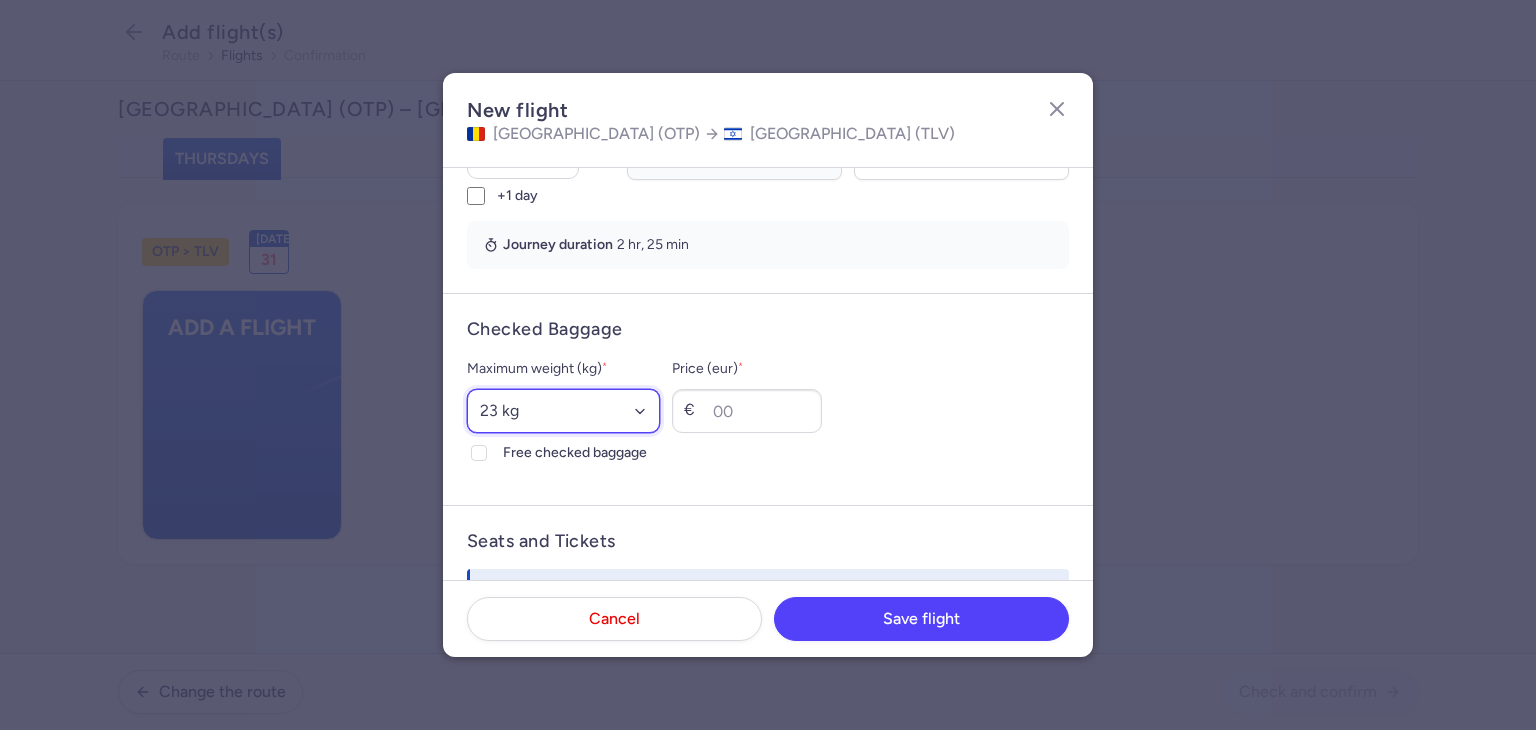 select on "20" 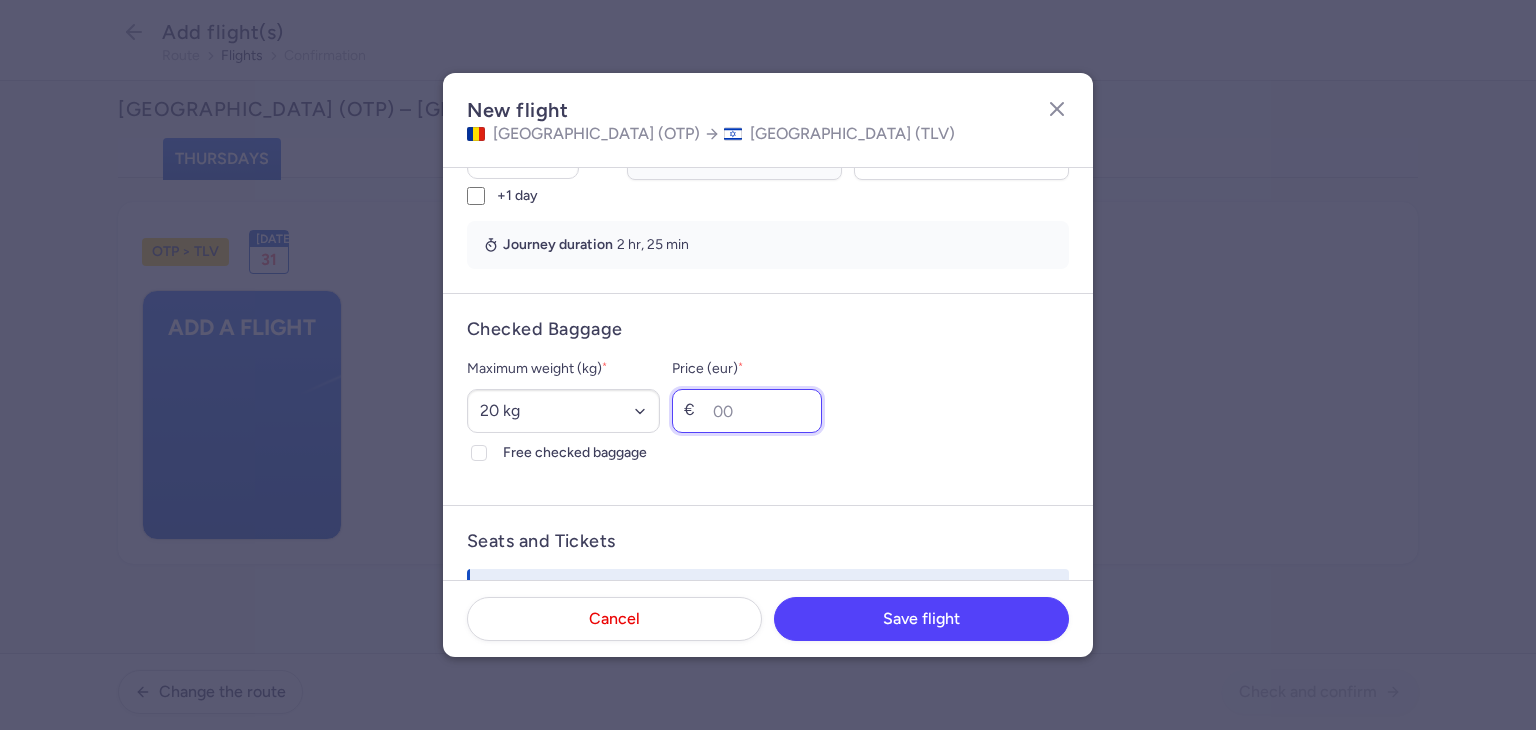 click on "Price (eur)  *" at bounding box center [747, 411] 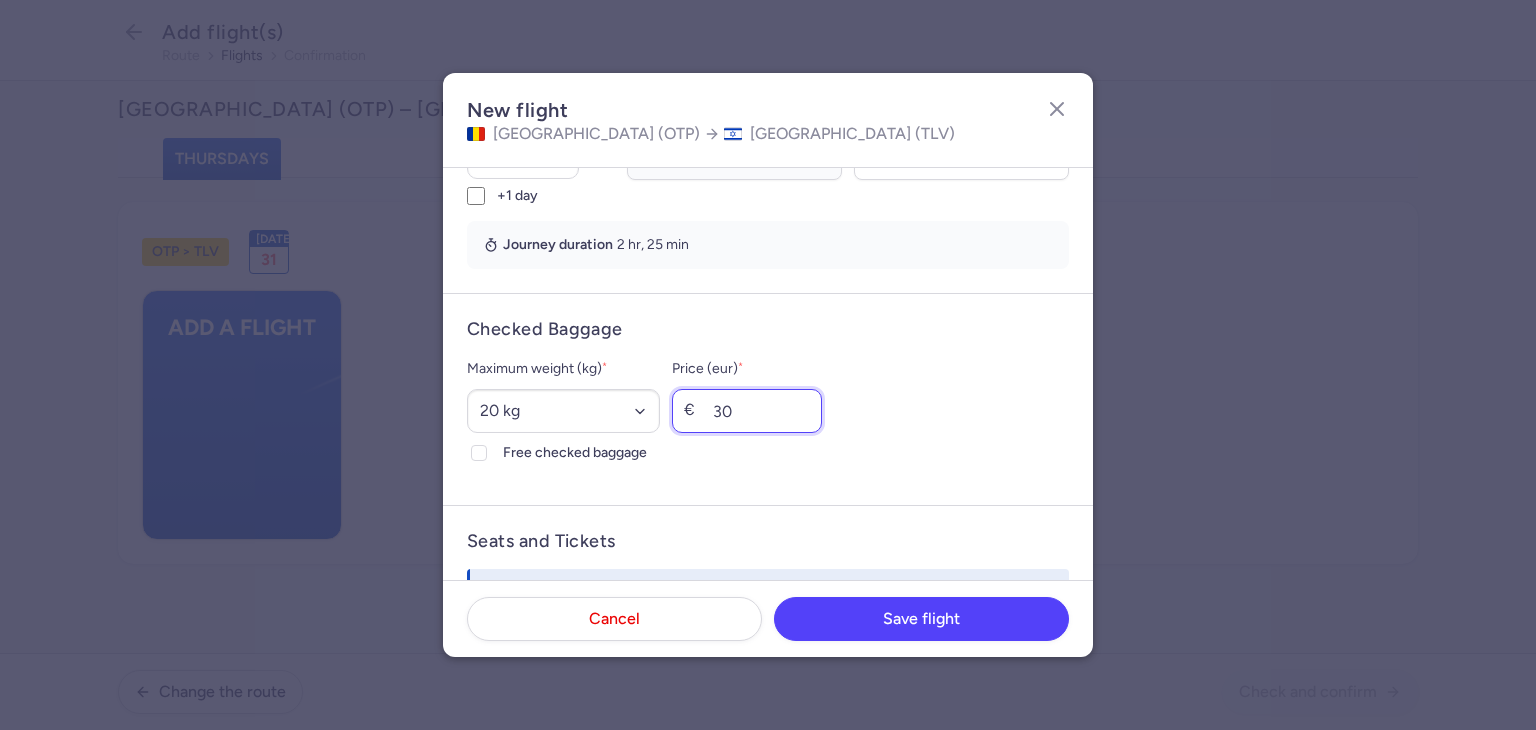type on "30" 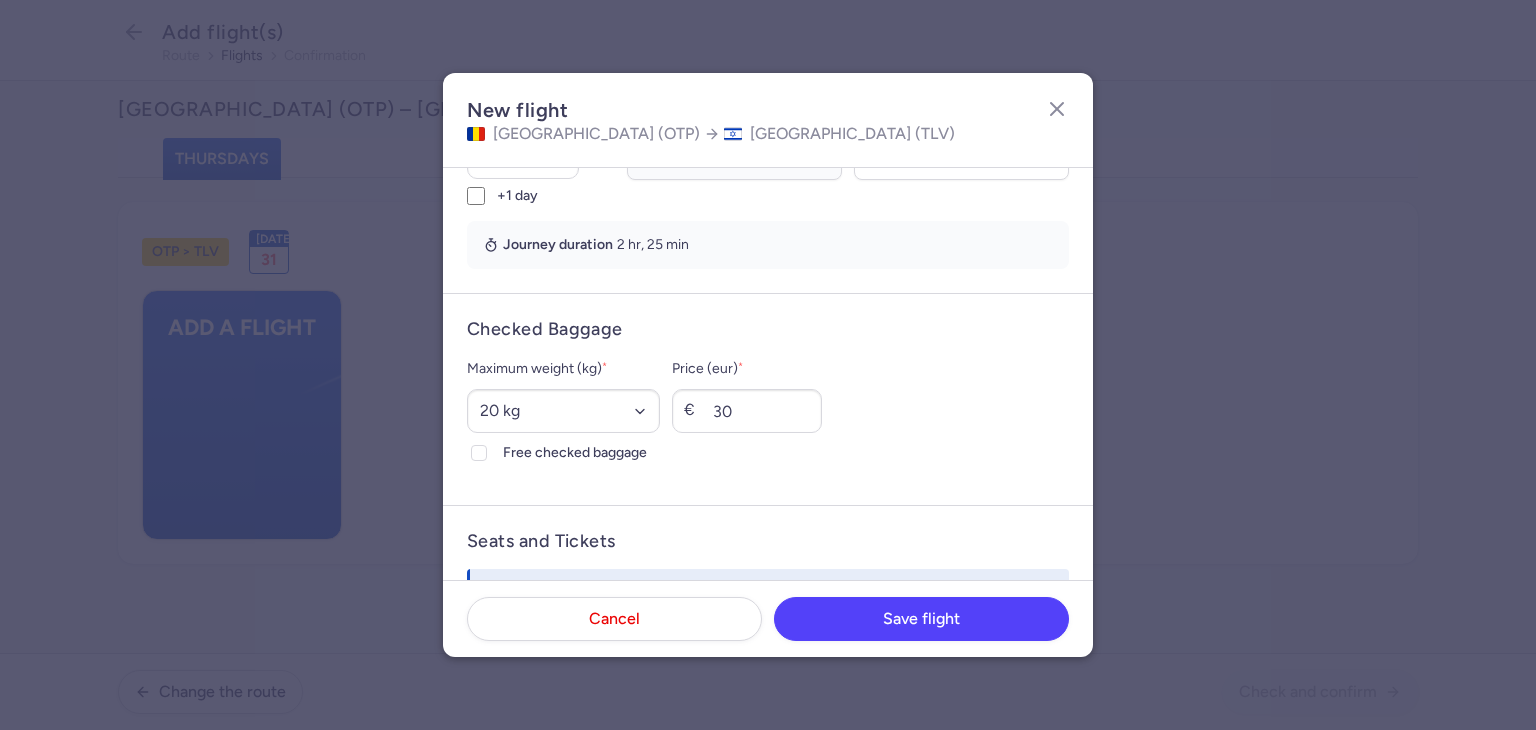 click on "Maximum weight (kg)  * Select an option 15 kg 16 kg 17 kg 18 kg 19 kg 20 kg 21 kg 22 kg 23 kg 24 kg 25 kg 26 kg 27 kg 28 kg 29 kg 30 kg 31 kg 32 kg 33 kg 34 kg 35 kg Free checked baggage Price (eur)  * € 30" at bounding box center [768, 411] 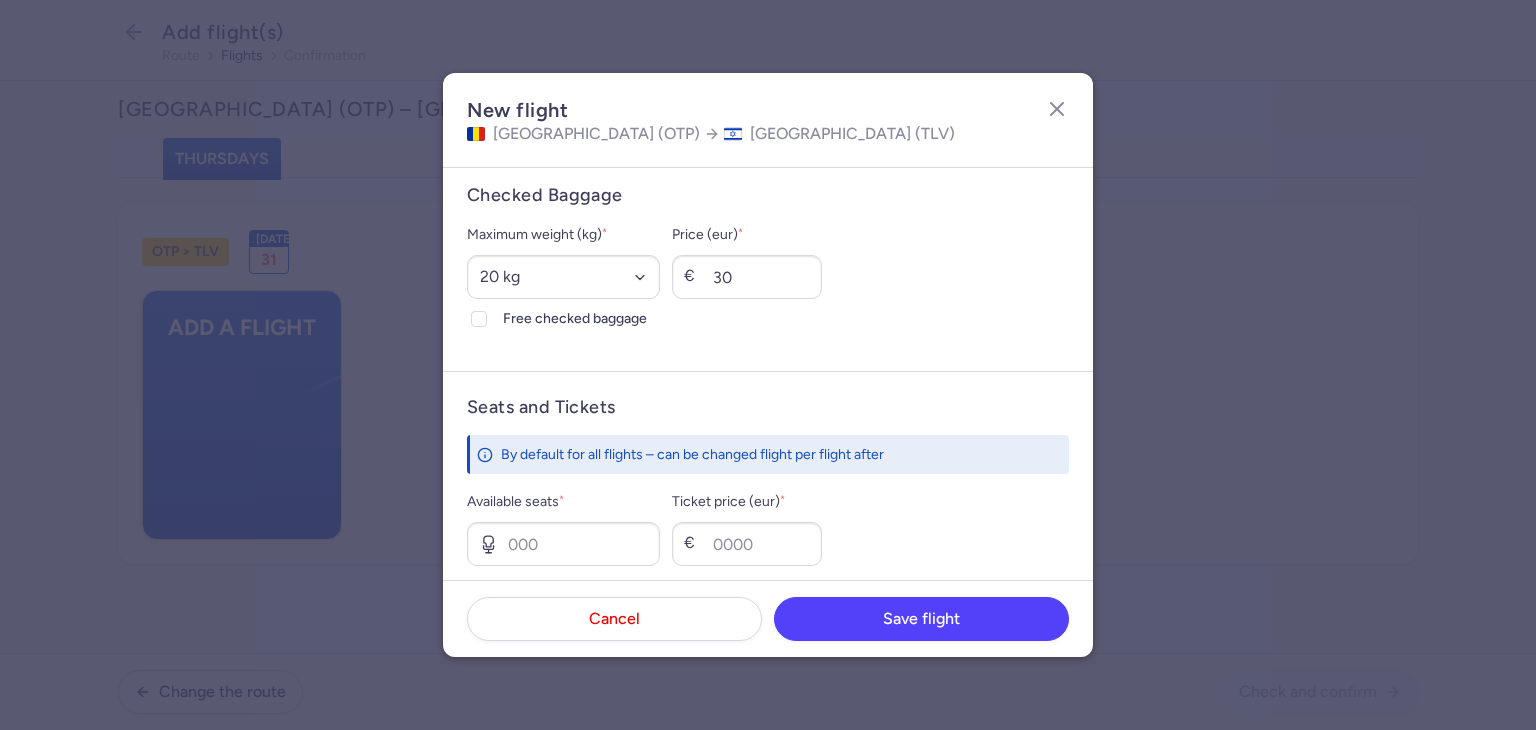 scroll, scrollTop: 786, scrollLeft: 0, axis: vertical 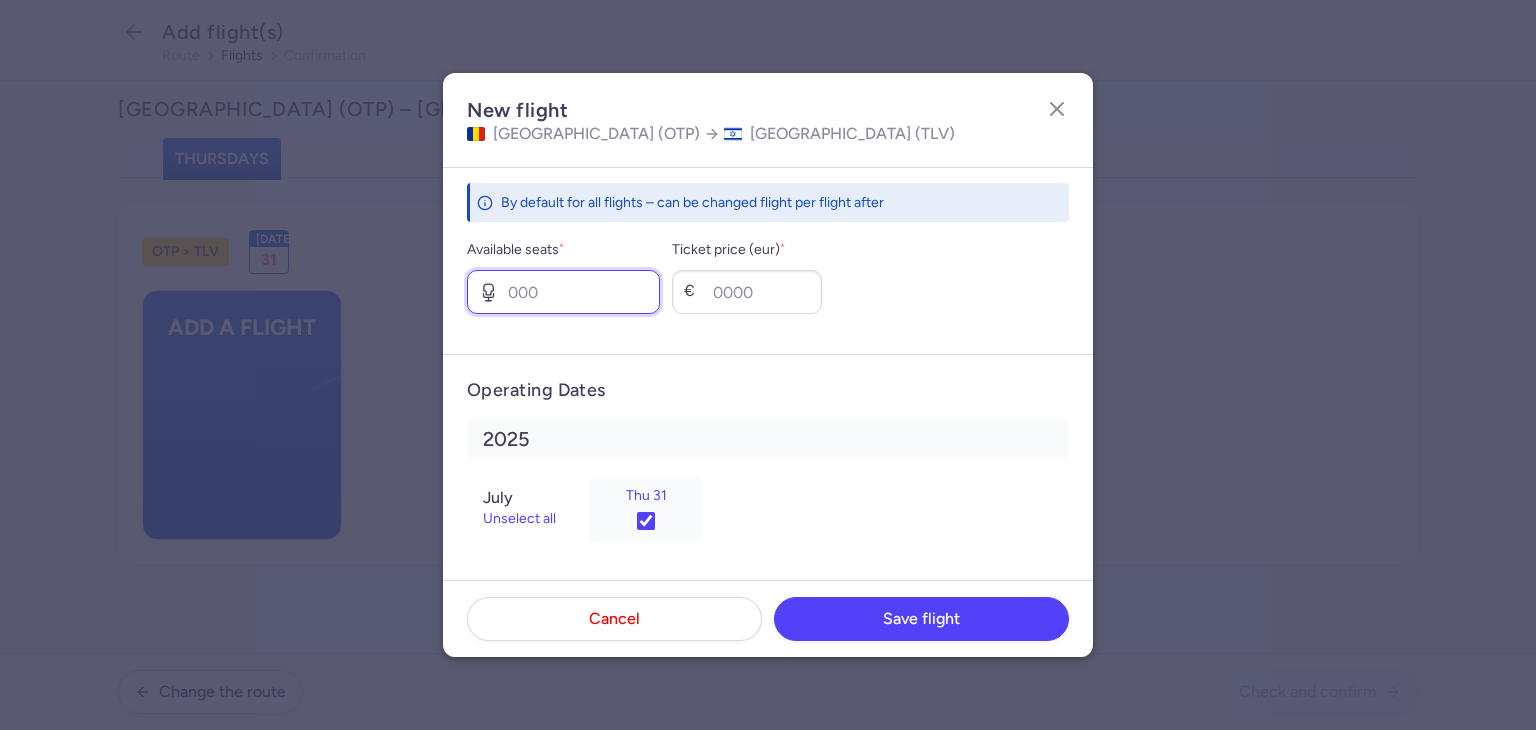 click on "Available seats  *" at bounding box center (563, 292) 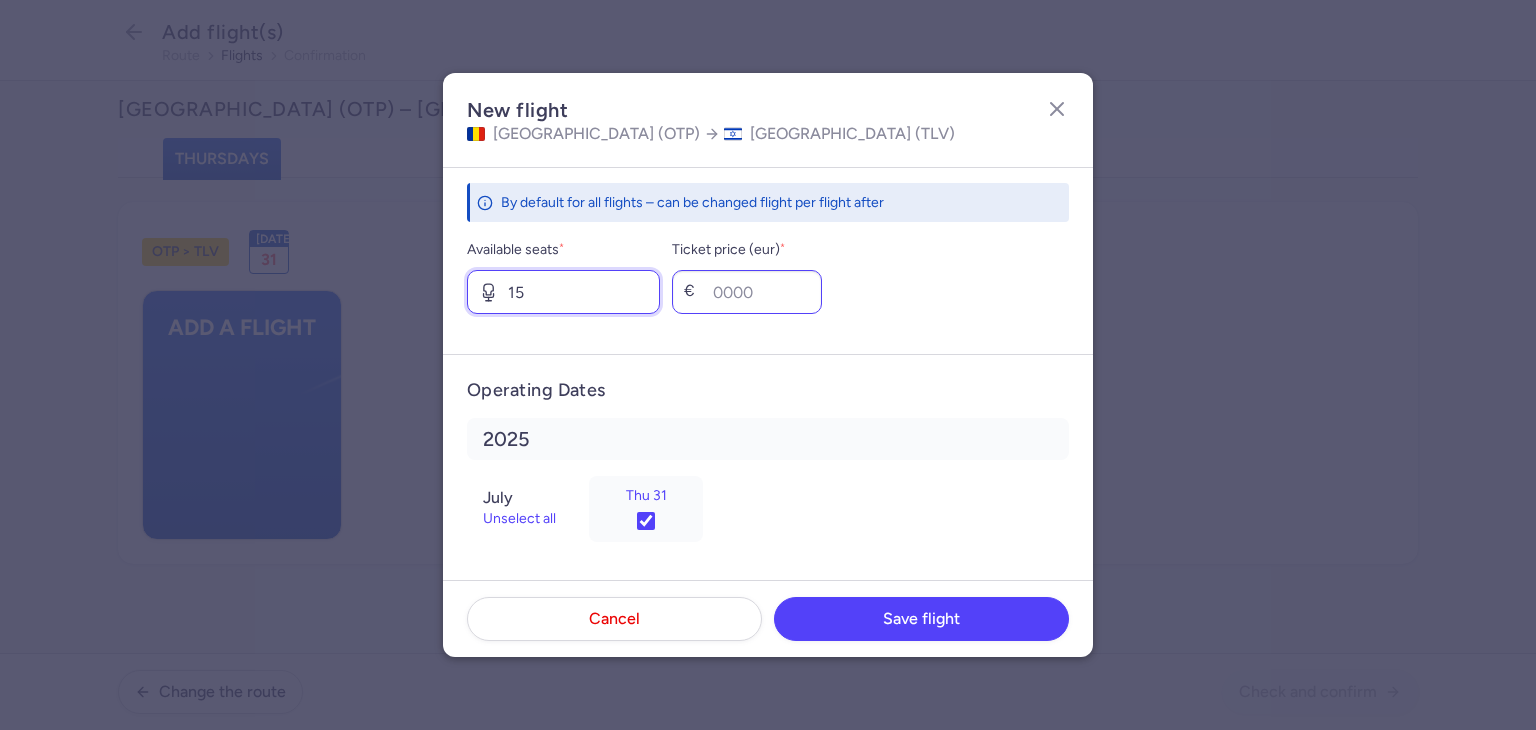 type on "15" 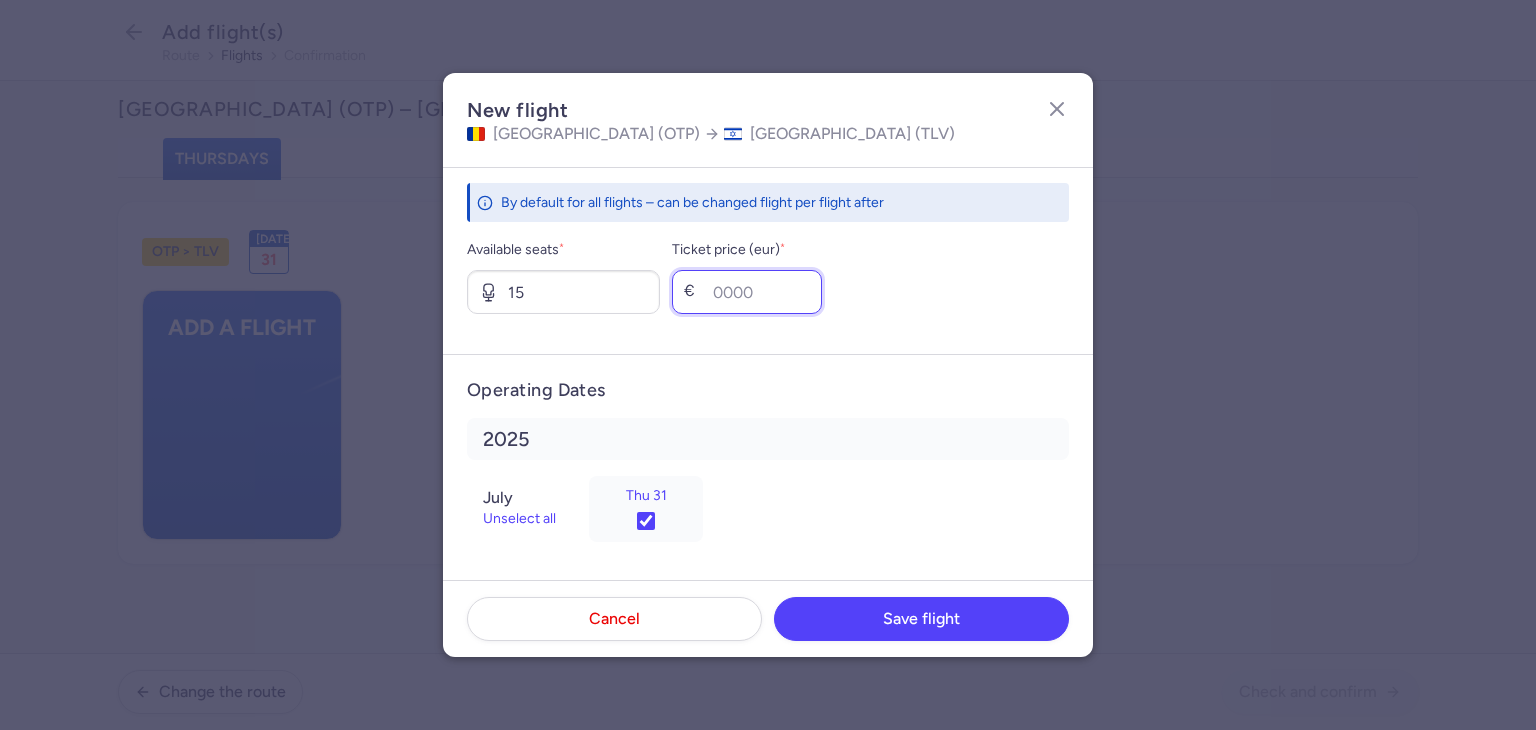 click on "Ticket price (eur)  *" at bounding box center [747, 292] 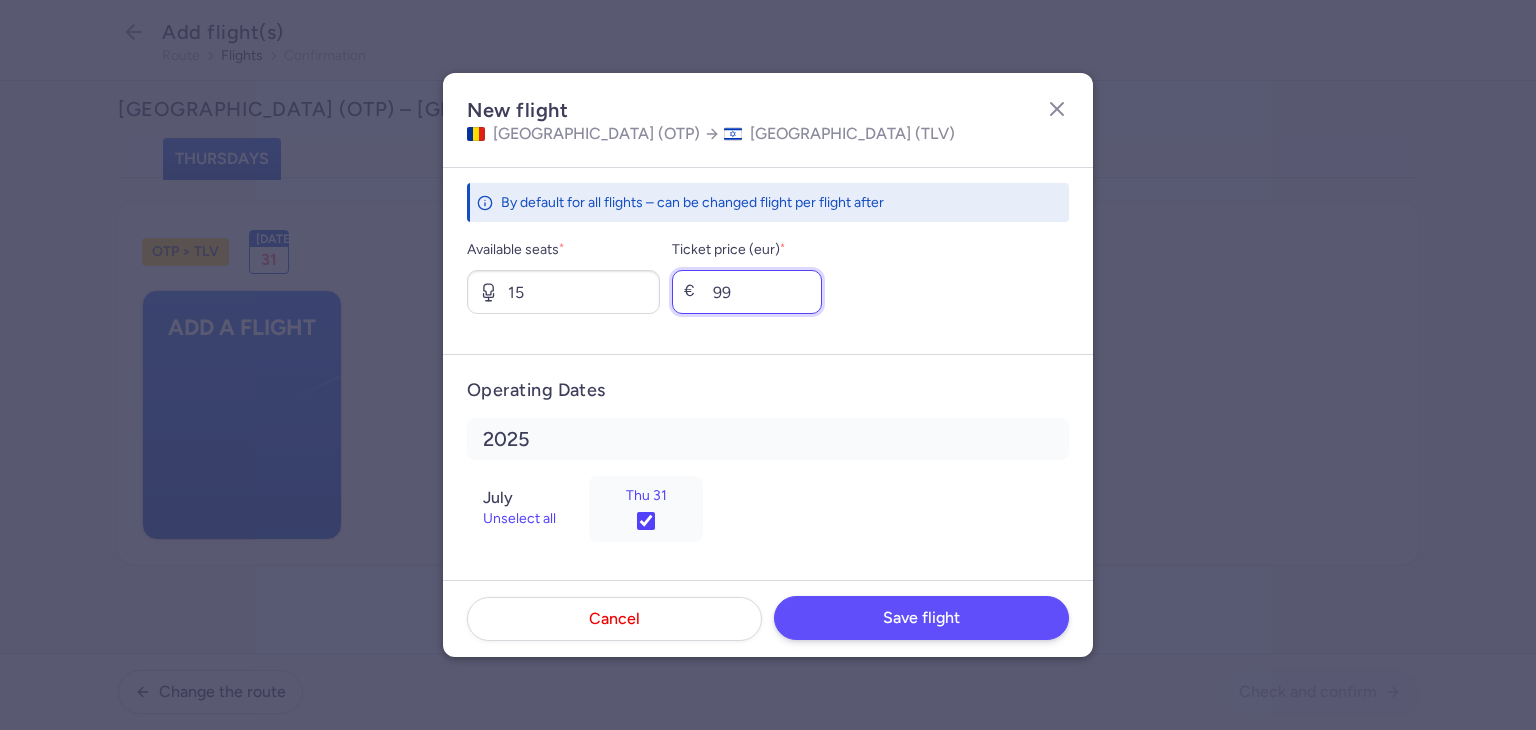 type on "99" 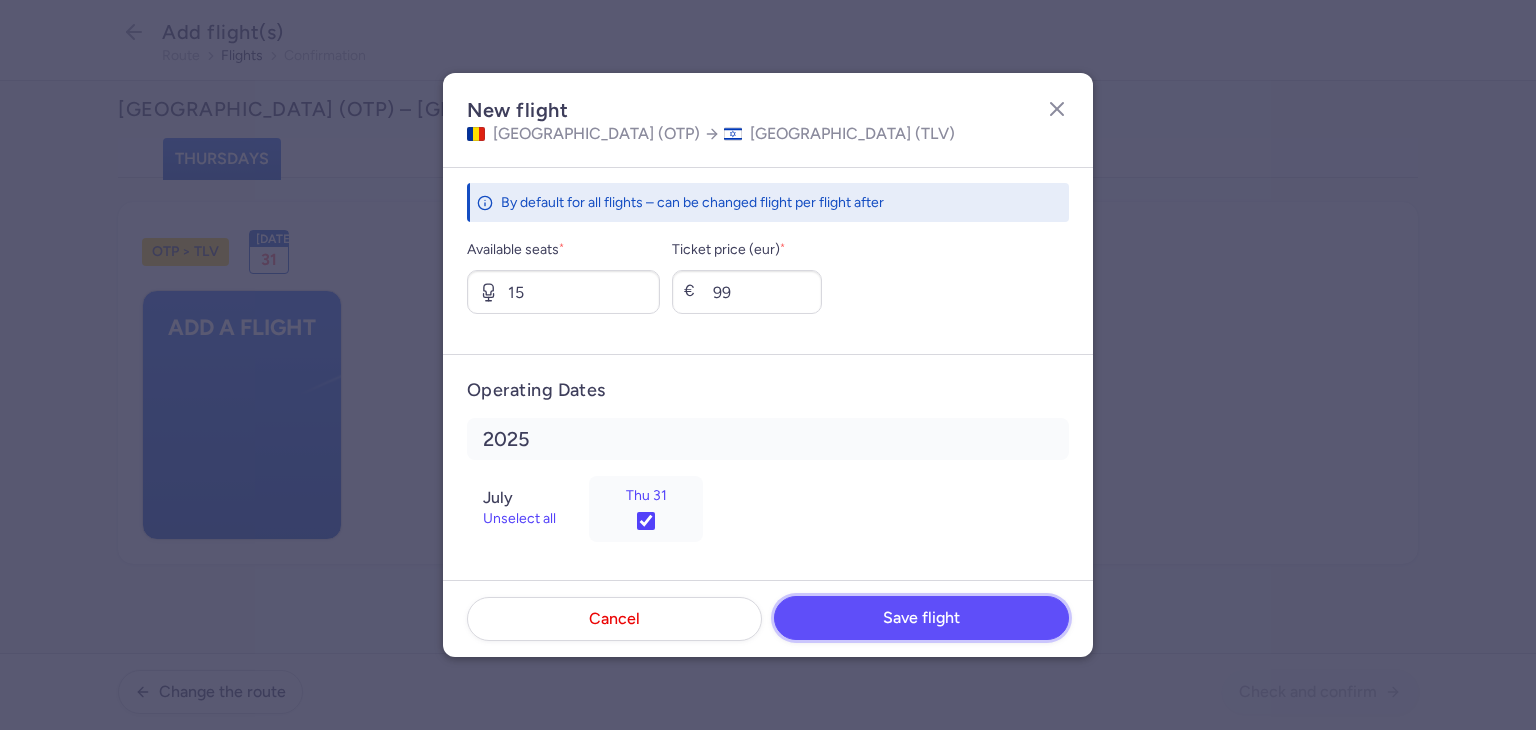 click on "Save flight" at bounding box center [921, 618] 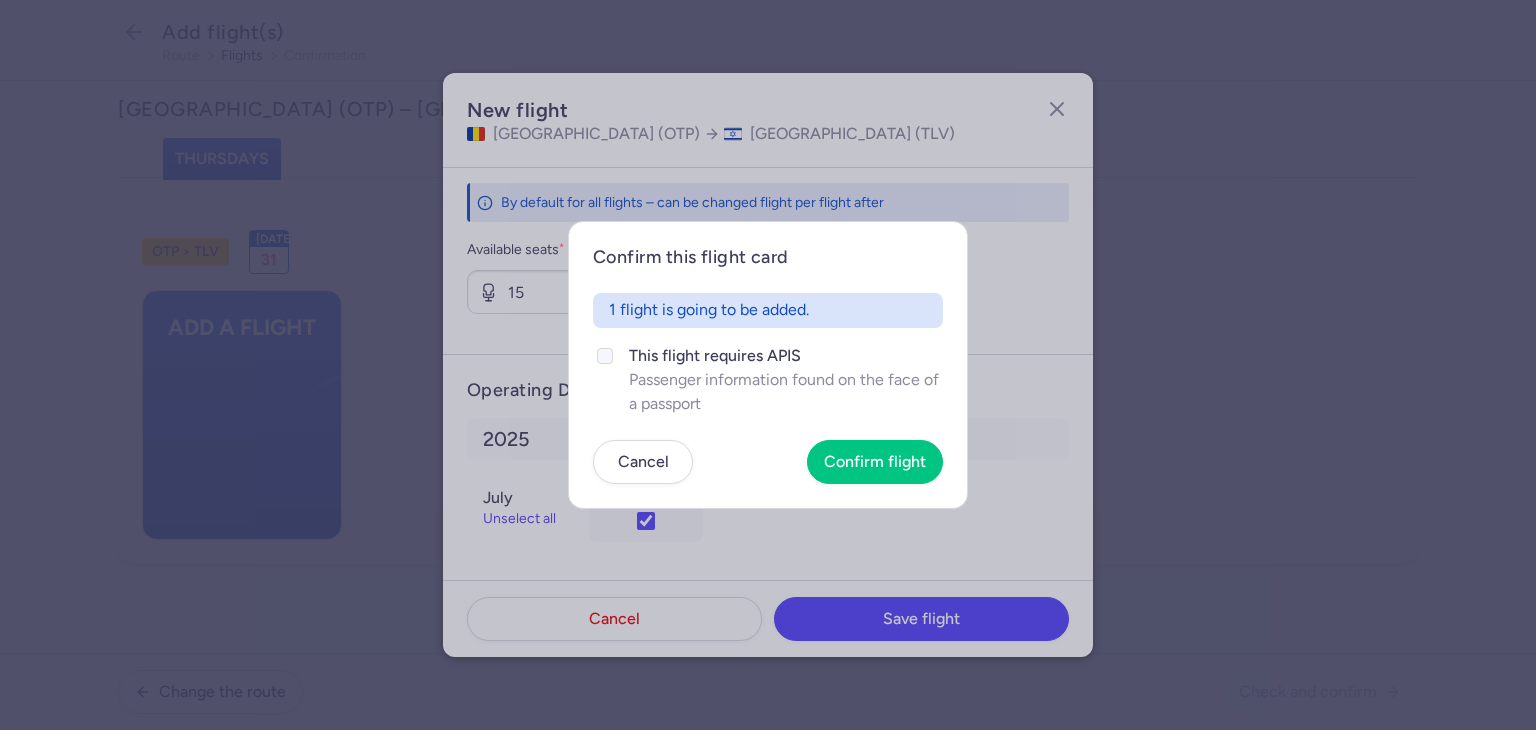 click on "Passenger information found on the face of a passport" 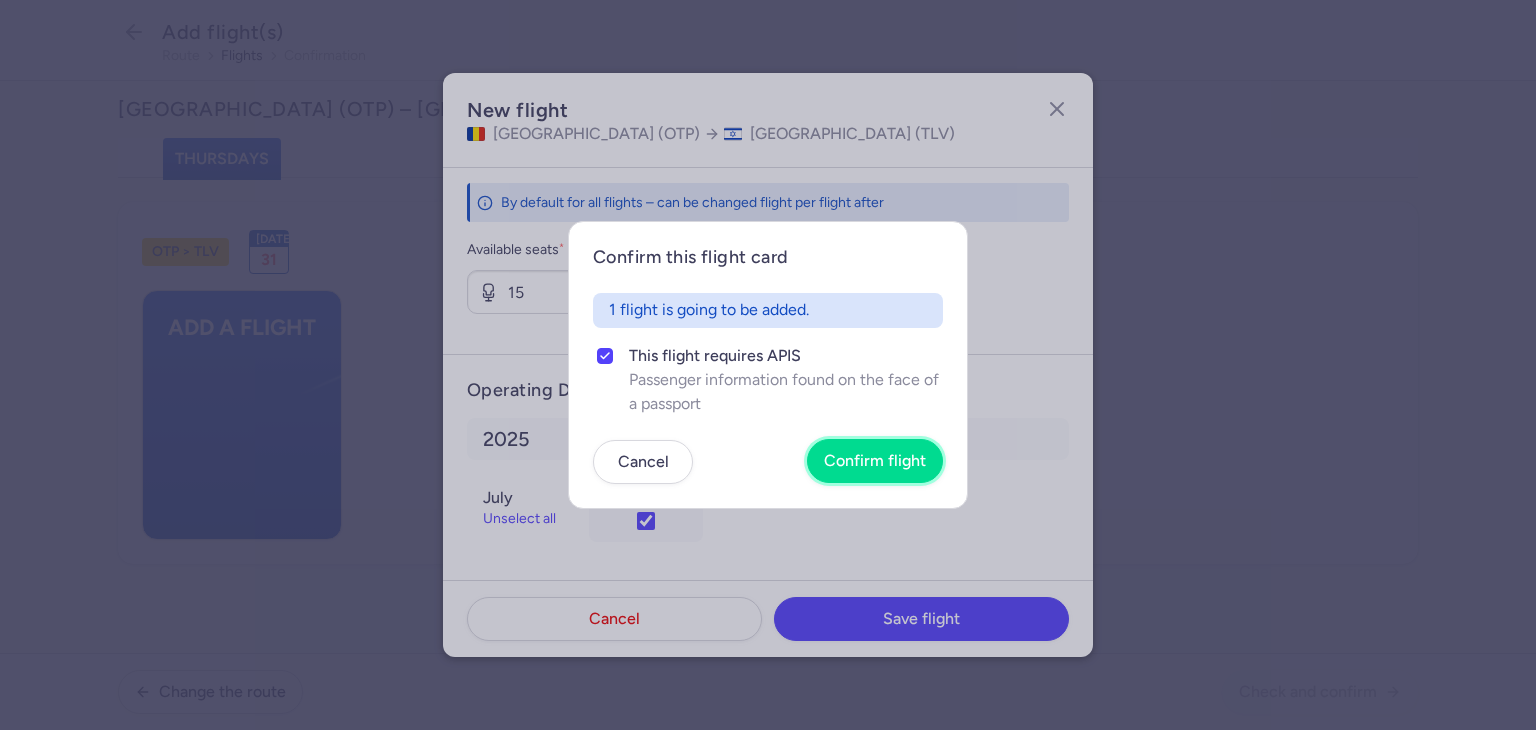 click on "Confirm flight" at bounding box center (875, 461) 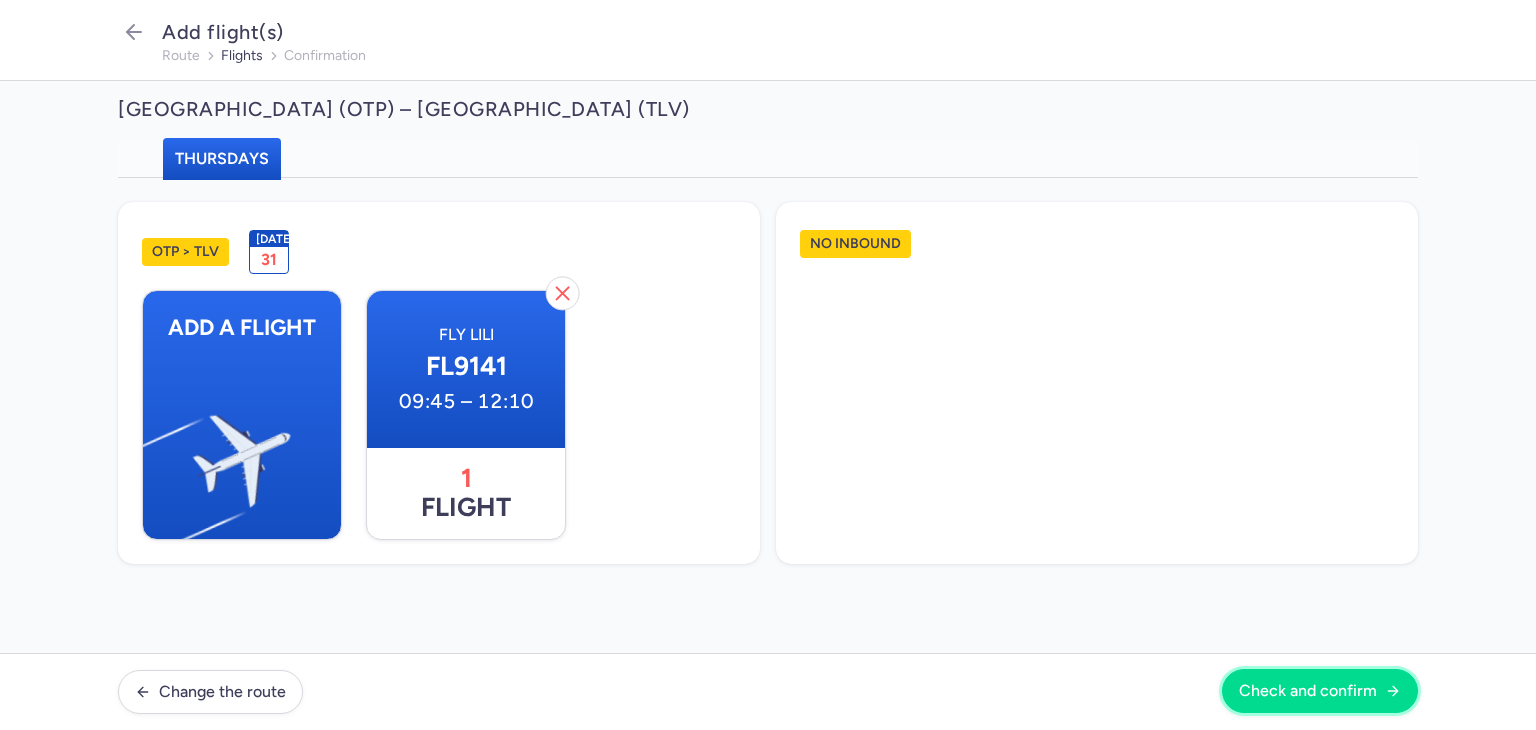 click on "Check and confirm" at bounding box center (1320, 691) 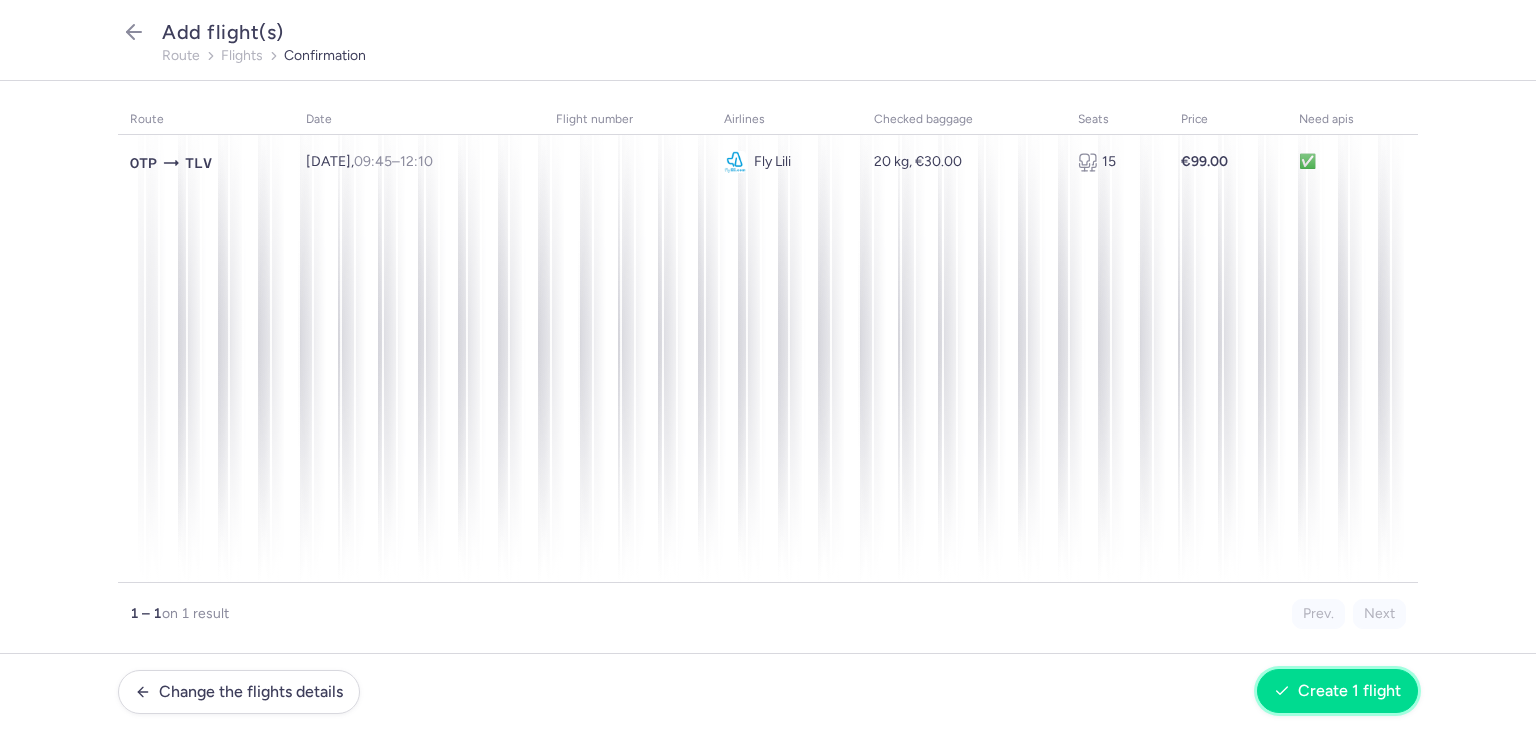 click on "Create 1 flight" at bounding box center (1349, 691) 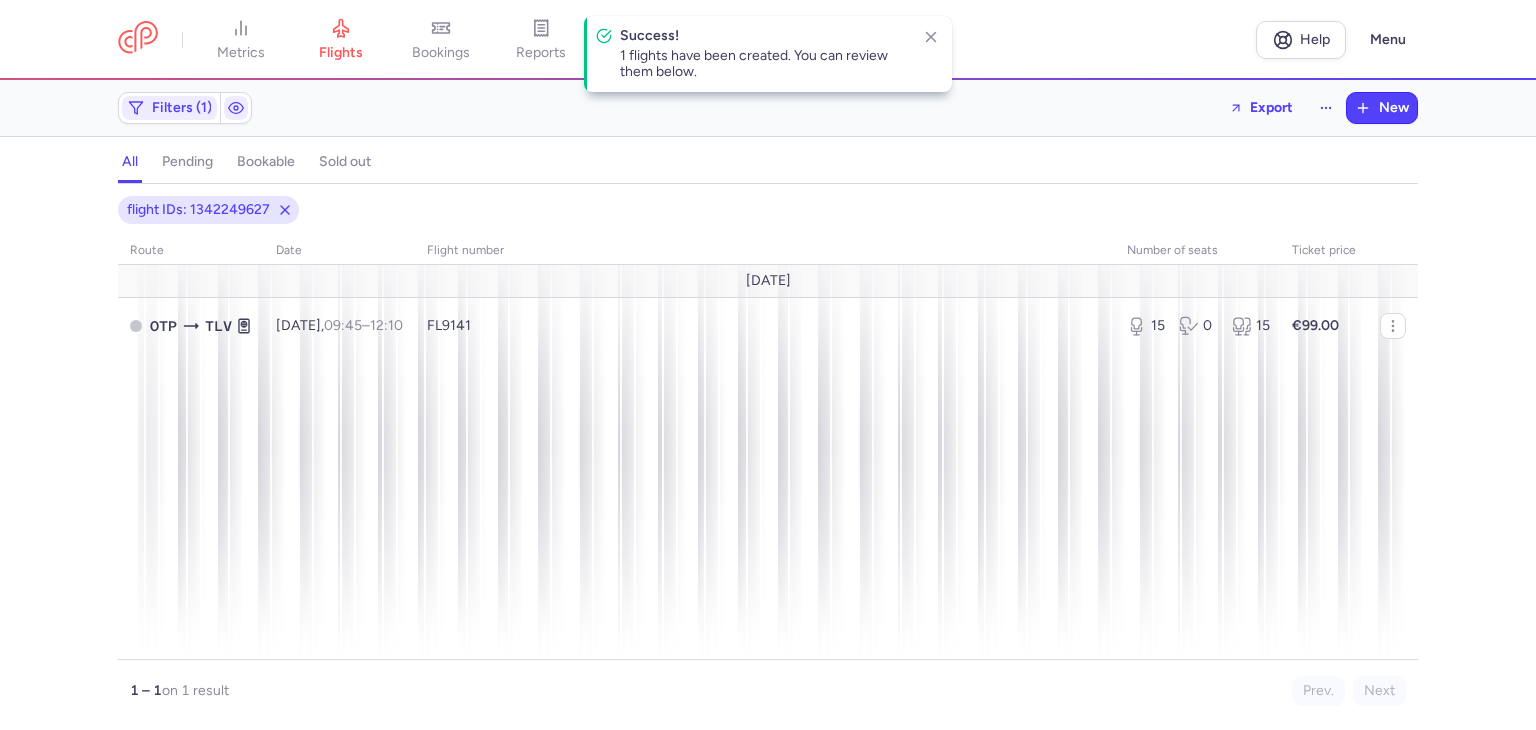 click on "flight IDs: 1342249627" 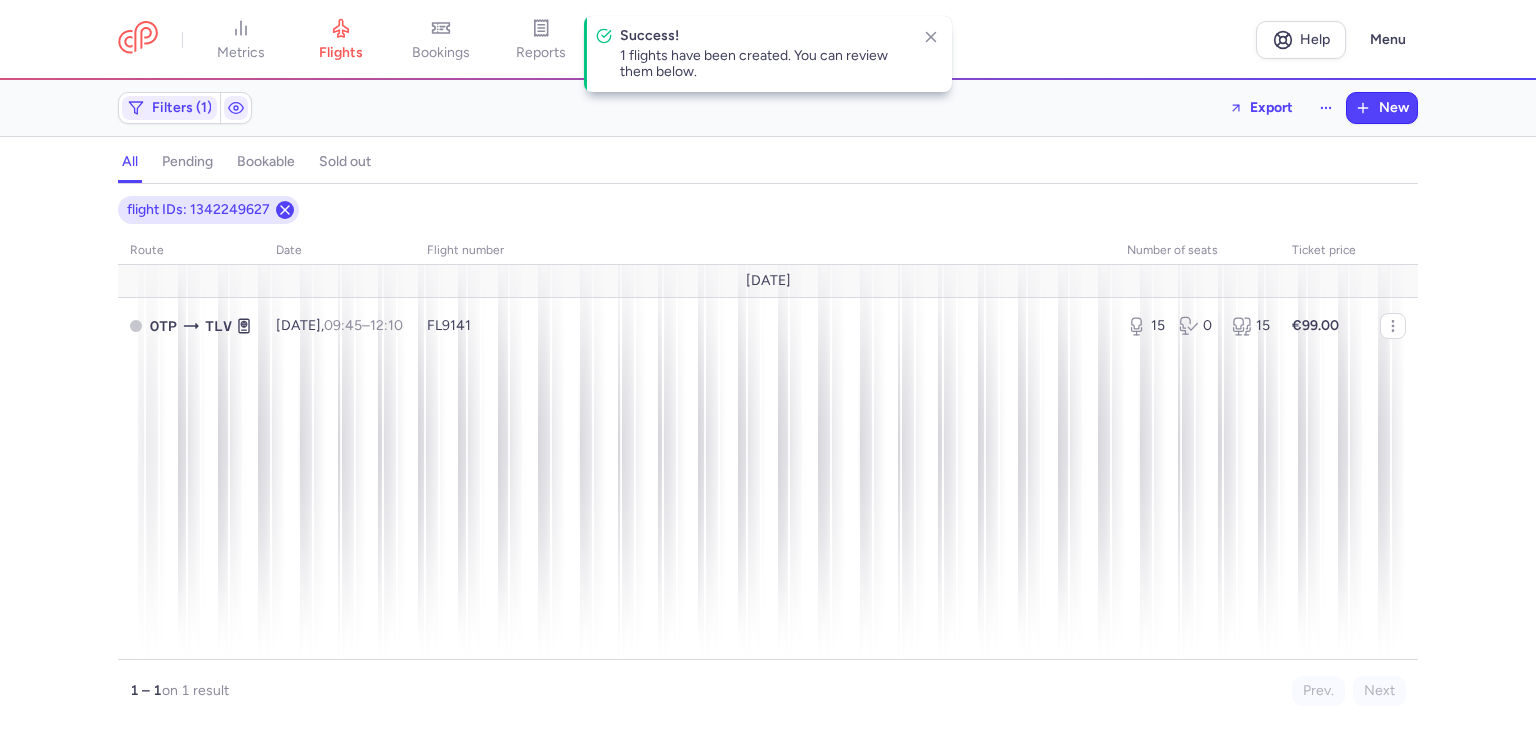 click 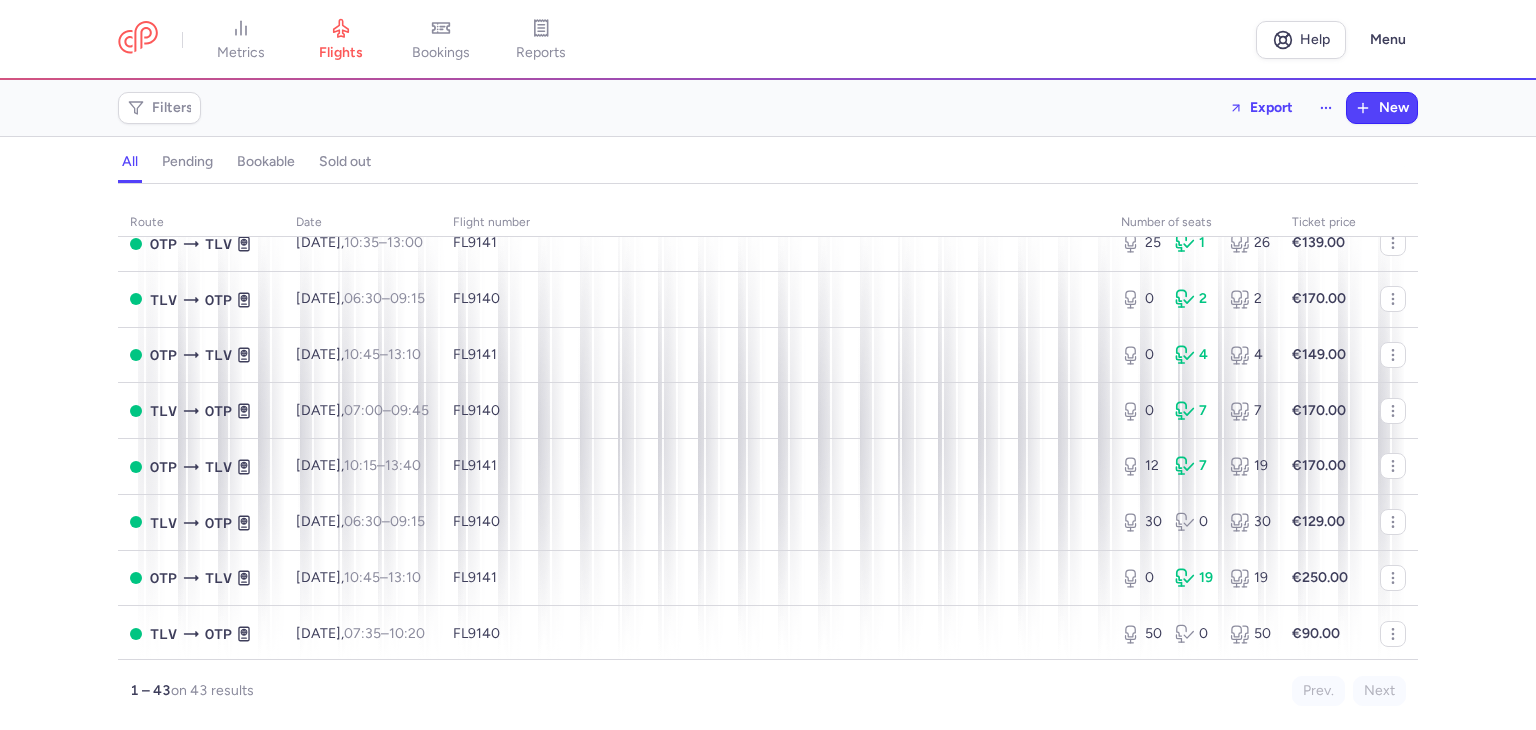 scroll, scrollTop: 400, scrollLeft: 0, axis: vertical 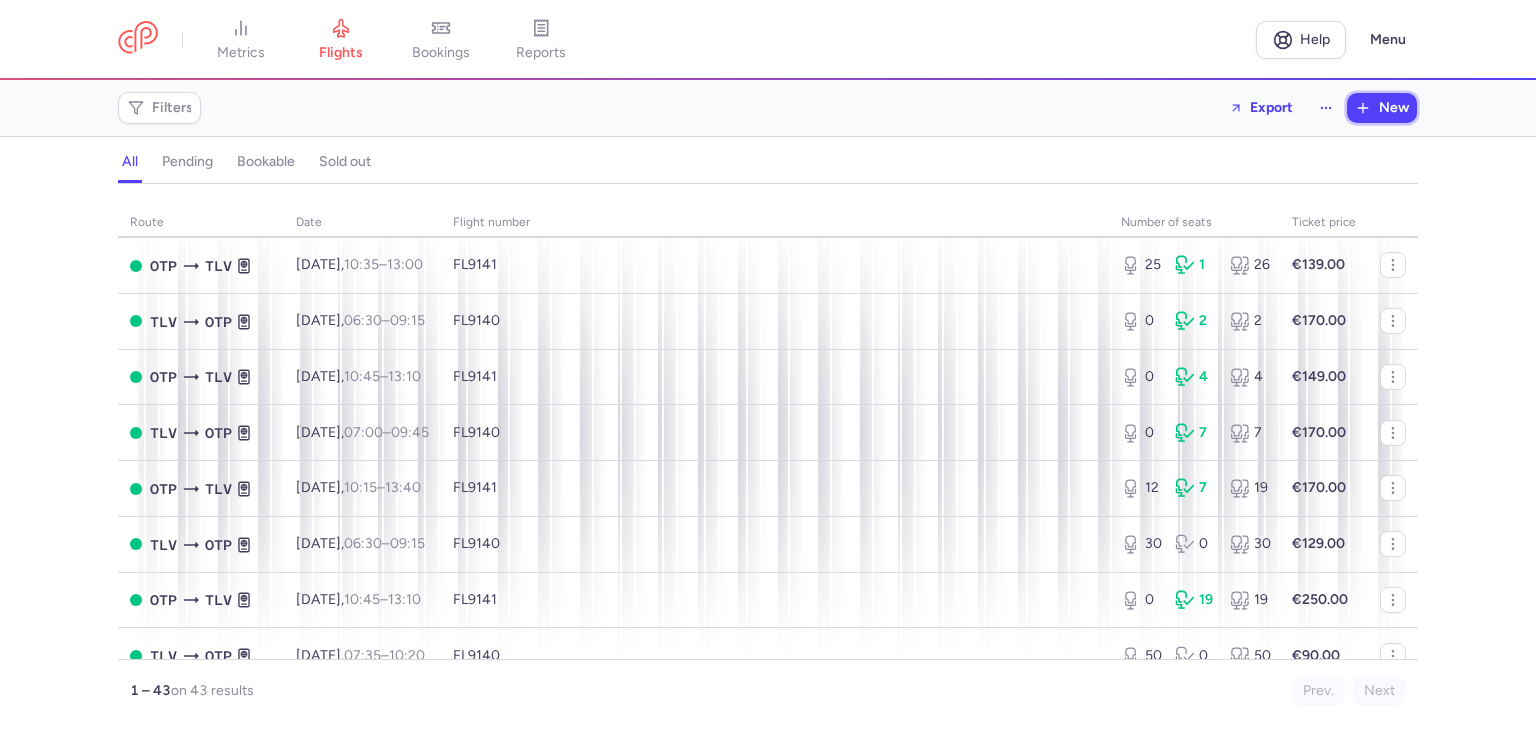 click on "New" at bounding box center (1394, 108) 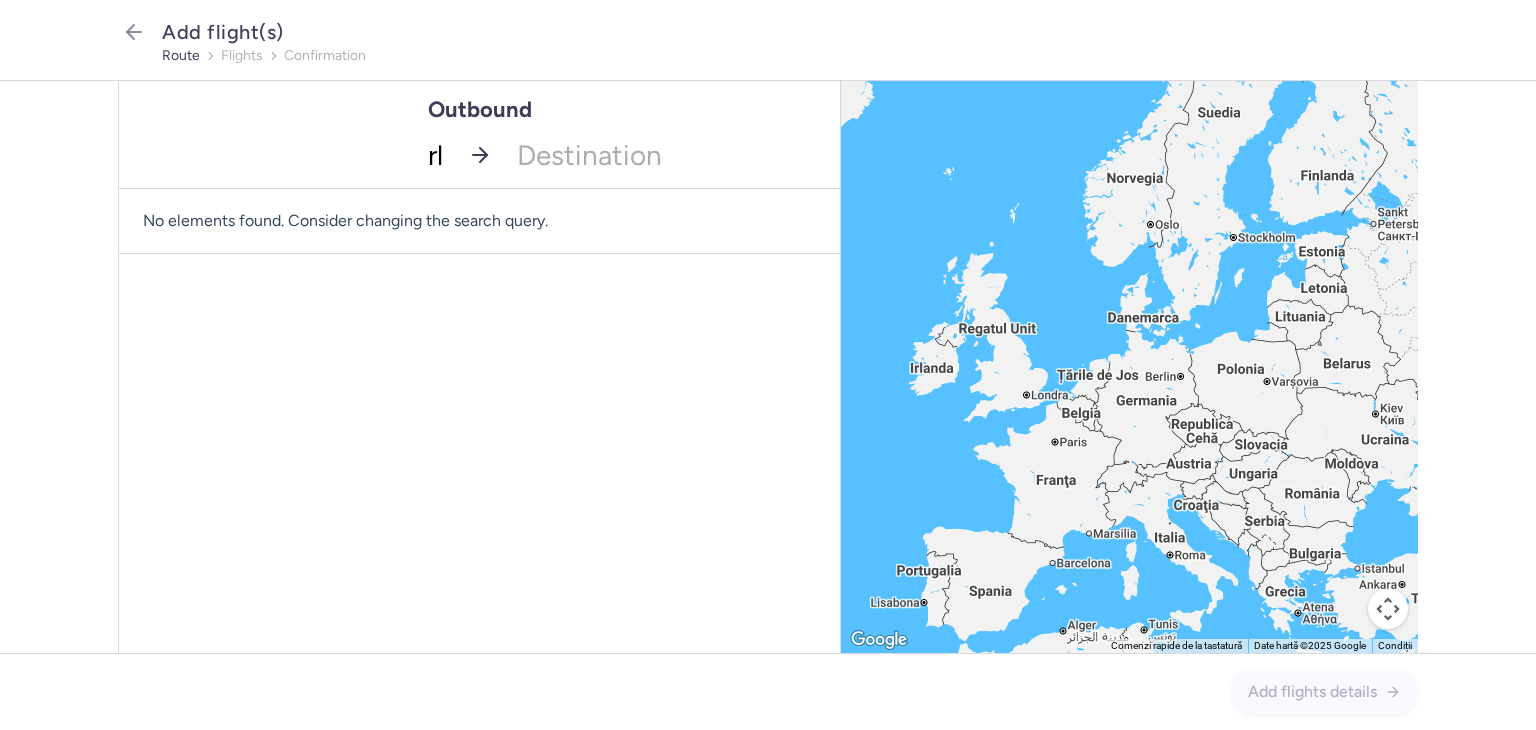 type on "r" 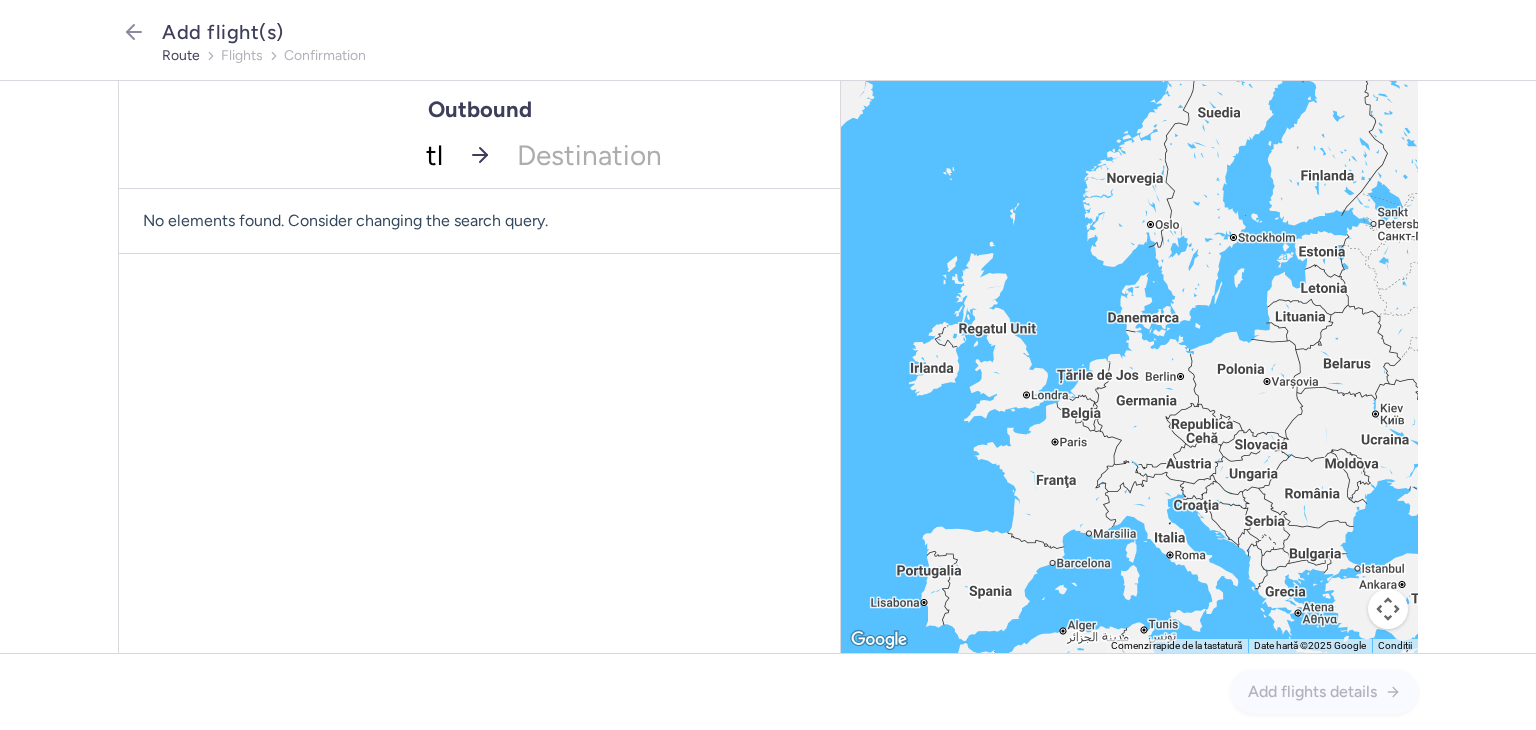 type on "tlv" 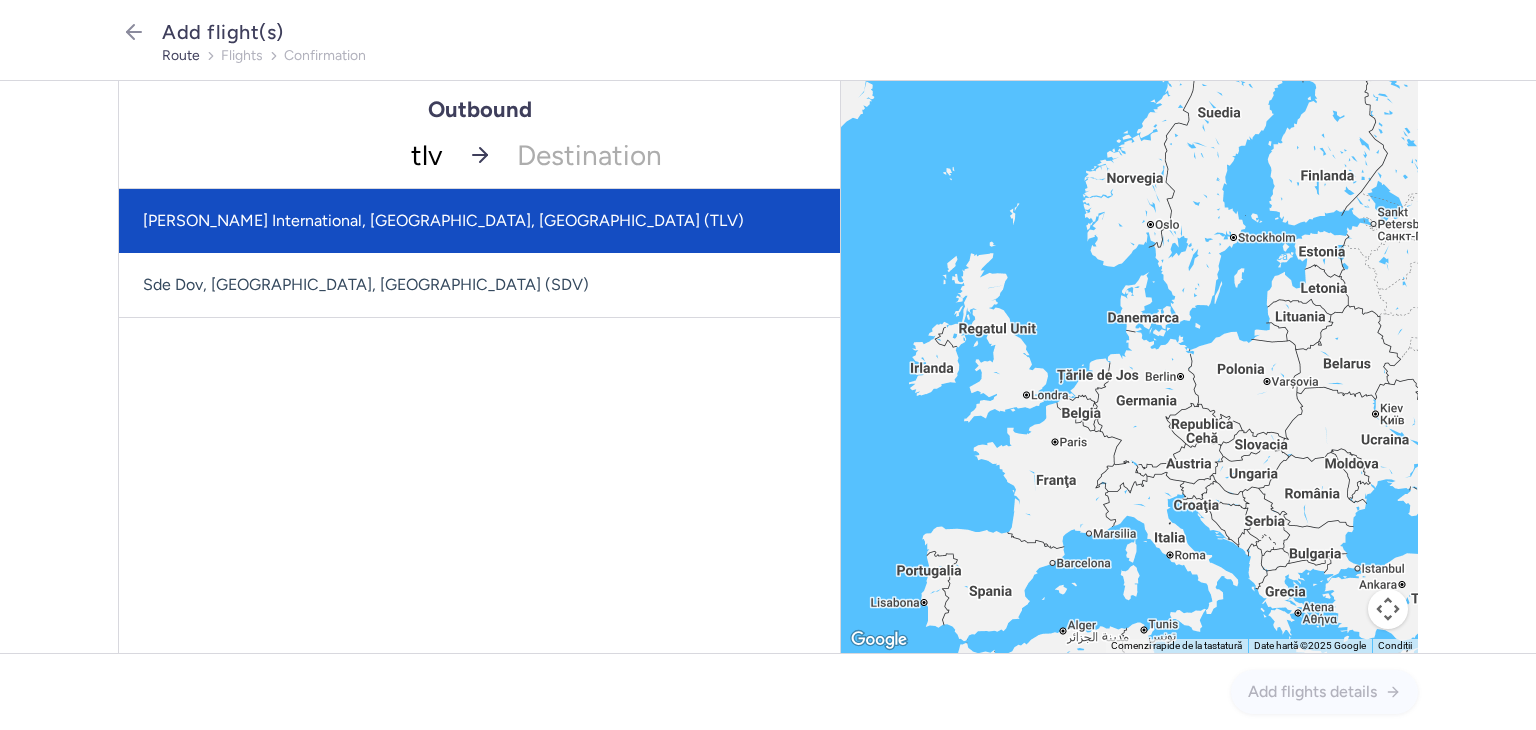 click on "[PERSON_NAME] International, [GEOGRAPHIC_DATA], [GEOGRAPHIC_DATA] (TLV)" 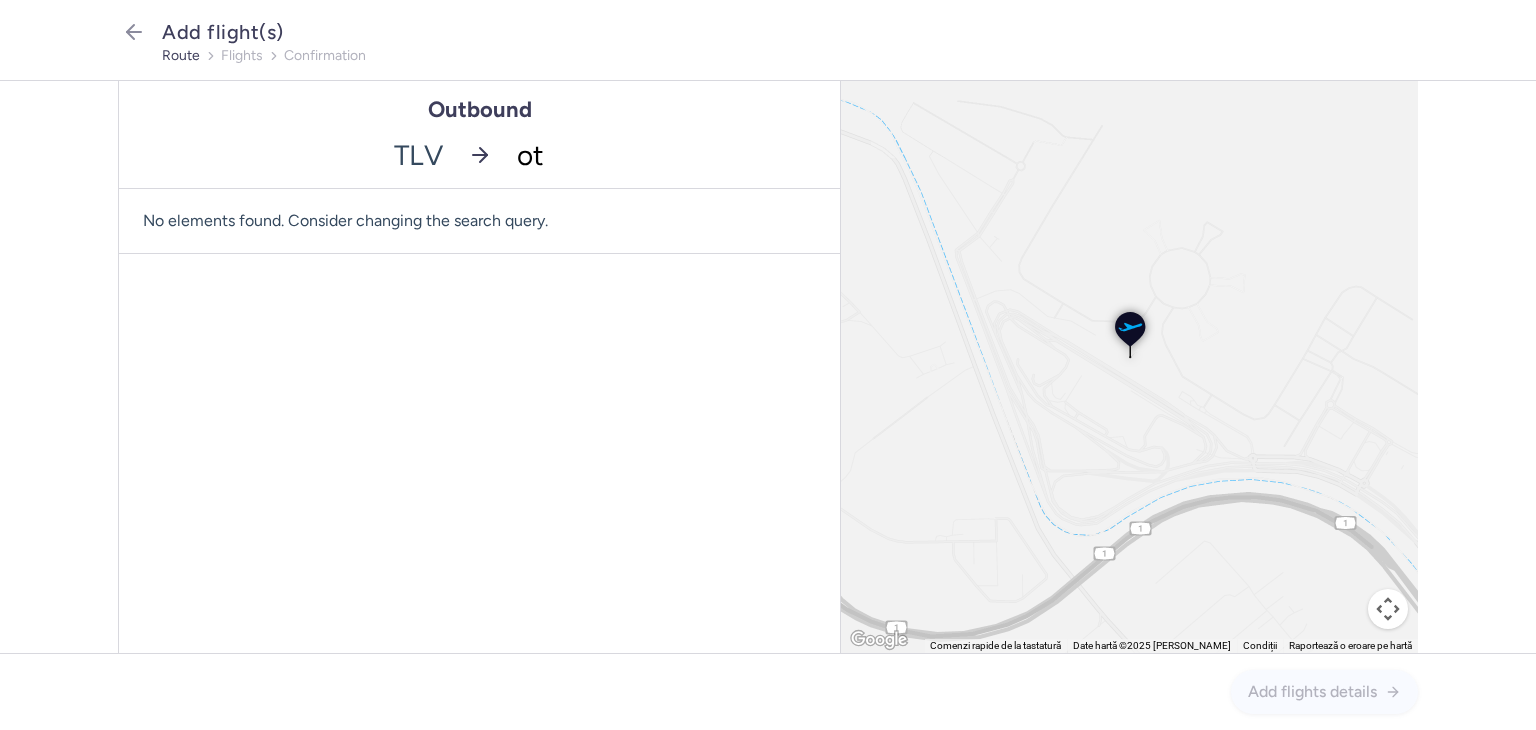 type on "otp" 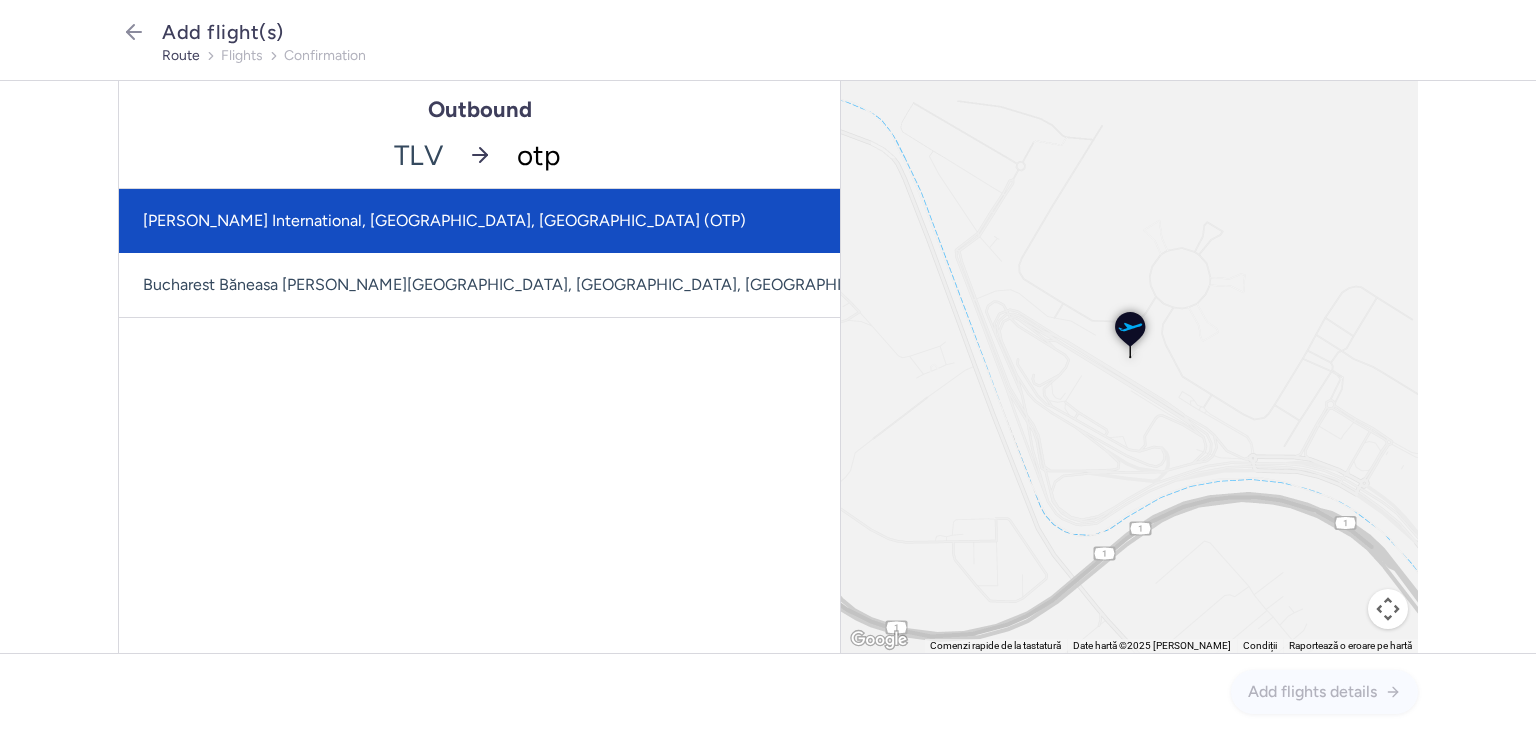 click on "[PERSON_NAME] International, [GEOGRAPHIC_DATA], [GEOGRAPHIC_DATA] (OTP)" at bounding box center [548, 221] 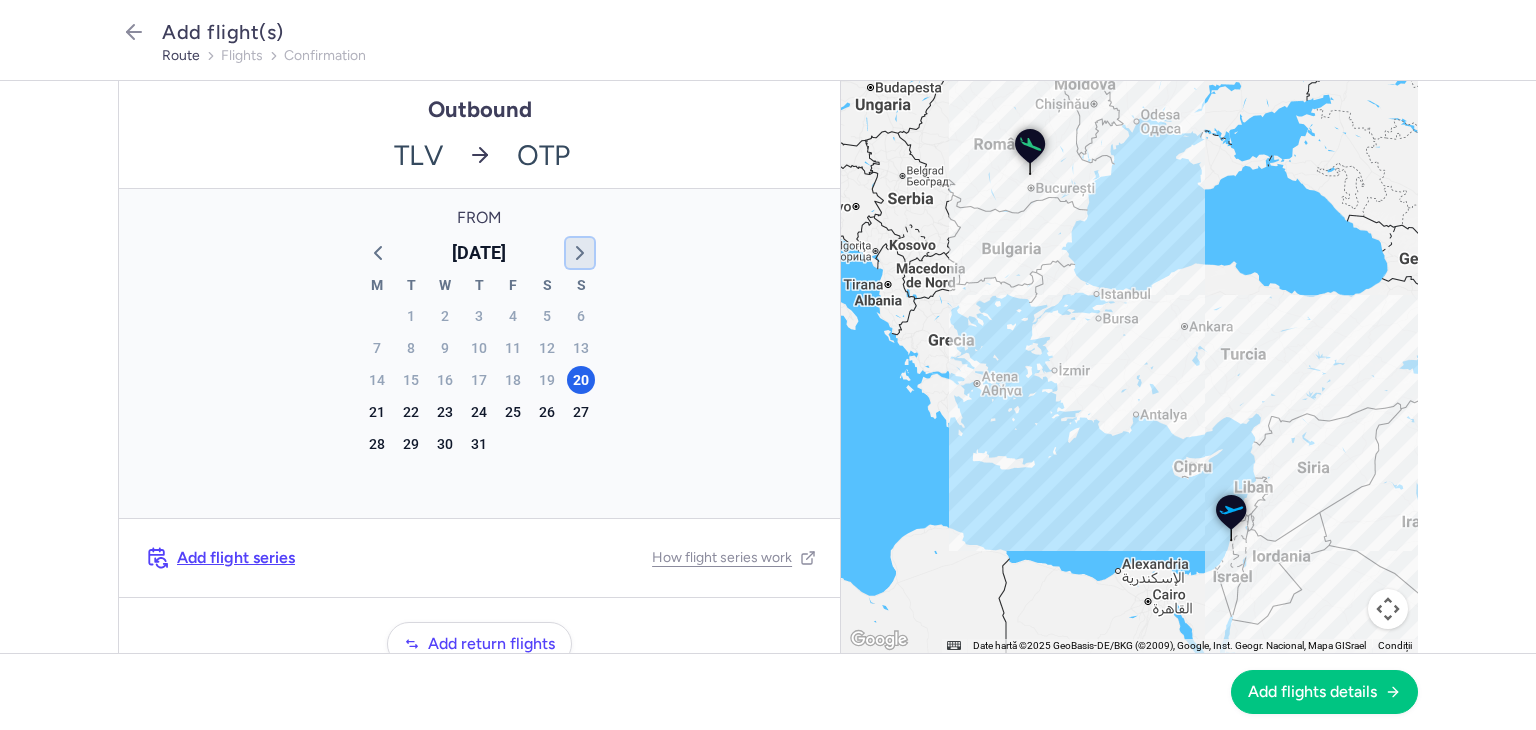 click 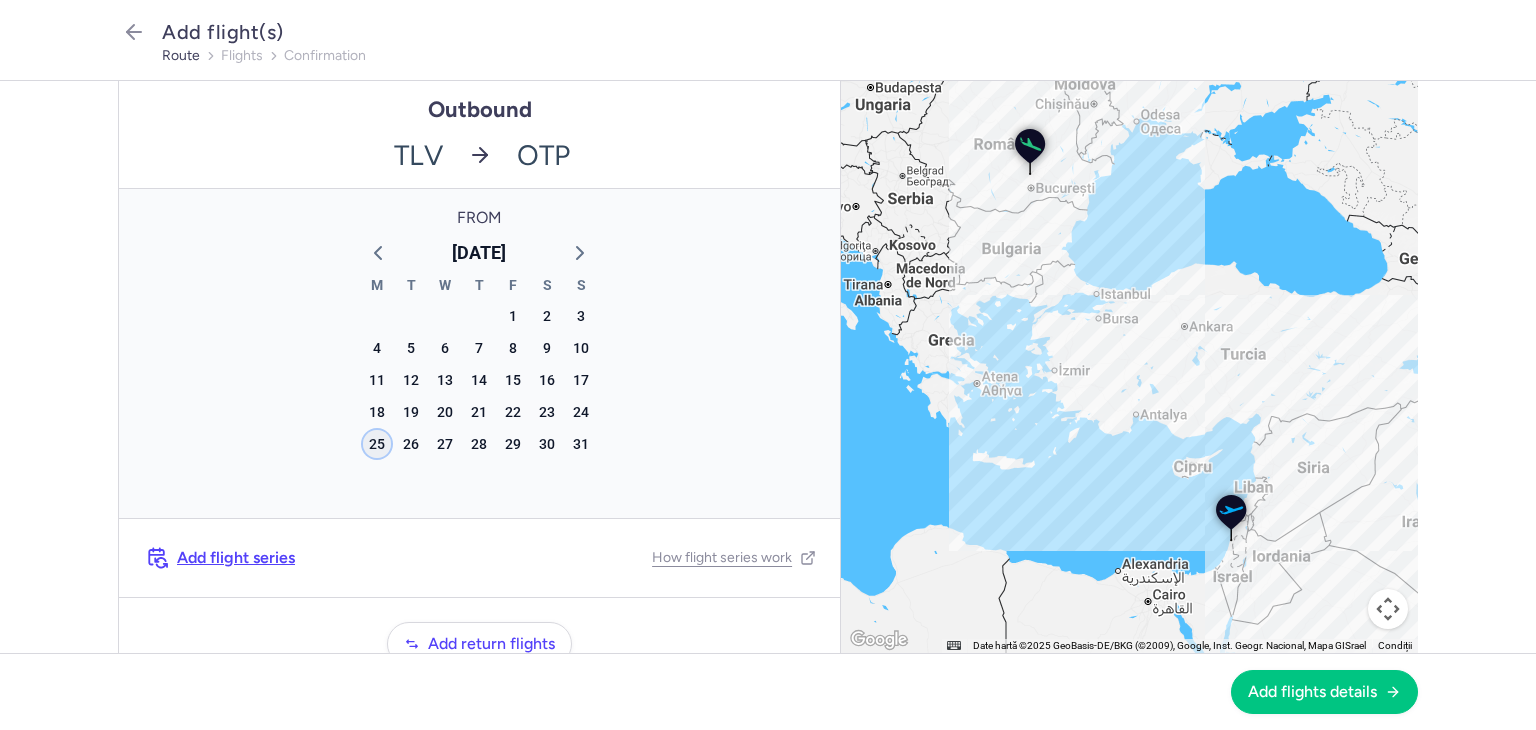 click on "25" 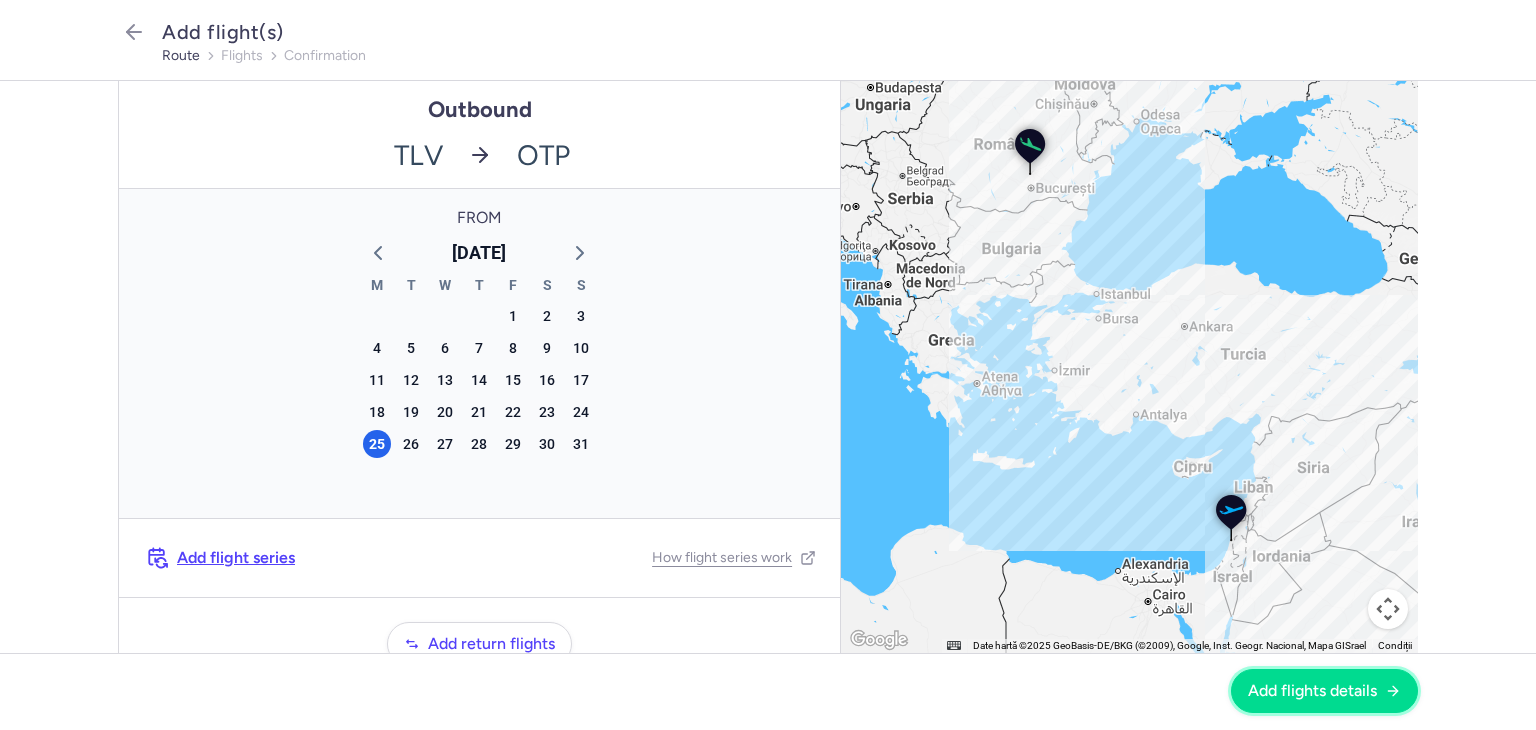click on "Add flights details" at bounding box center [1324, 691] 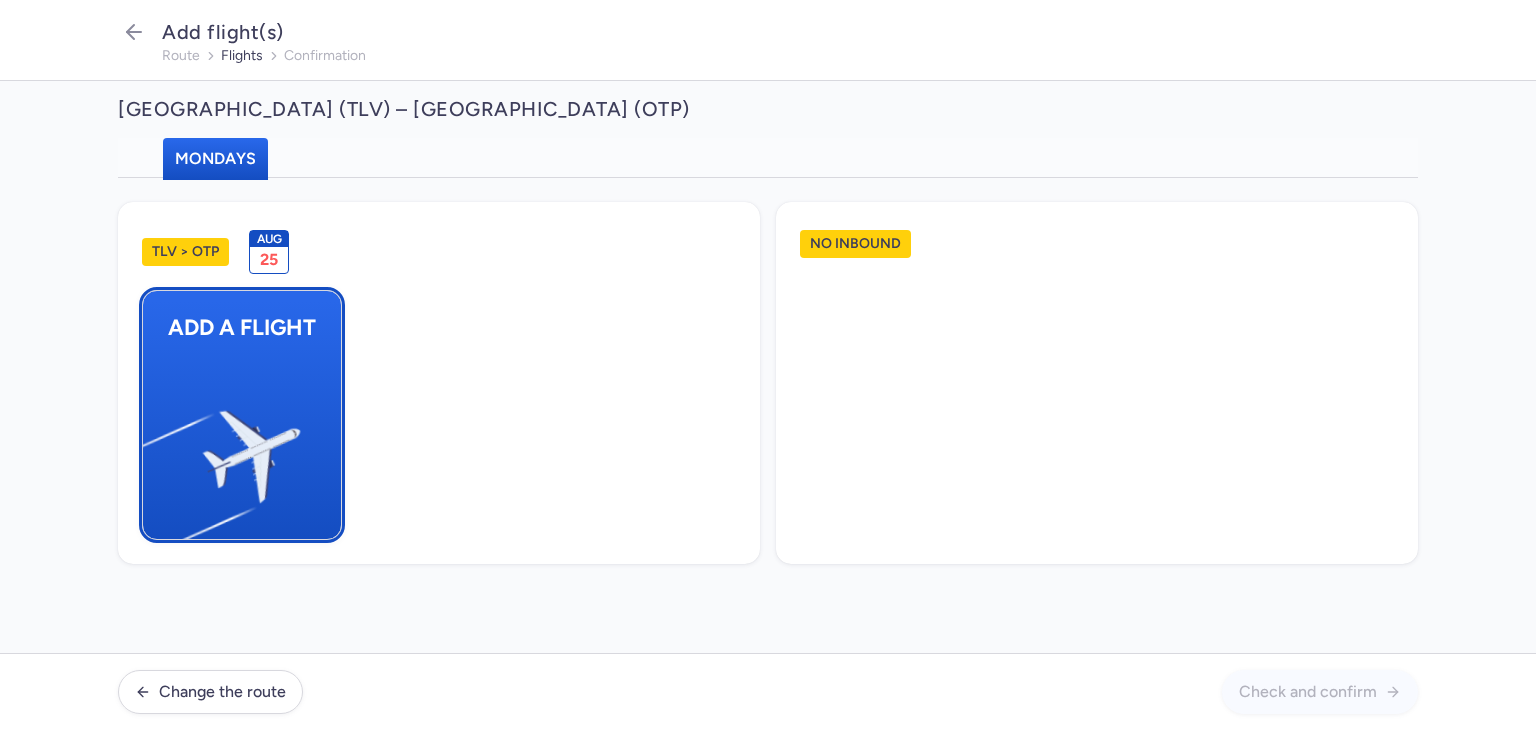 click at bounding box center (153, 448) 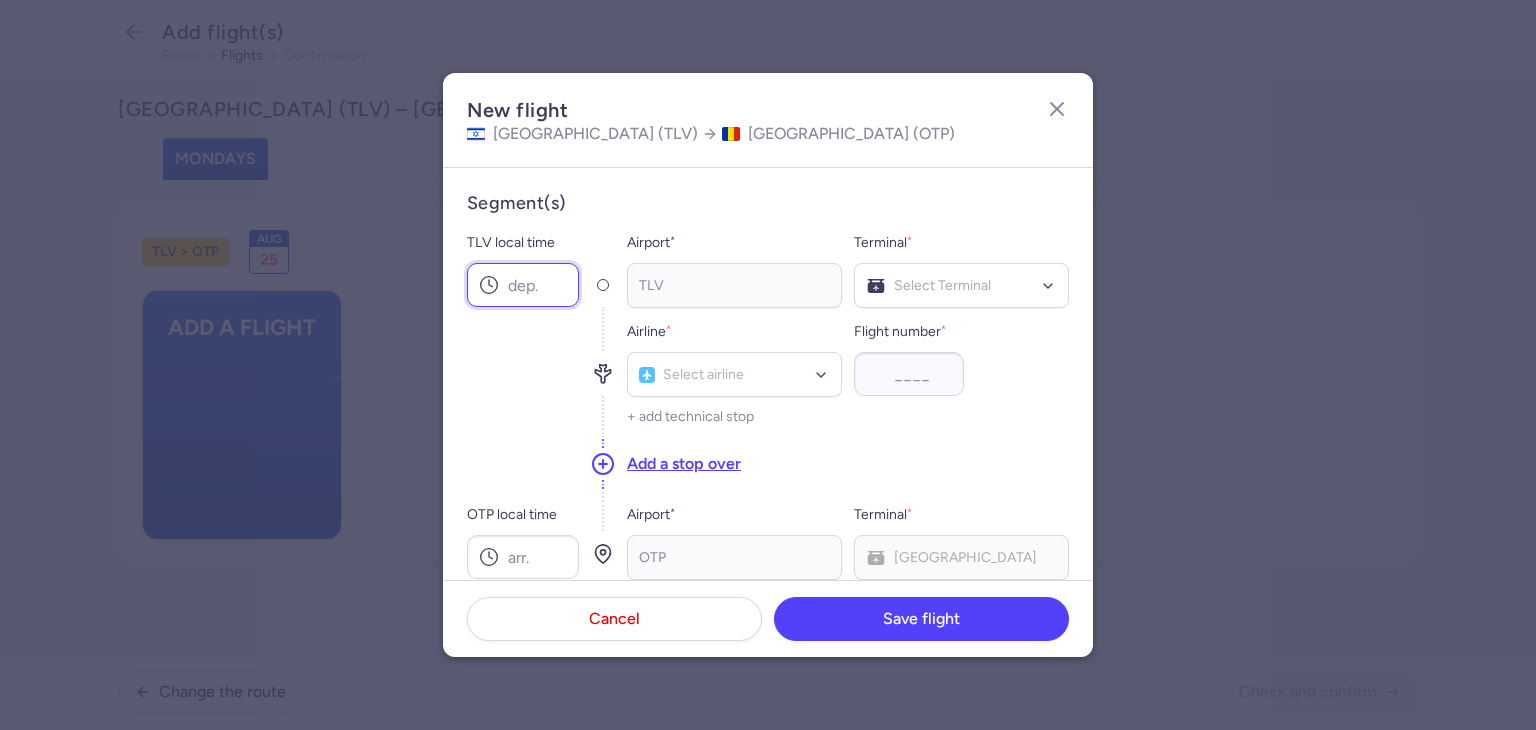 click on "TLV local time" at bounding box center (523, 285) 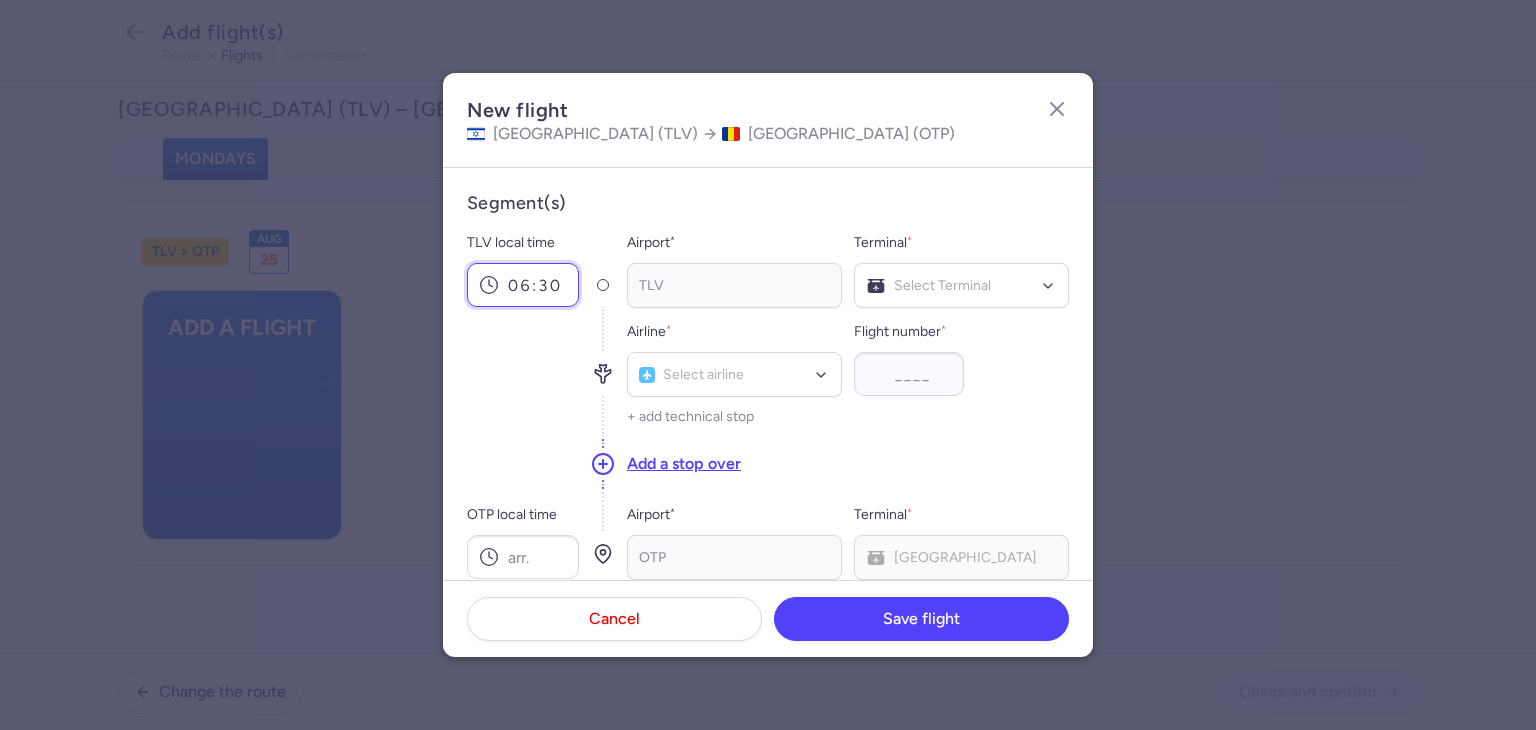type on "06:30" 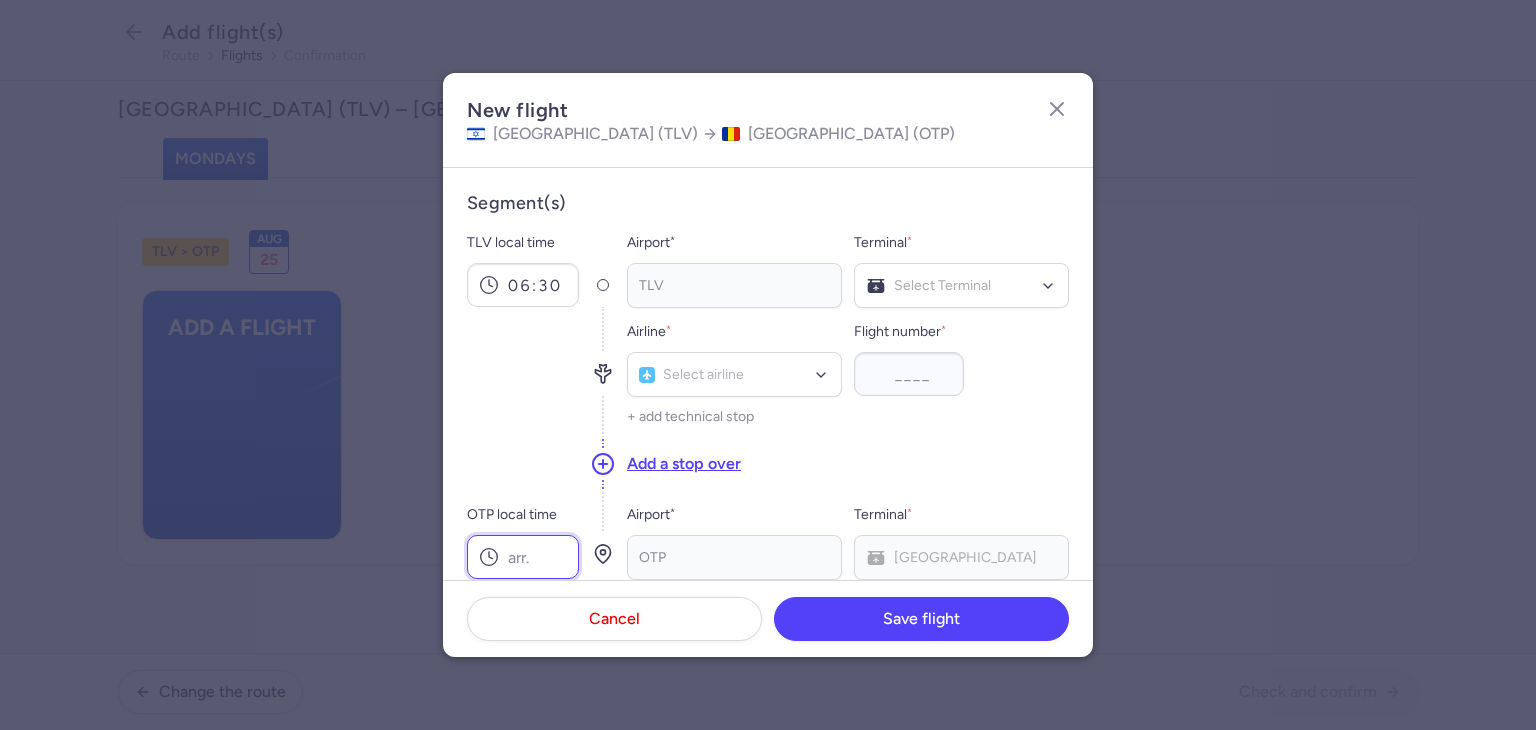 click on "OTP local time" at bounding box center (523, 557) 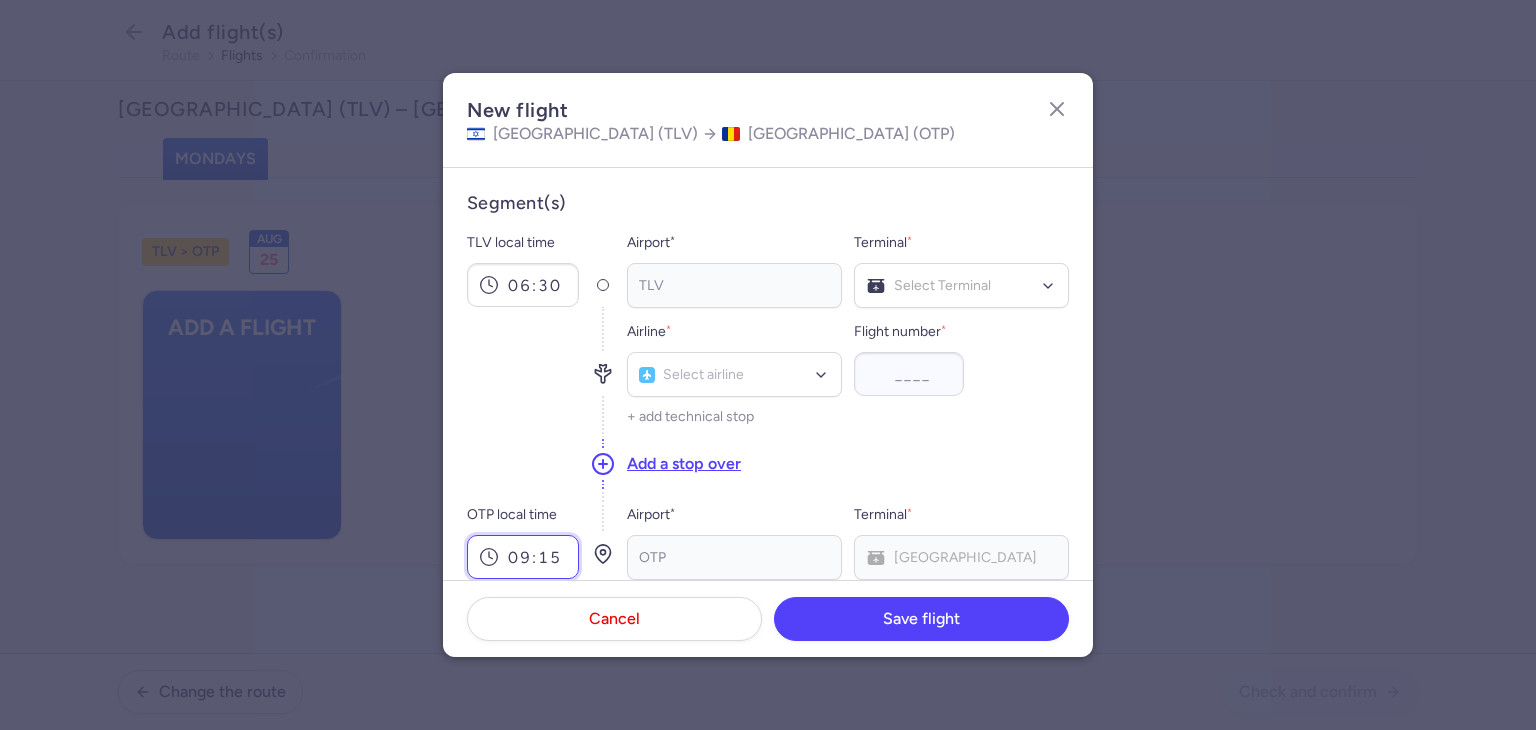 type on "09:15" 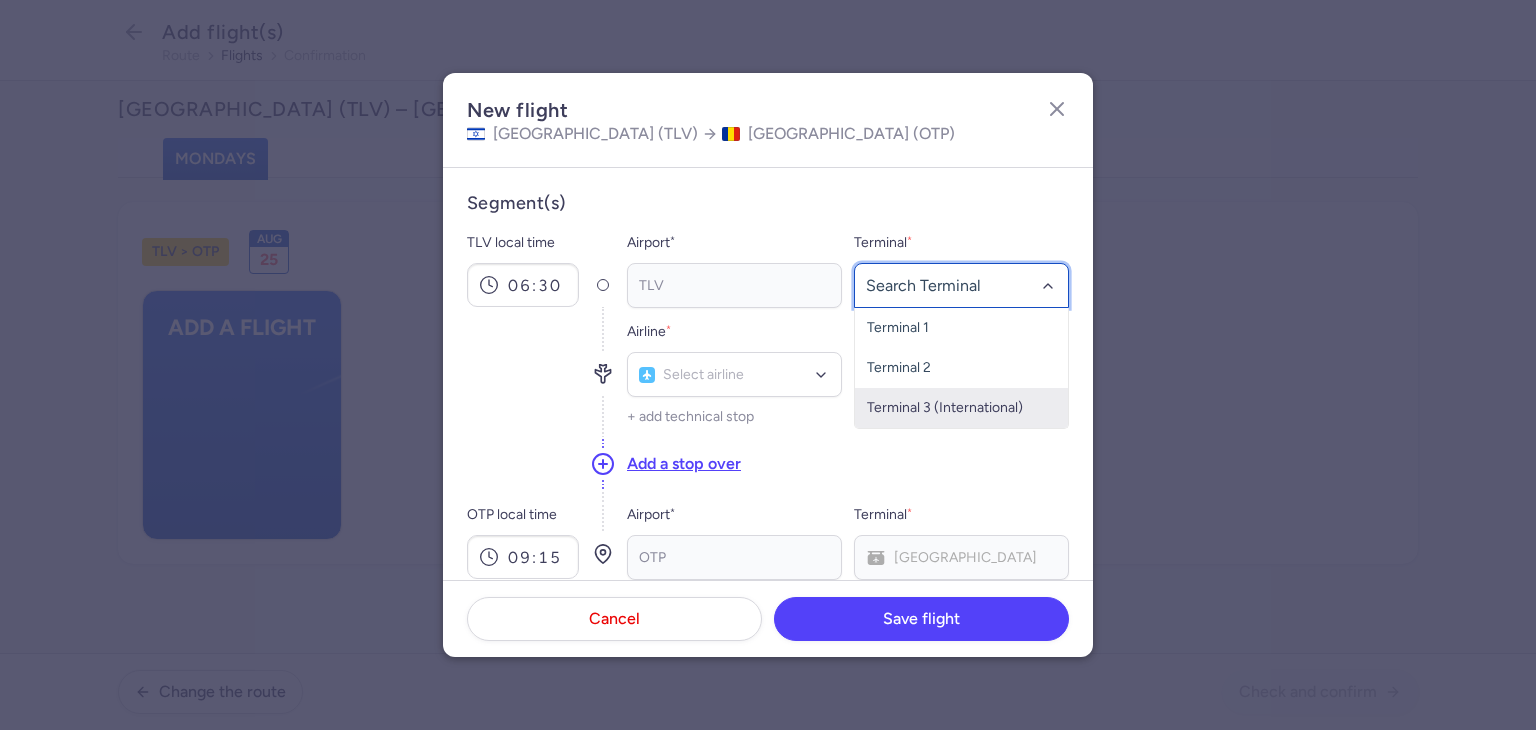 click on "Terminal 3 (International)" at bounding box center (961, 408) 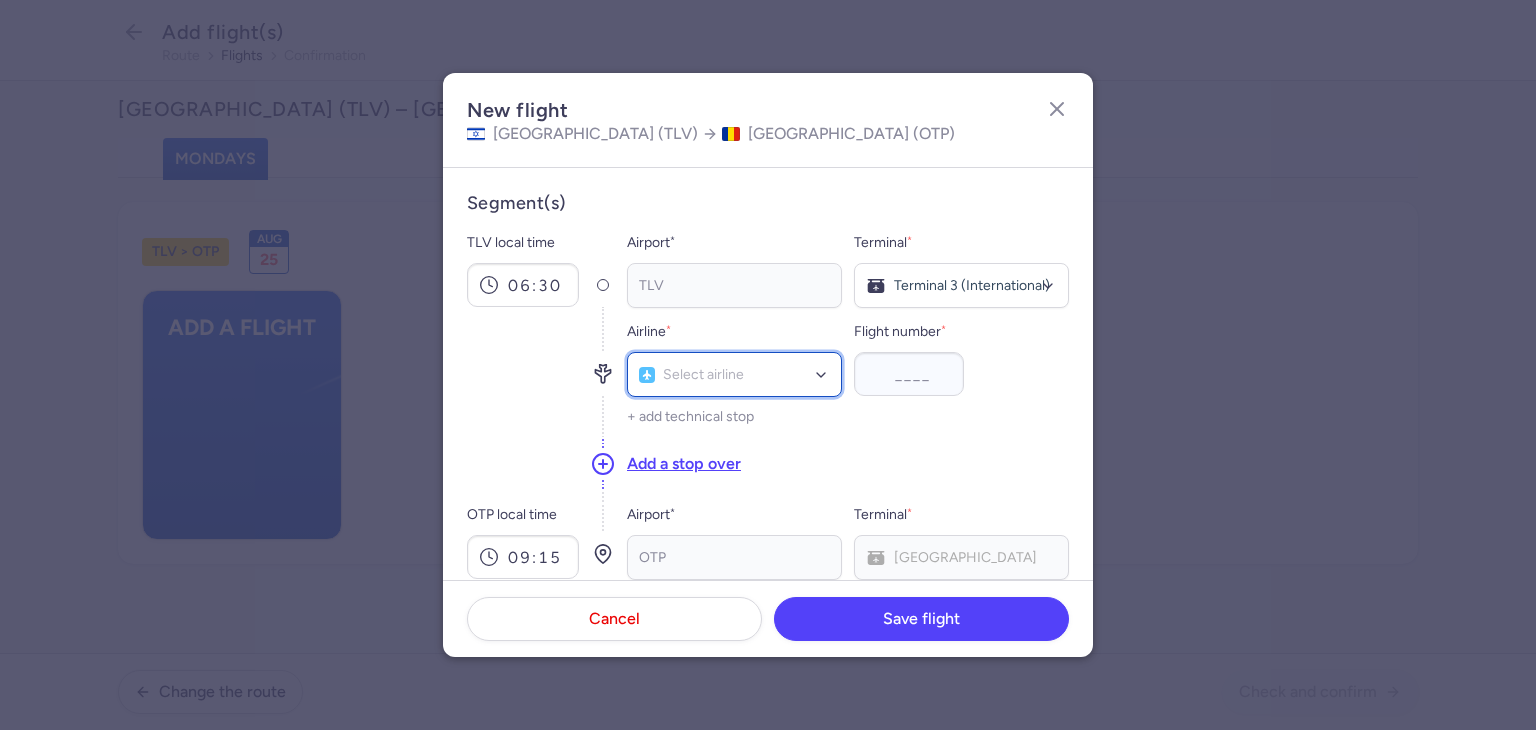 click on "Select airline" 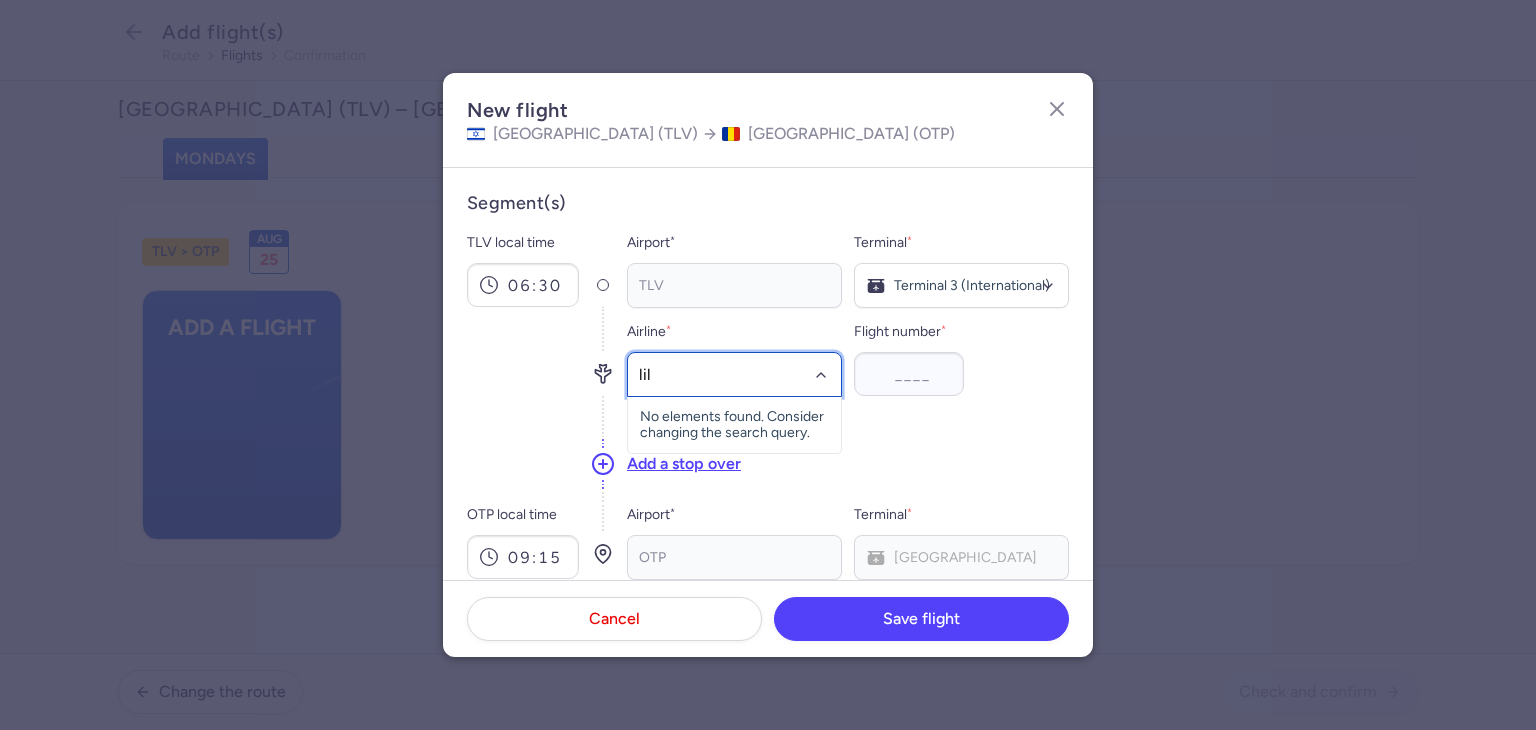 type on "lili" 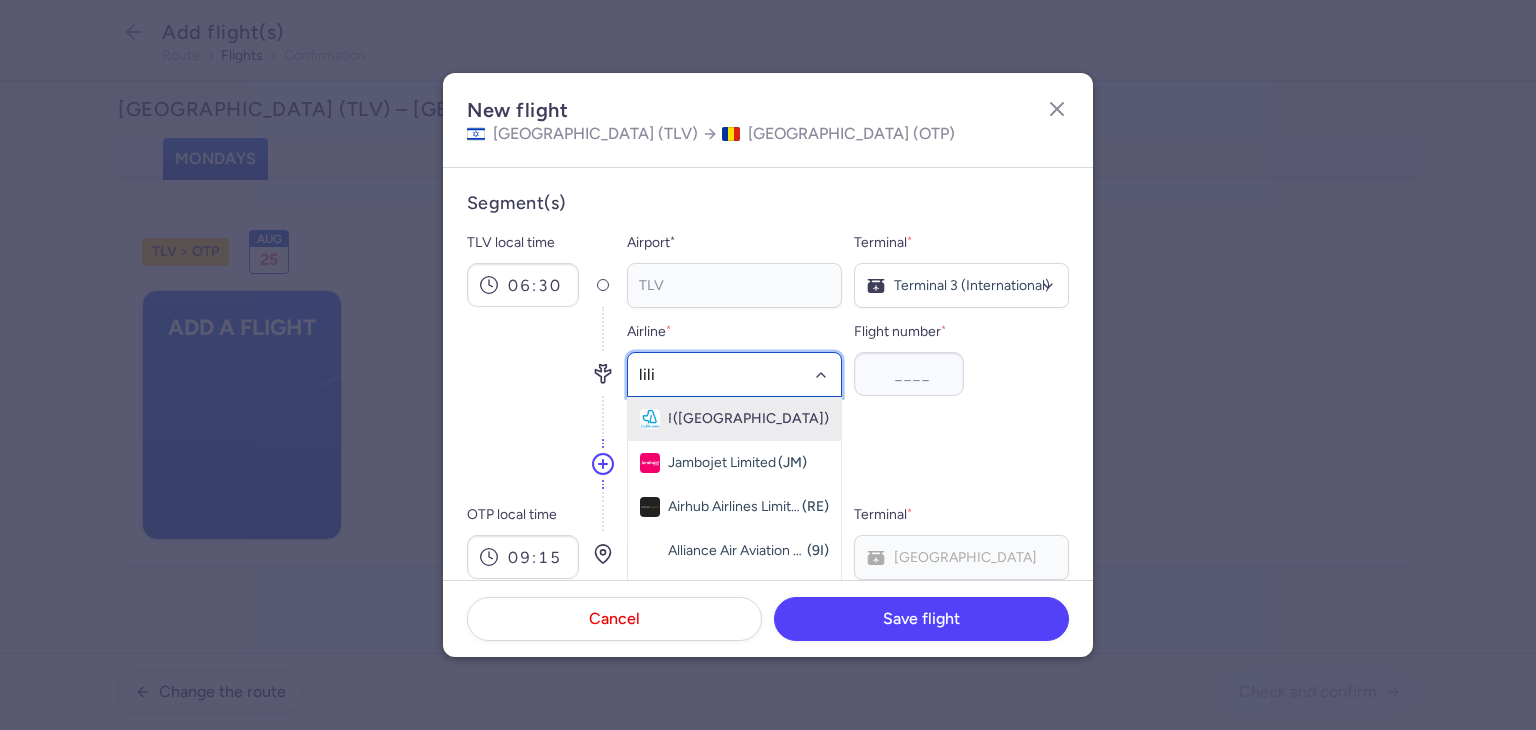 click on "Fly Lili ([GEOGRAPHIC_DATA])" 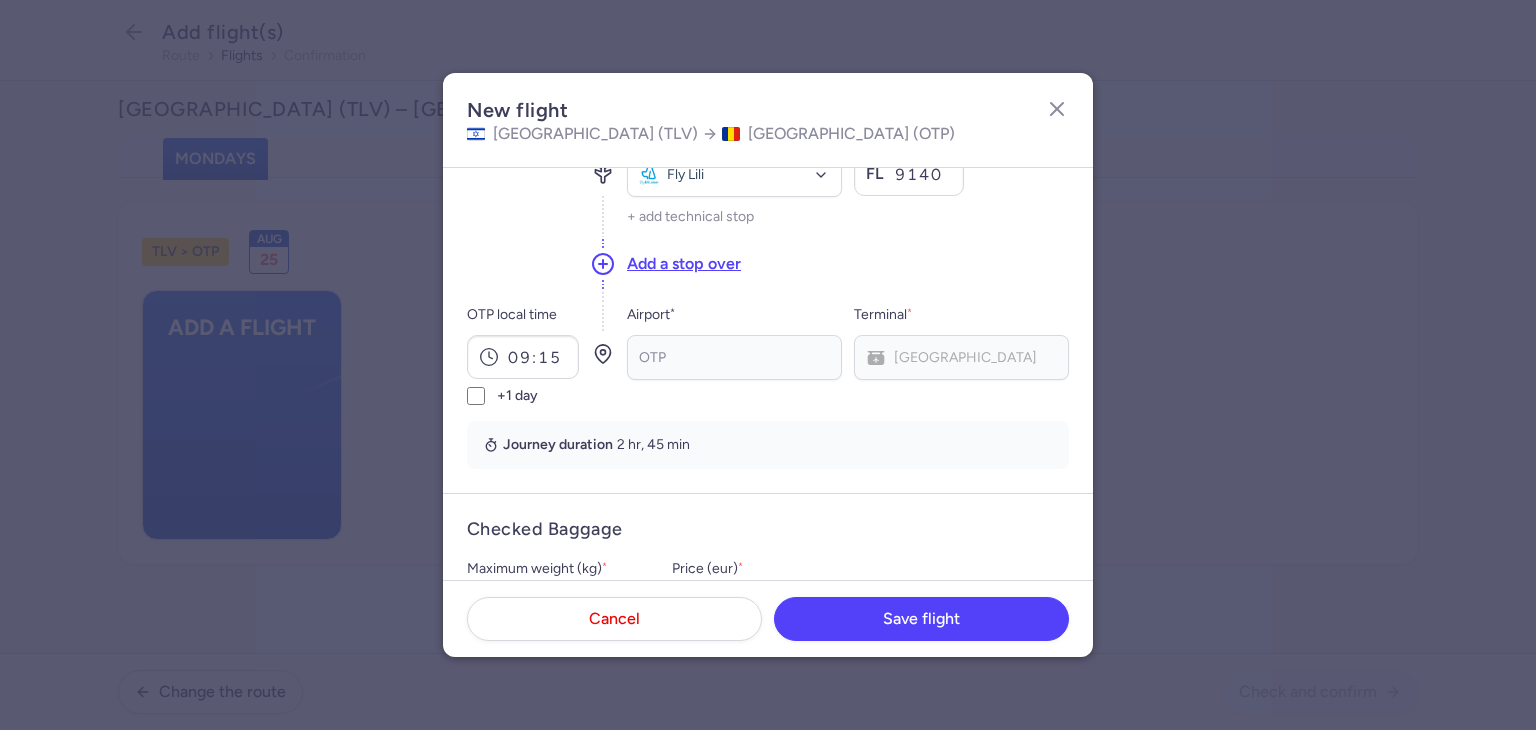 scroll, scrollTop: 300, scrollLeft: 0, axis: vertical 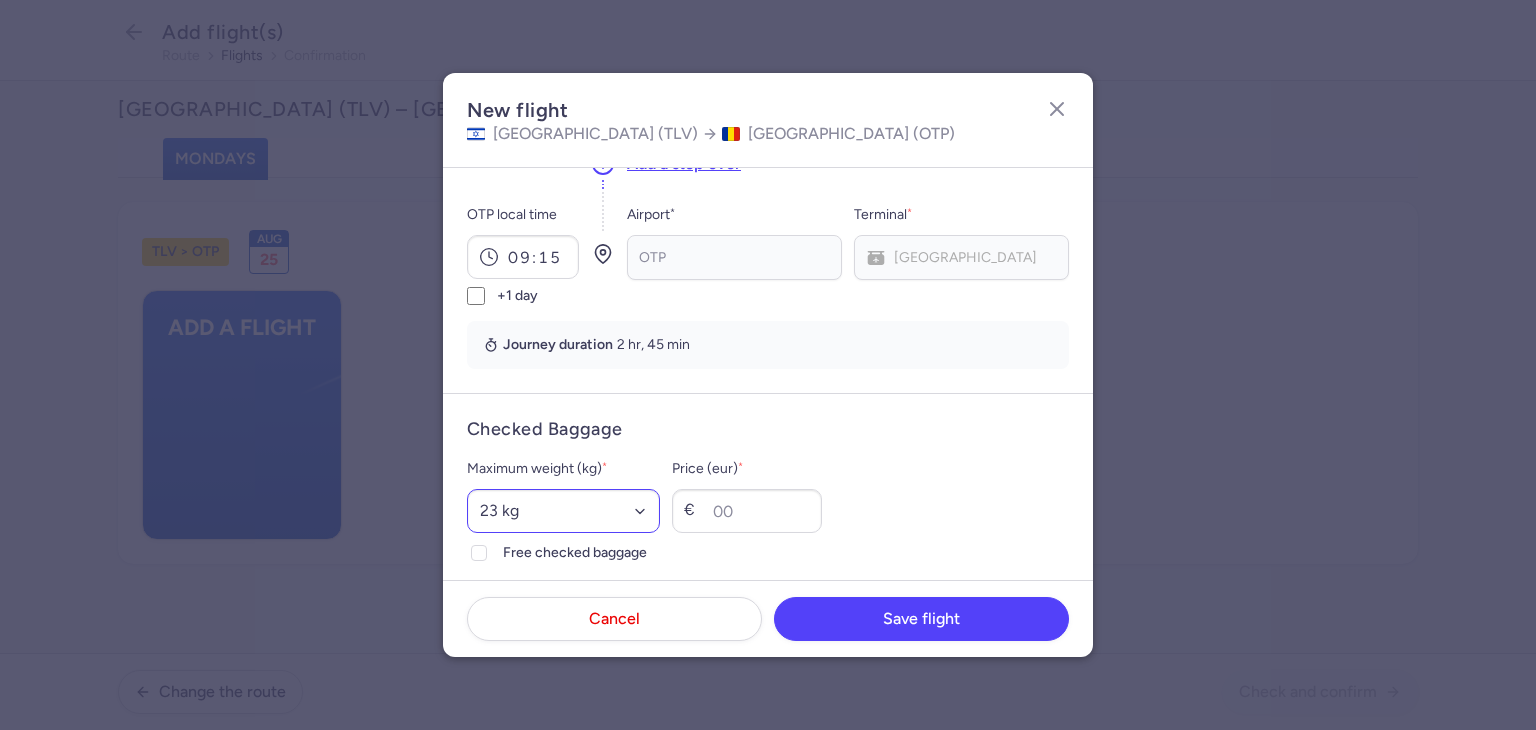 type on "9140" 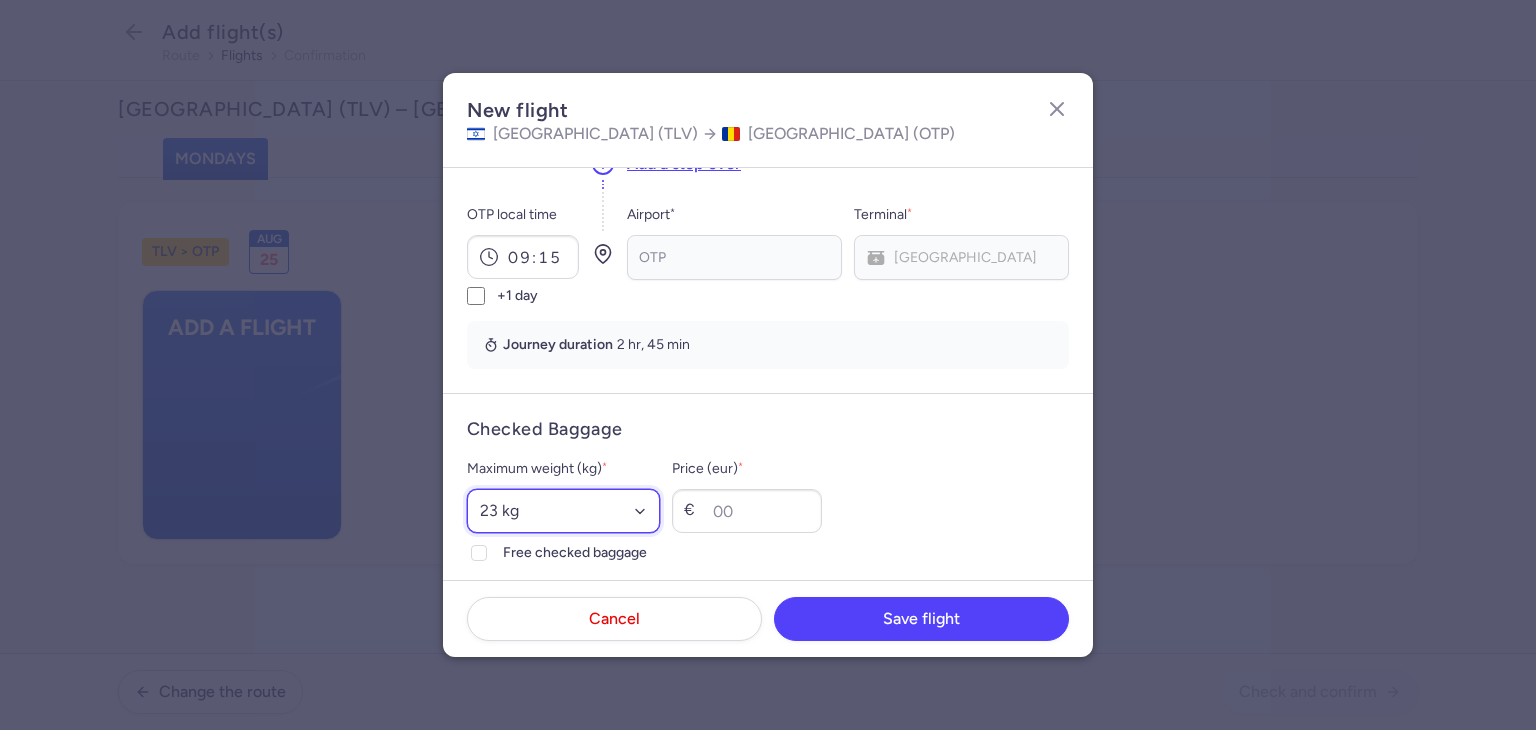 click on "Select an option 15 kg 16 kg 17 kg 18 kg 19 kg 20 kg 21 kg 22 kg 23 kg 24 kg 25 kg 26 kg 27 kg 28 kg 29 kg 30 kg 31 kg 32 kg 33 kg 34 kg 35 kg" at bounding box center [563, 511] 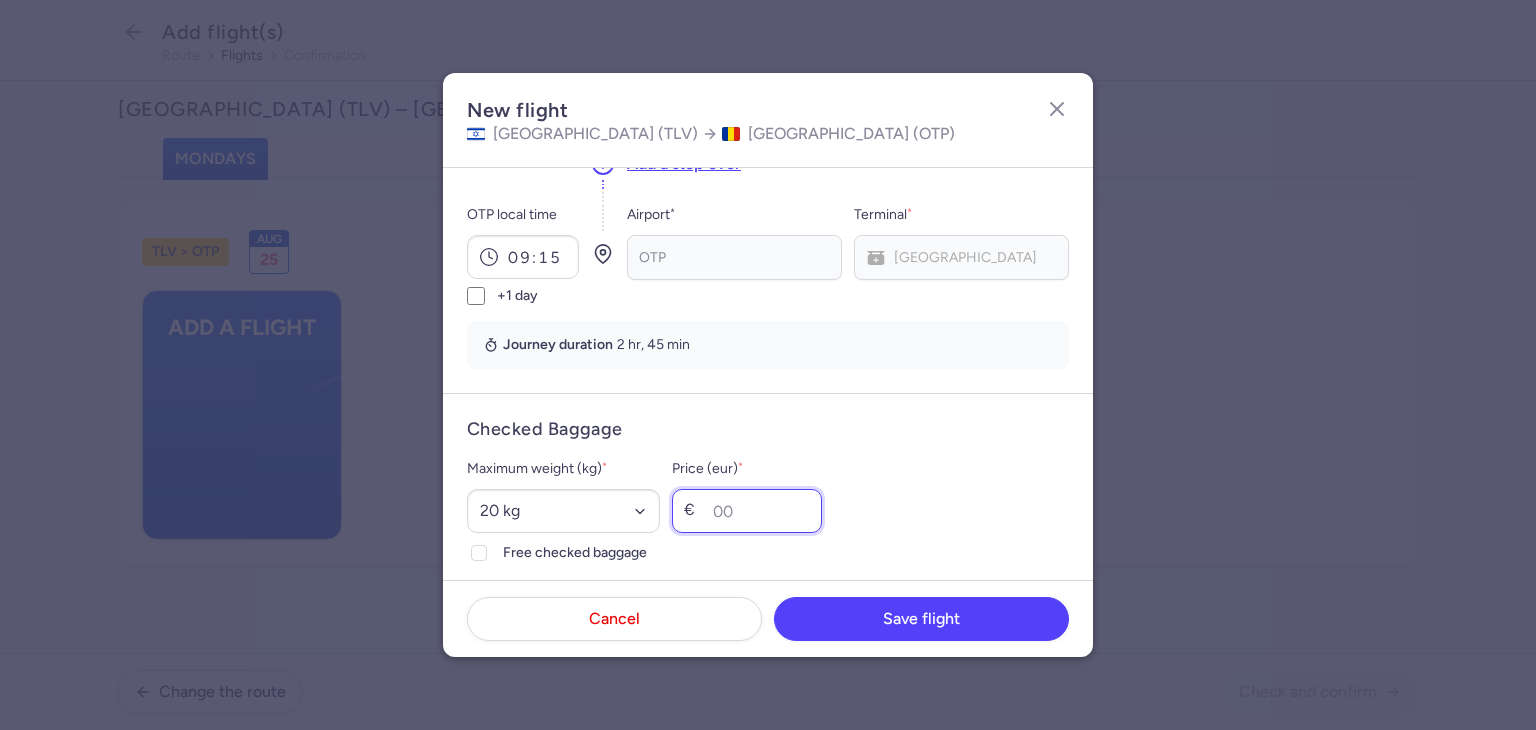 click on "Price (eur)  *" at bounding box center (747, 511) 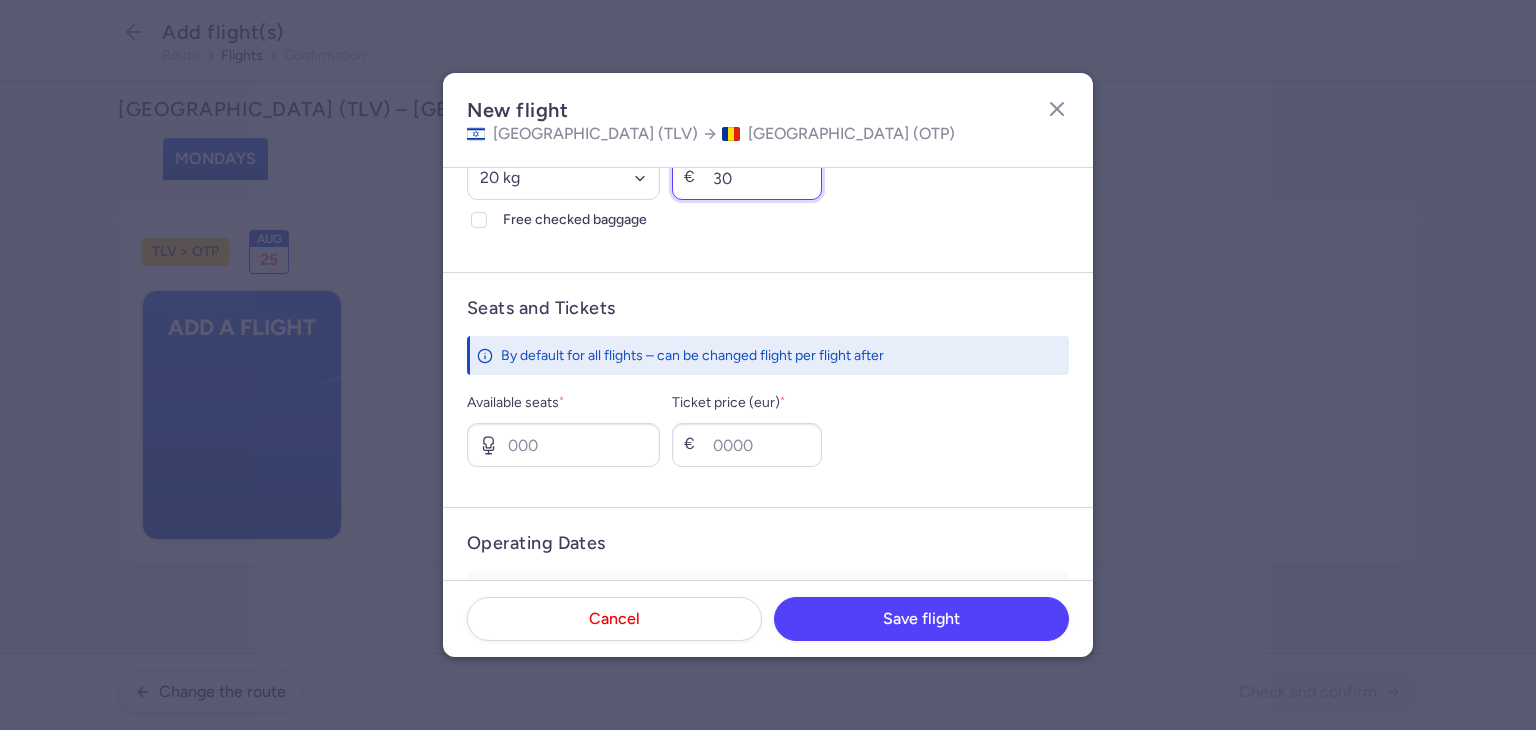 scroll, scrollTop: 600, scrollLeft: 0, axis: vertical 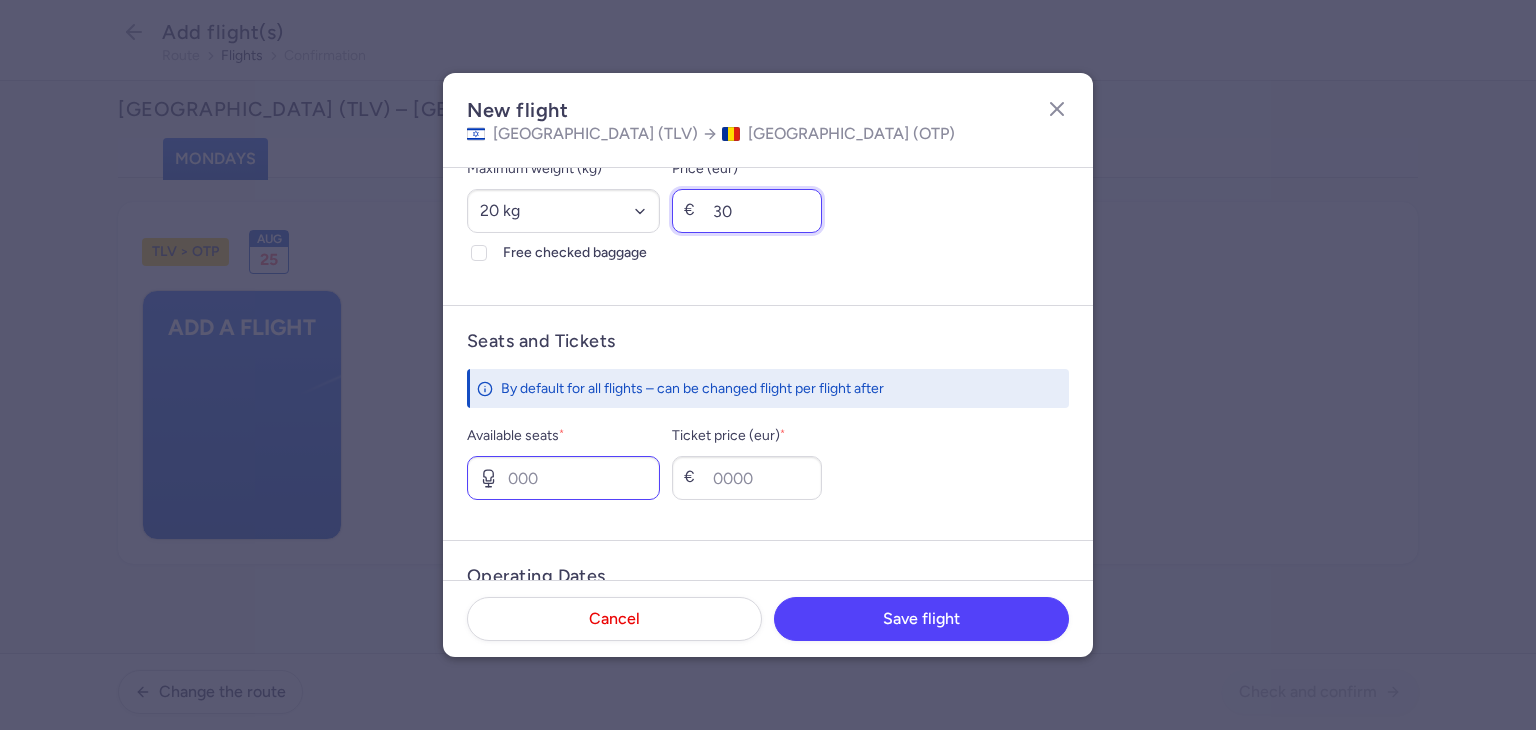 type on "30" 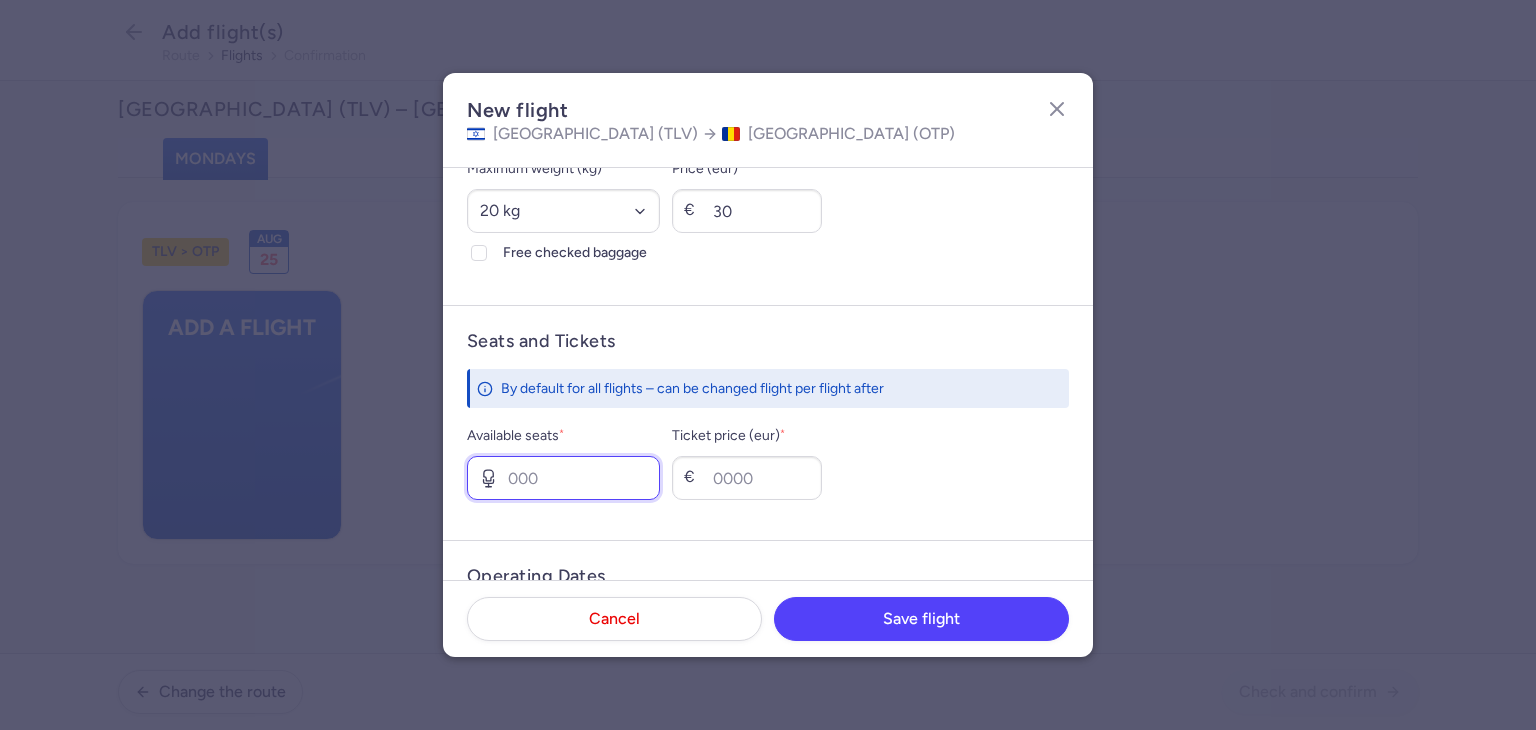 click on "Available seats  *" at bounding box center (563, 478) 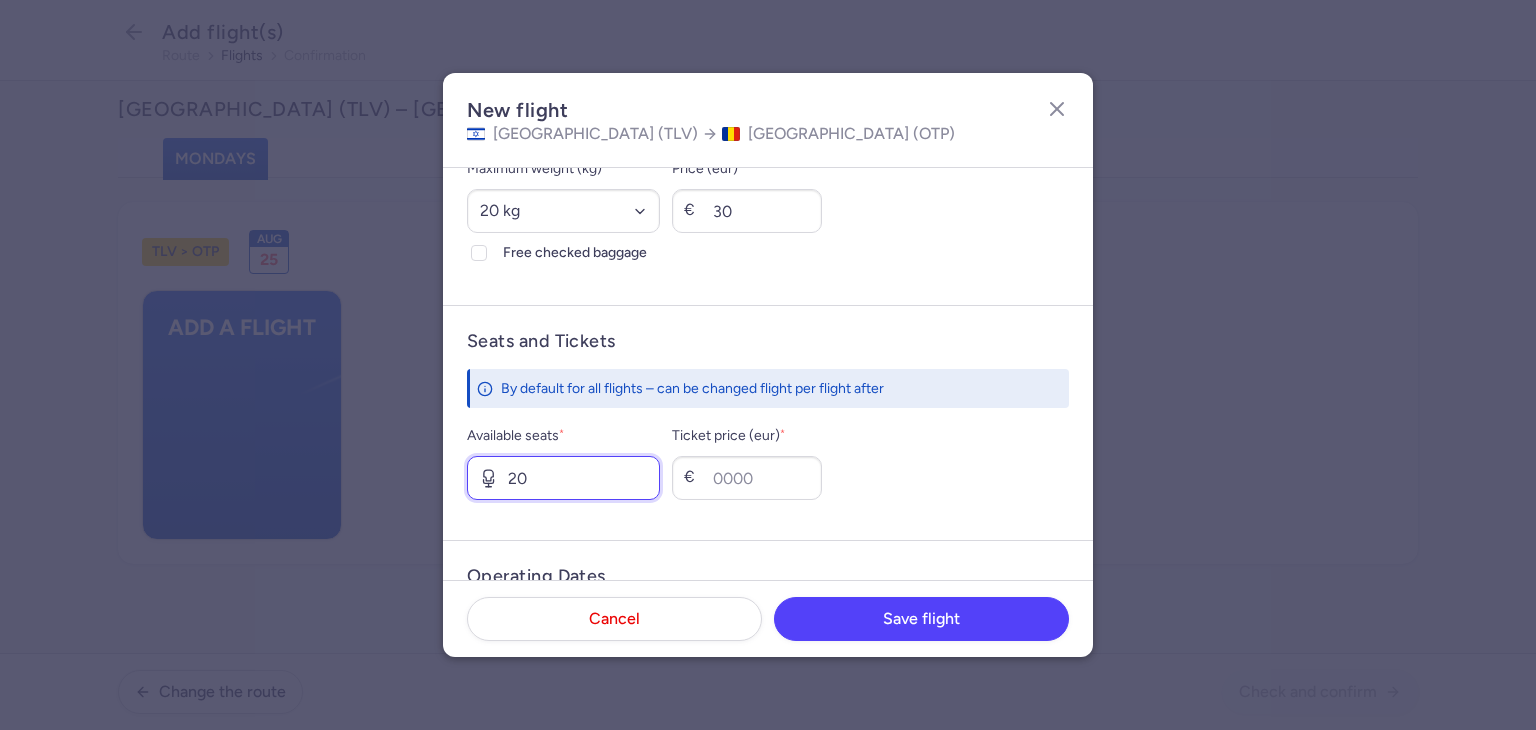 type on "20" 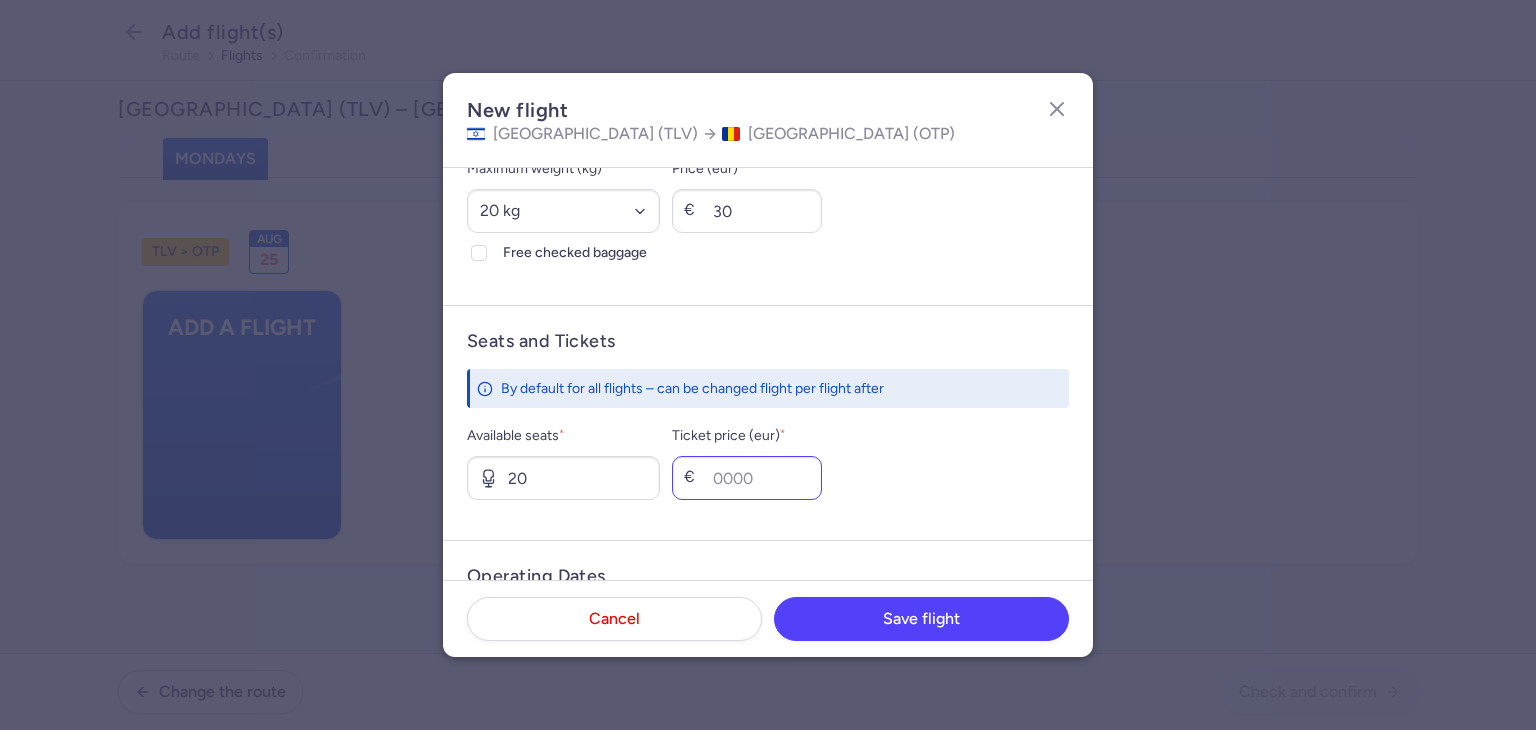 drag, startPoint x: 855, startPoint y: 449, endPoint x: 832, endPoint y: 458, distance: 24.698177 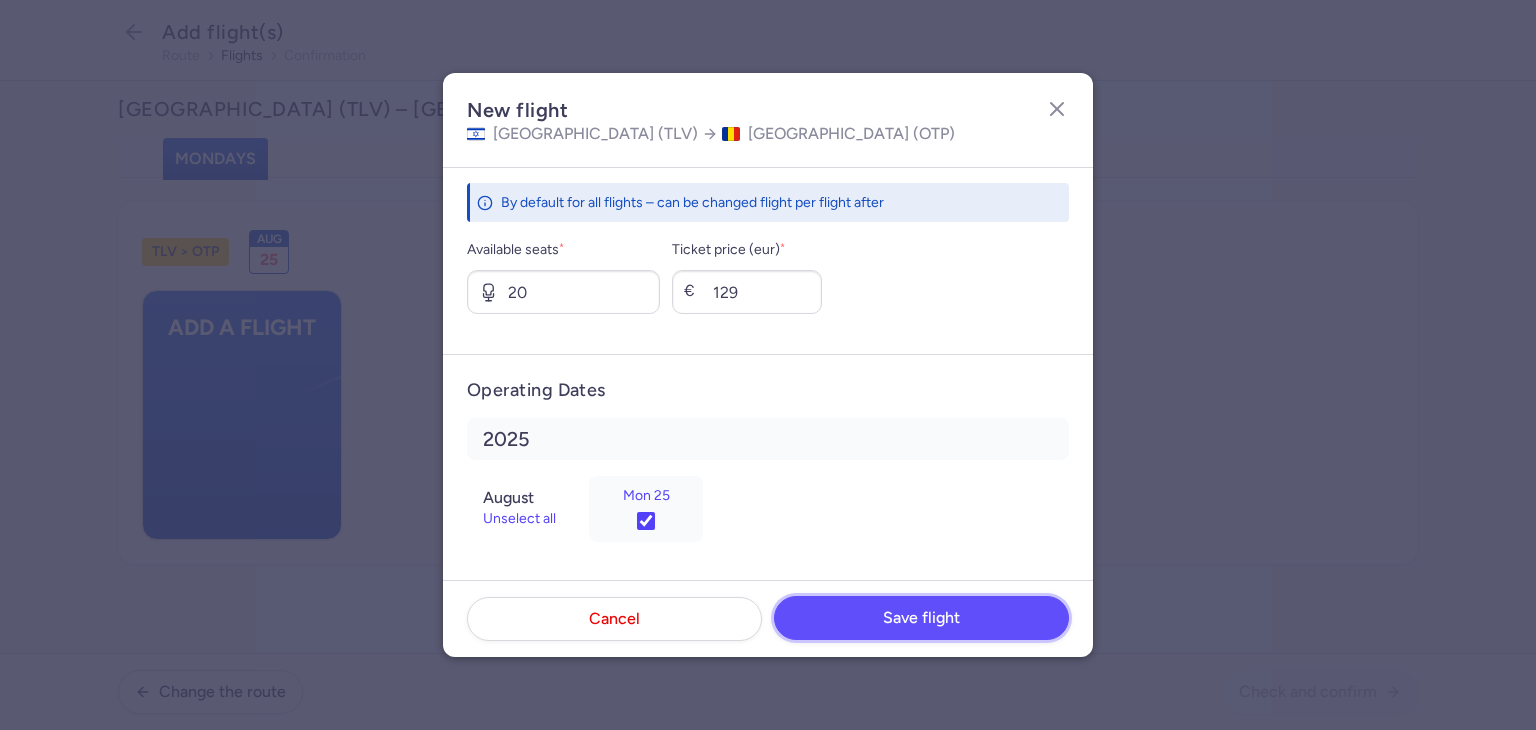 click on "Save flight" at bounding box center (921, 618) 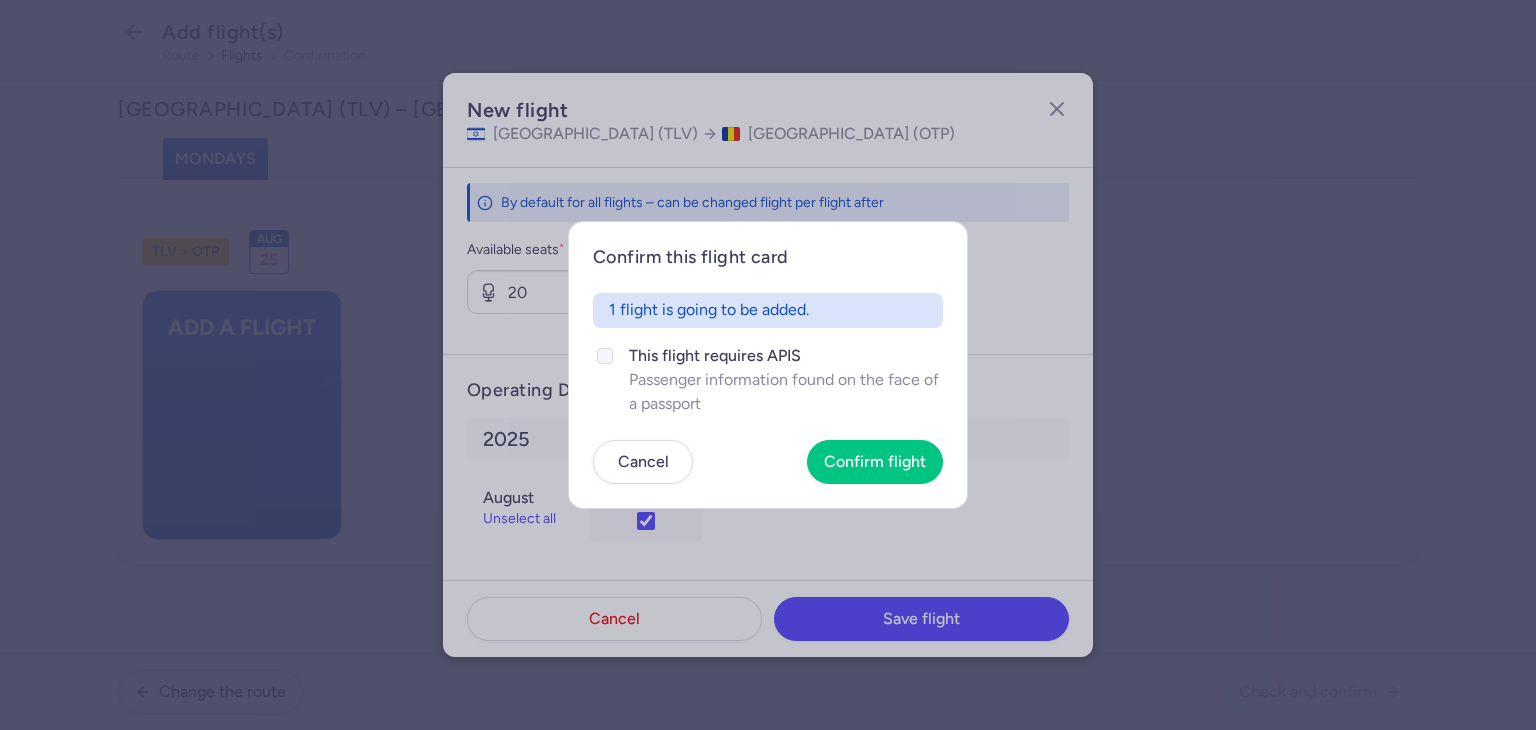 click on "Passenger information found on the face of a passport" 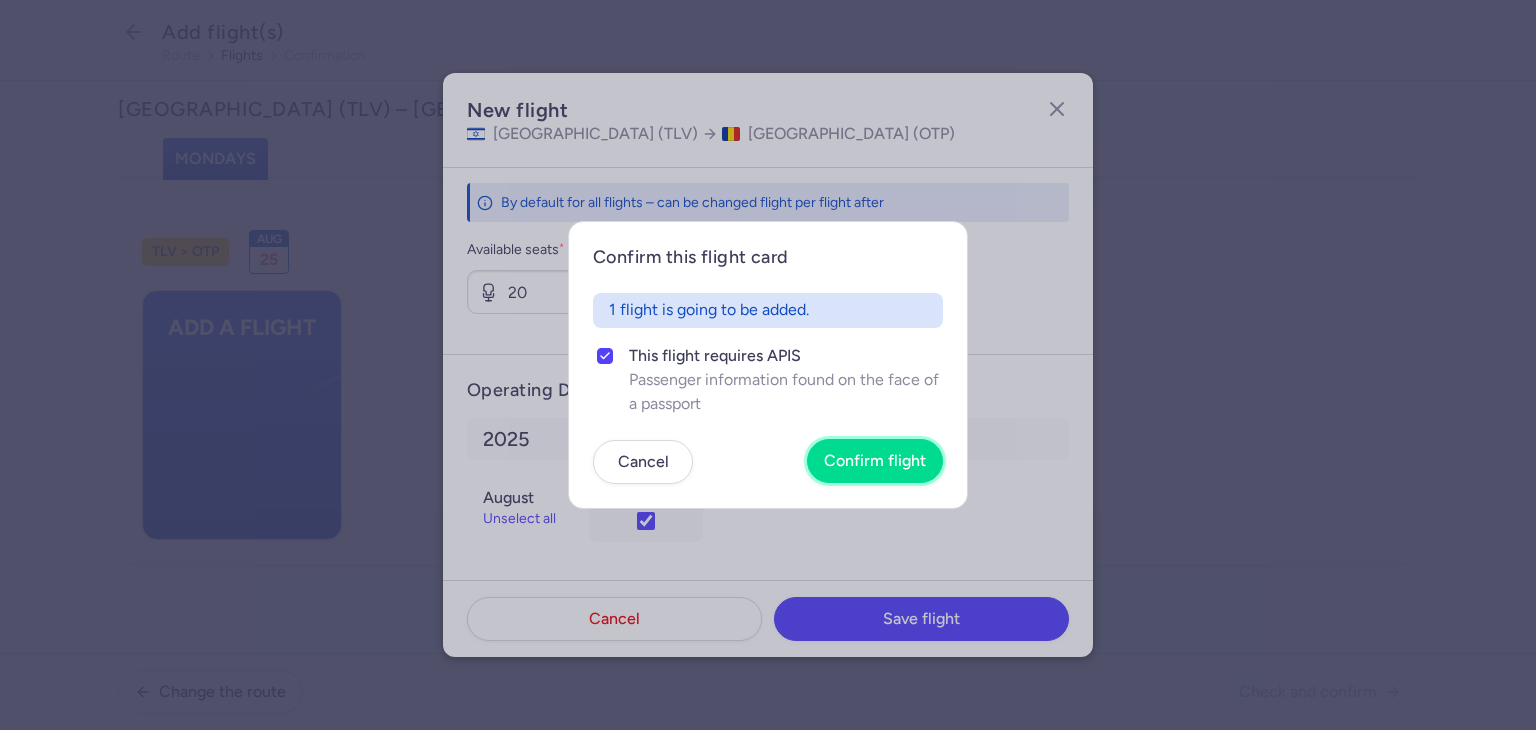 click on "Confirm flight" at bounding box center (875, 461) 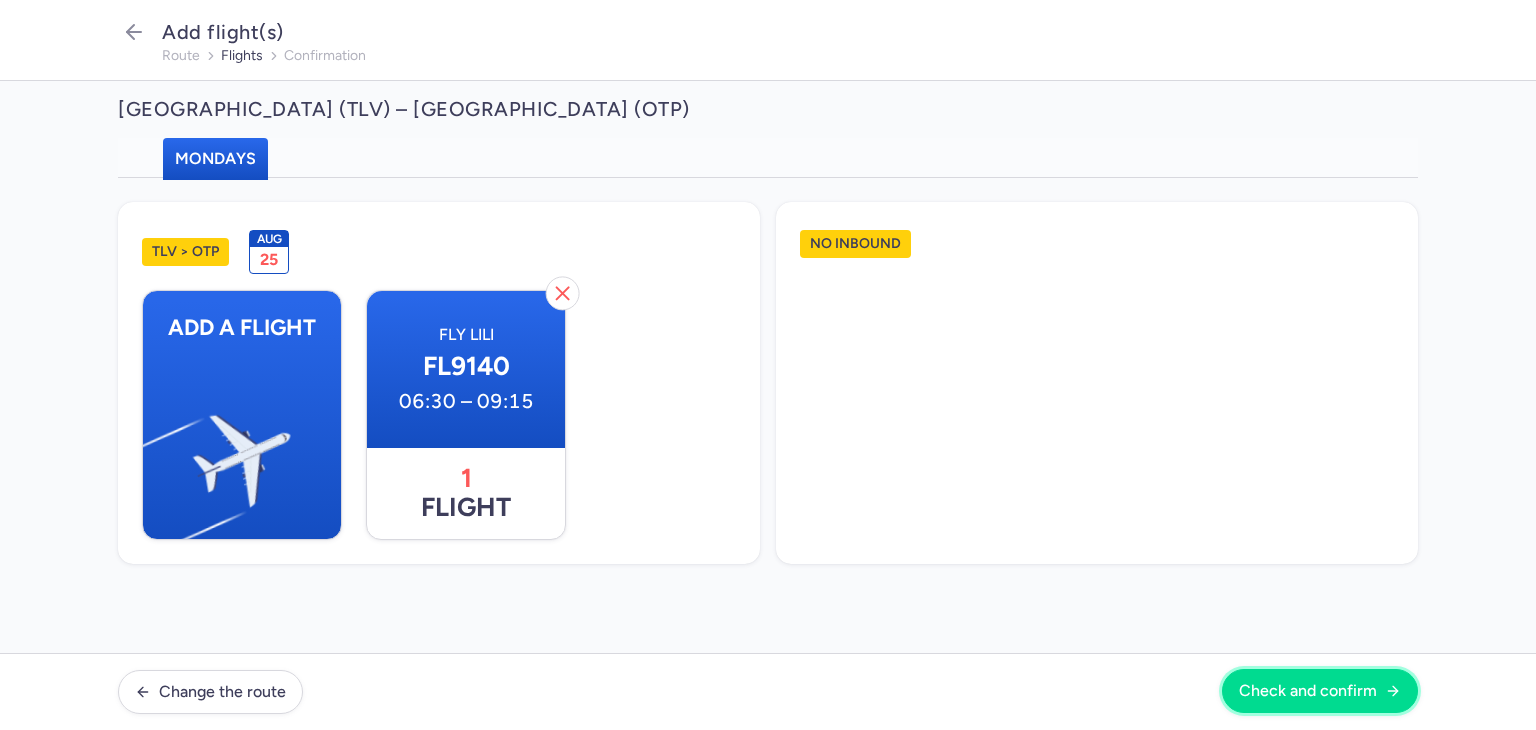 click on "Check and confirm" at bounding box center (1320, 691) 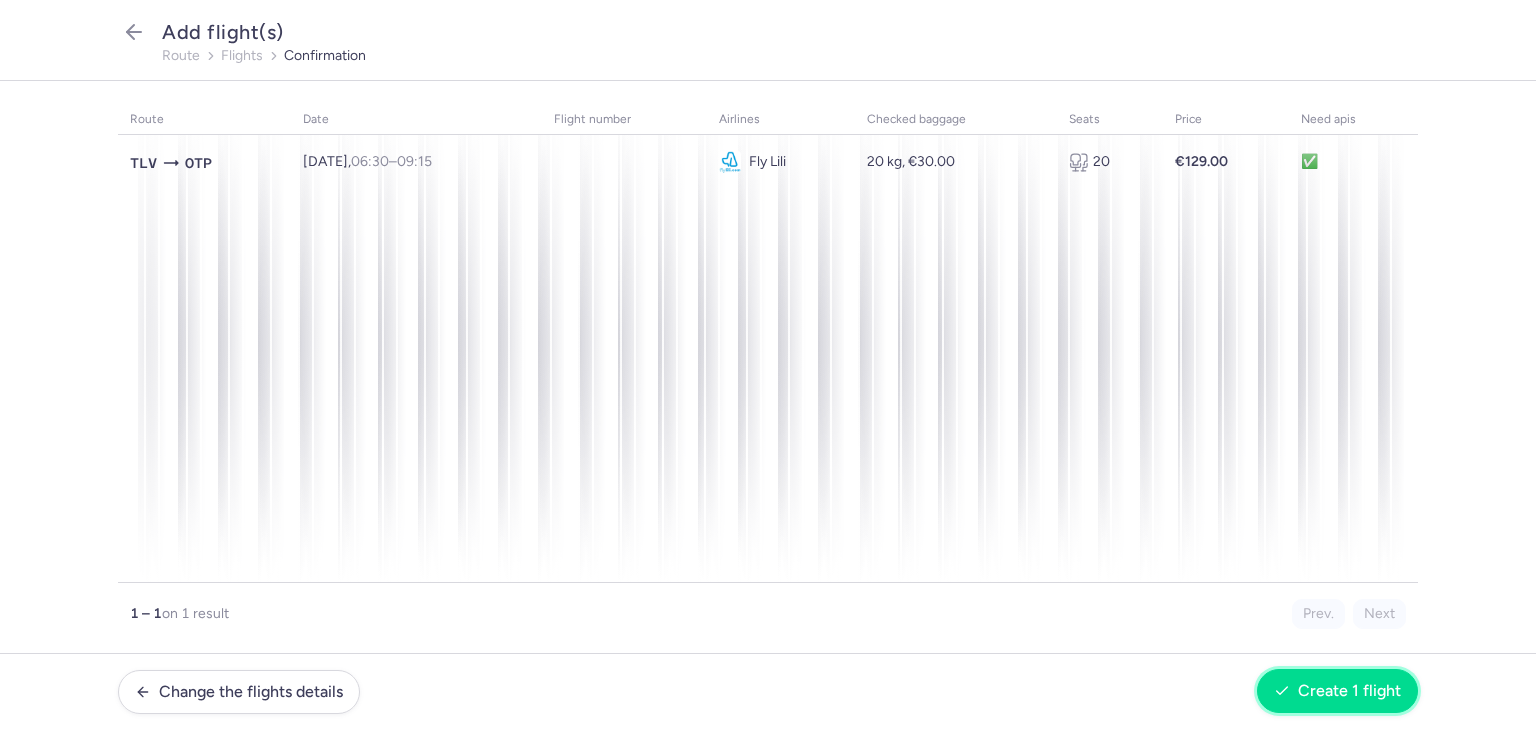click on "Create 1 flight" at bounding box center [1349, 691] 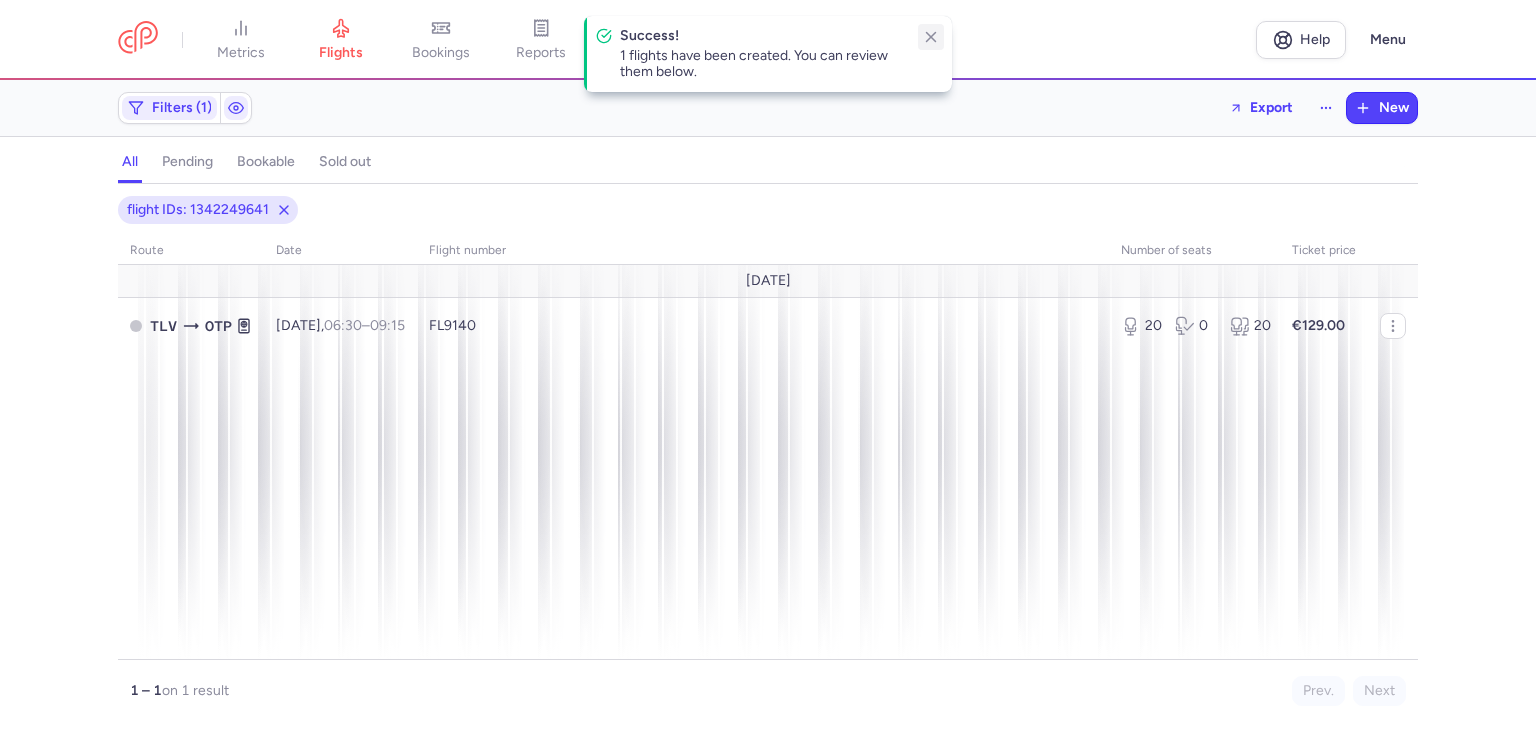 click 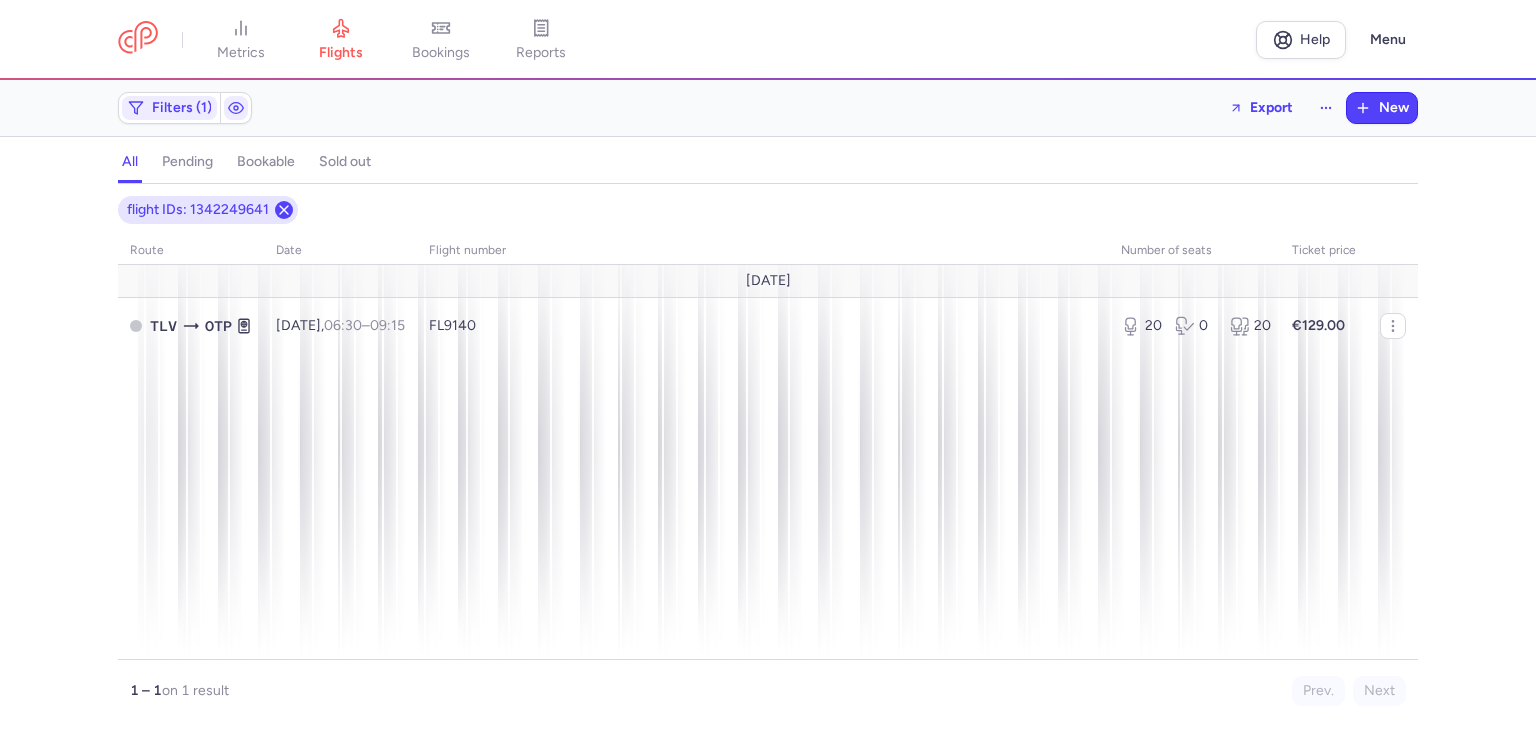click 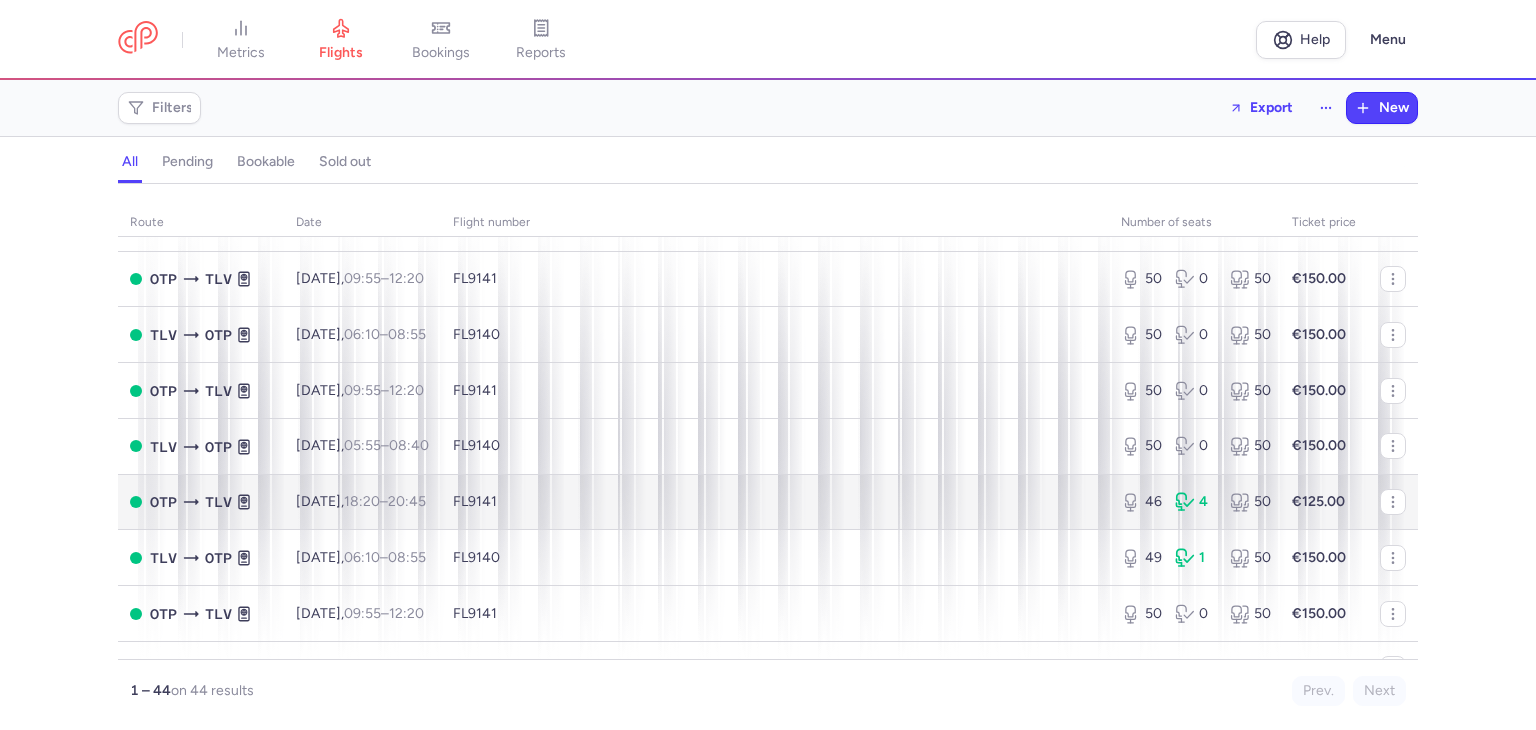 scroll, scrollTop: 1400, scrollLeft: 0, axis: vertical 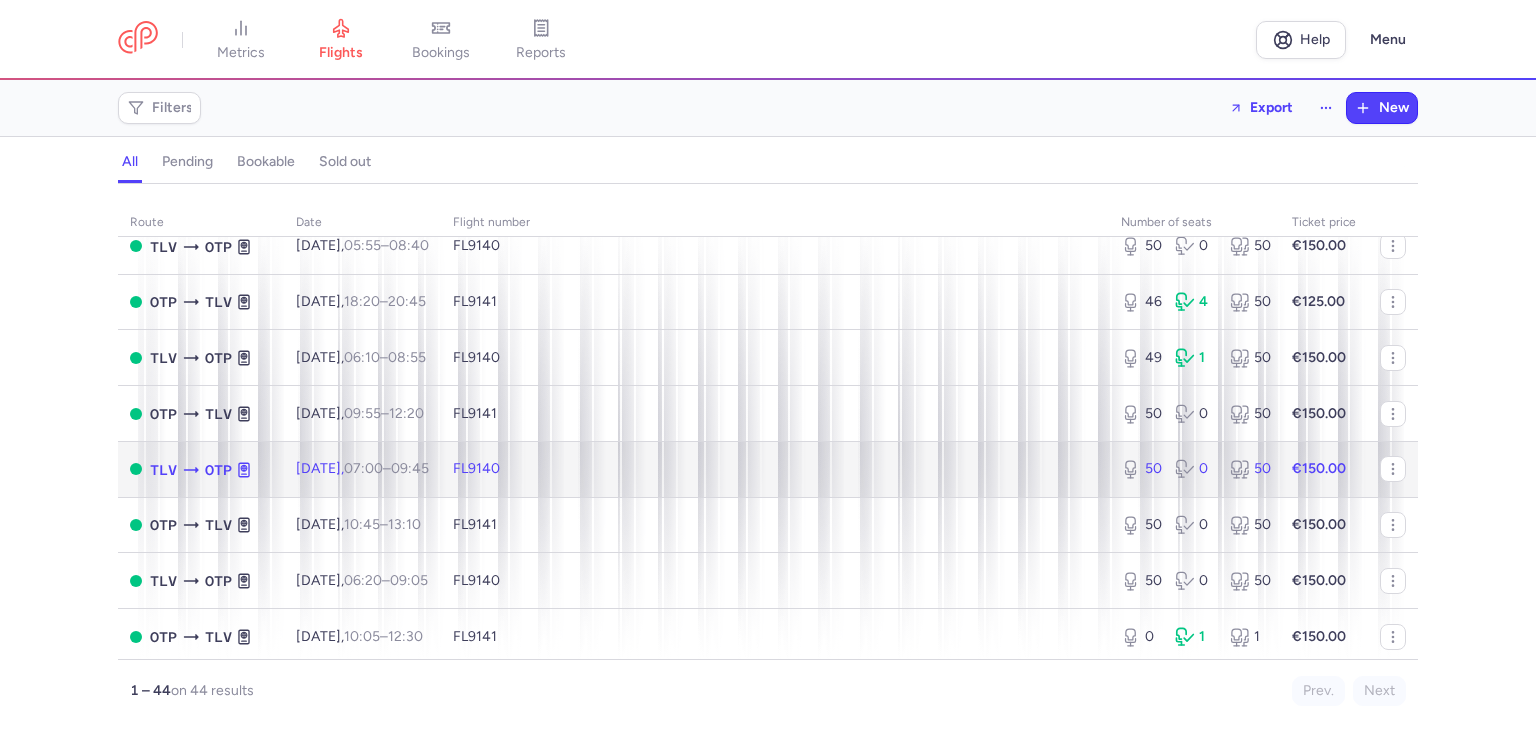 click on "FL9140" 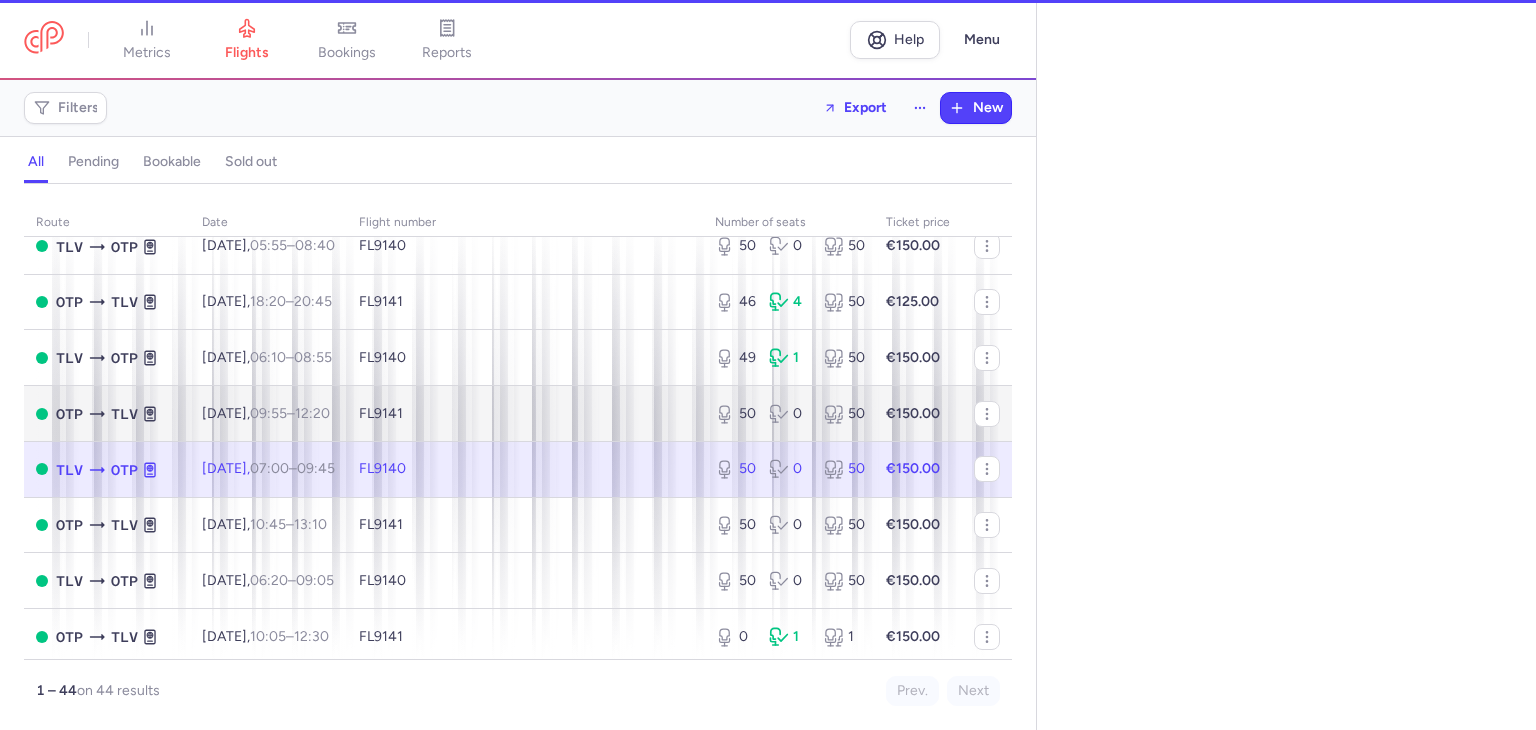 select on "days" 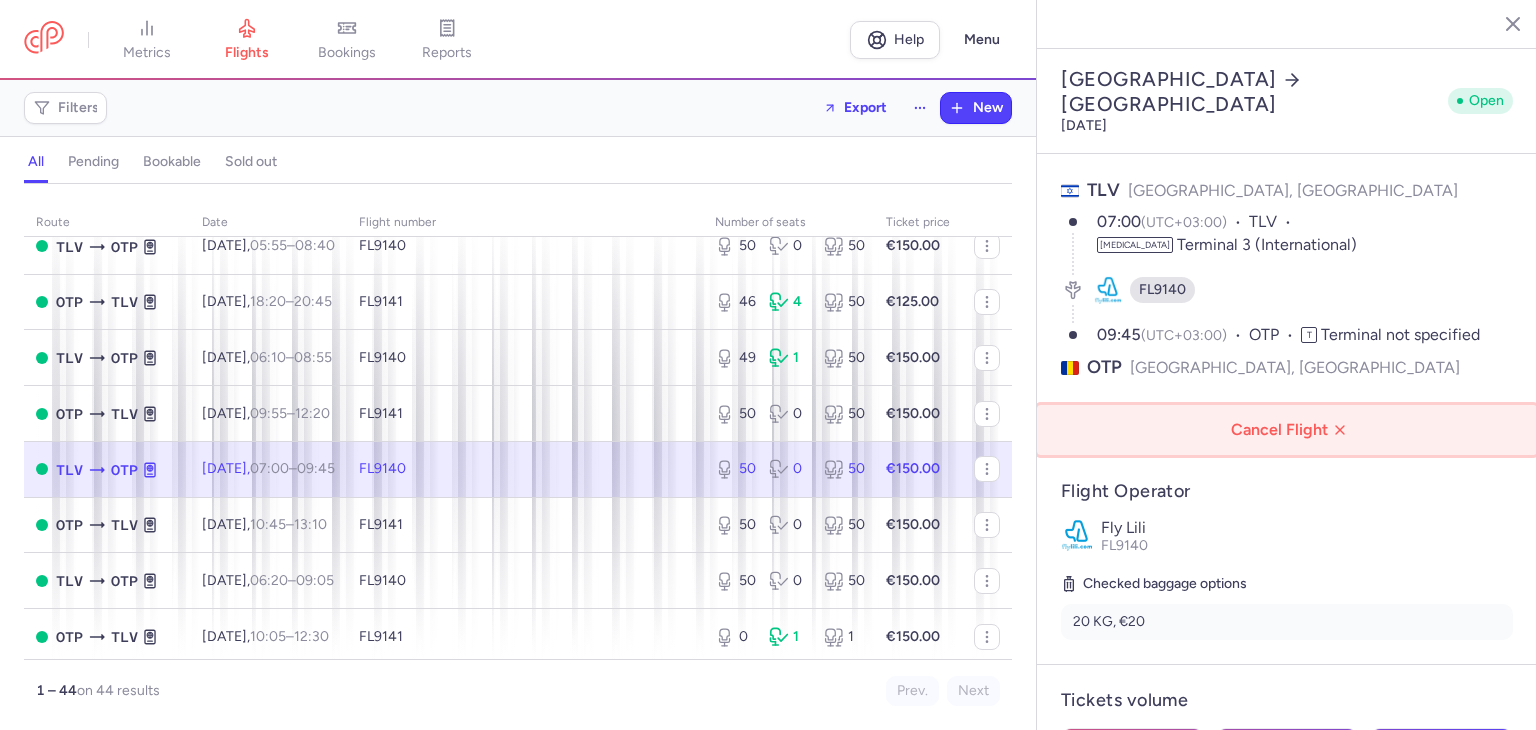click 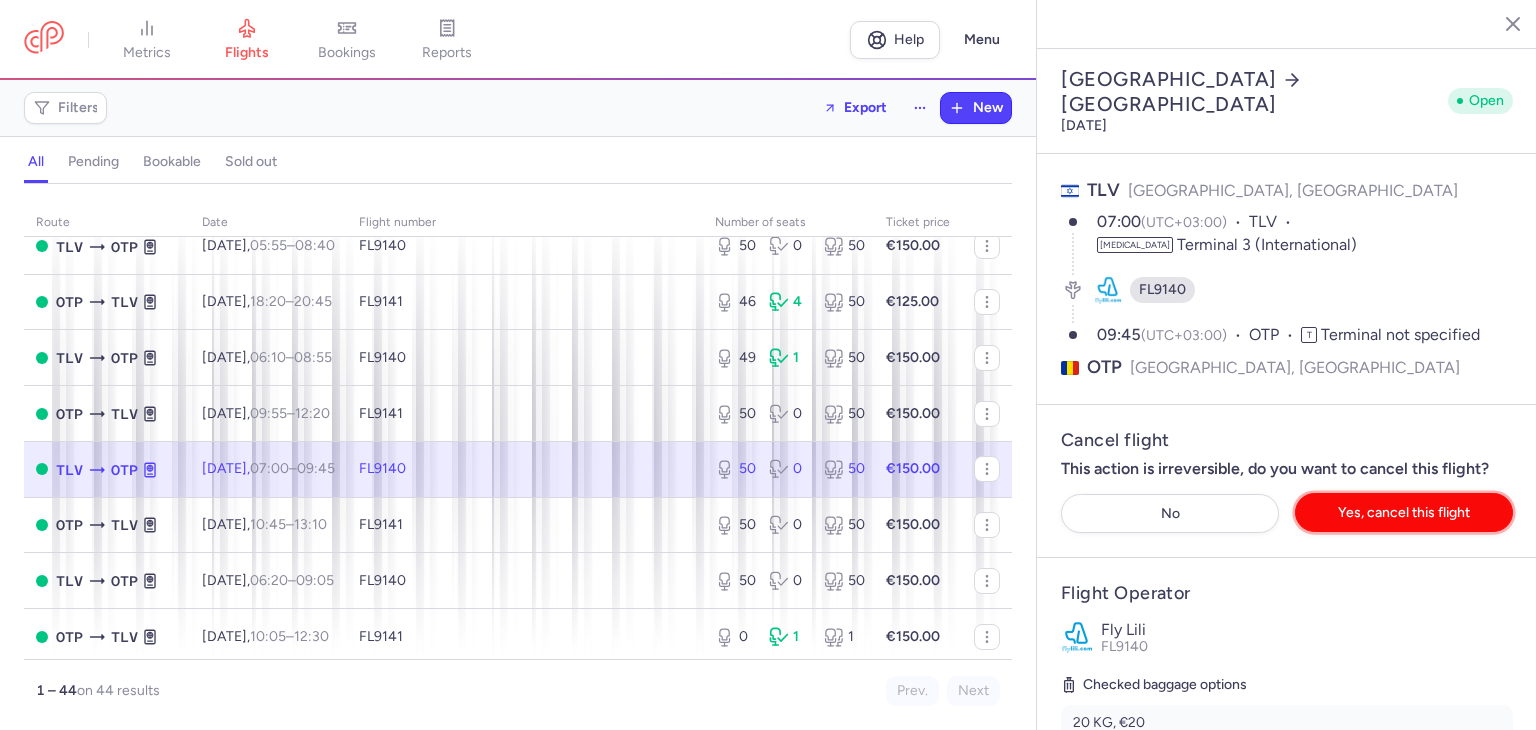 click on "Yes, cancel this flight" at bounding box center [1404, 512] 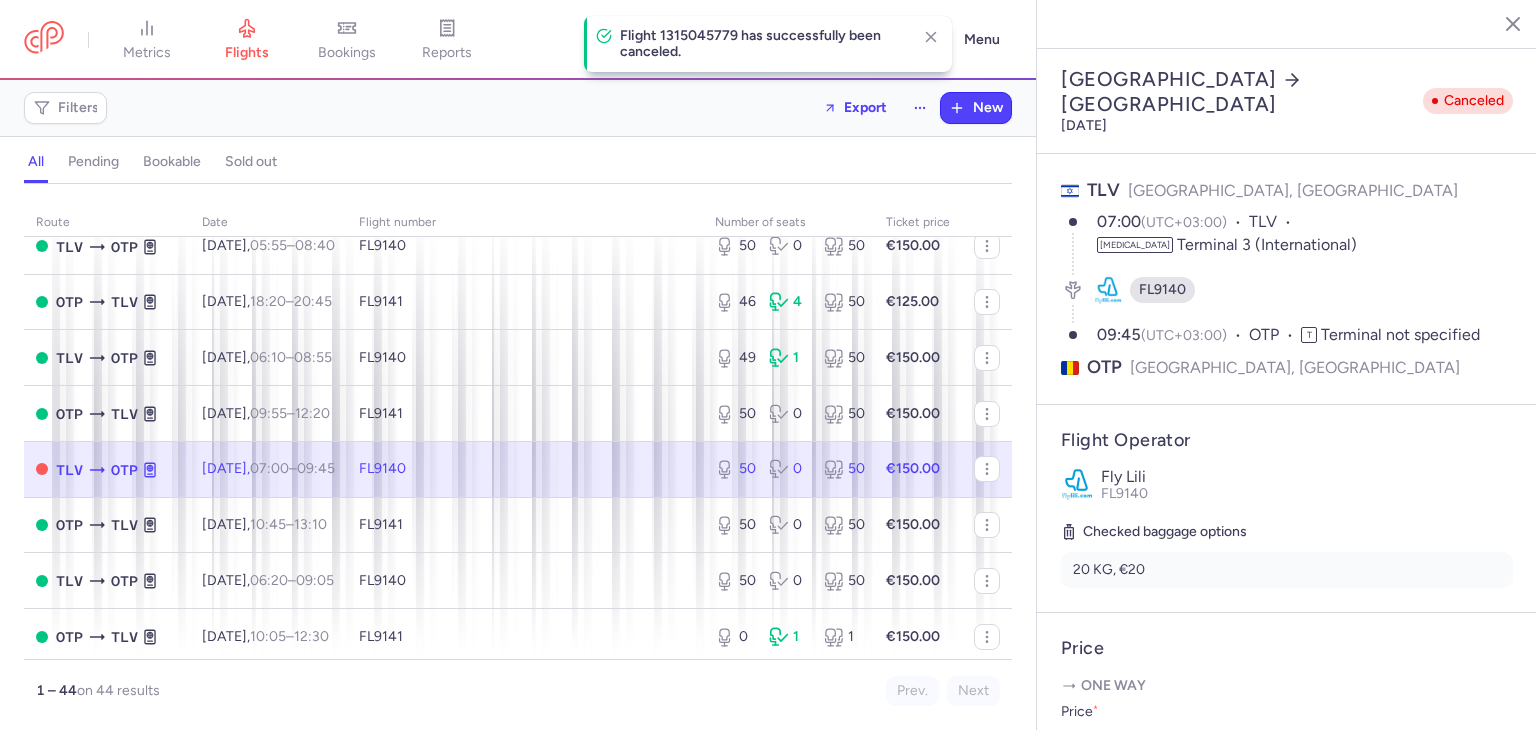 click 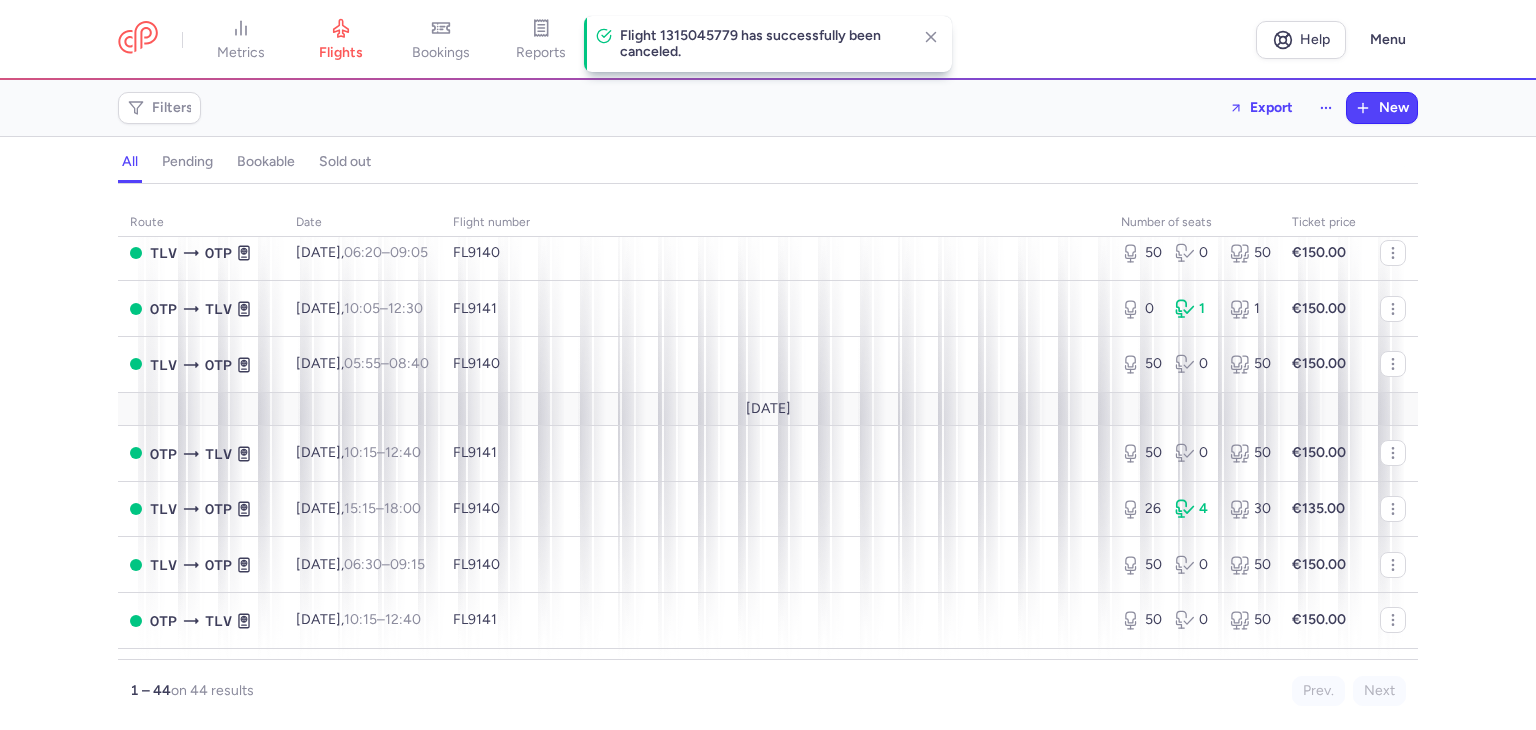 scroll, scrollTop: 1800, scrollLeft: 0, axis: vertical 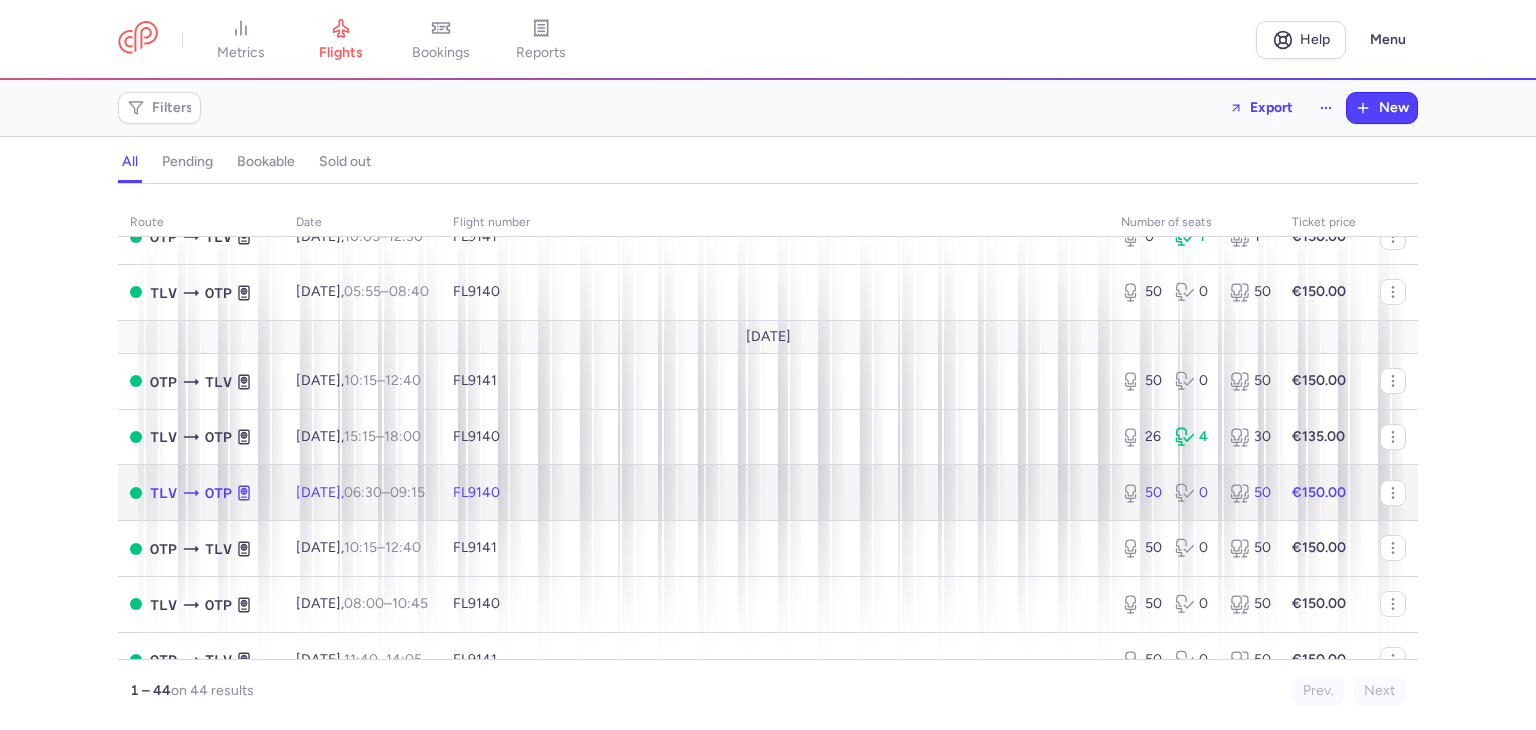 click on "FL9140" 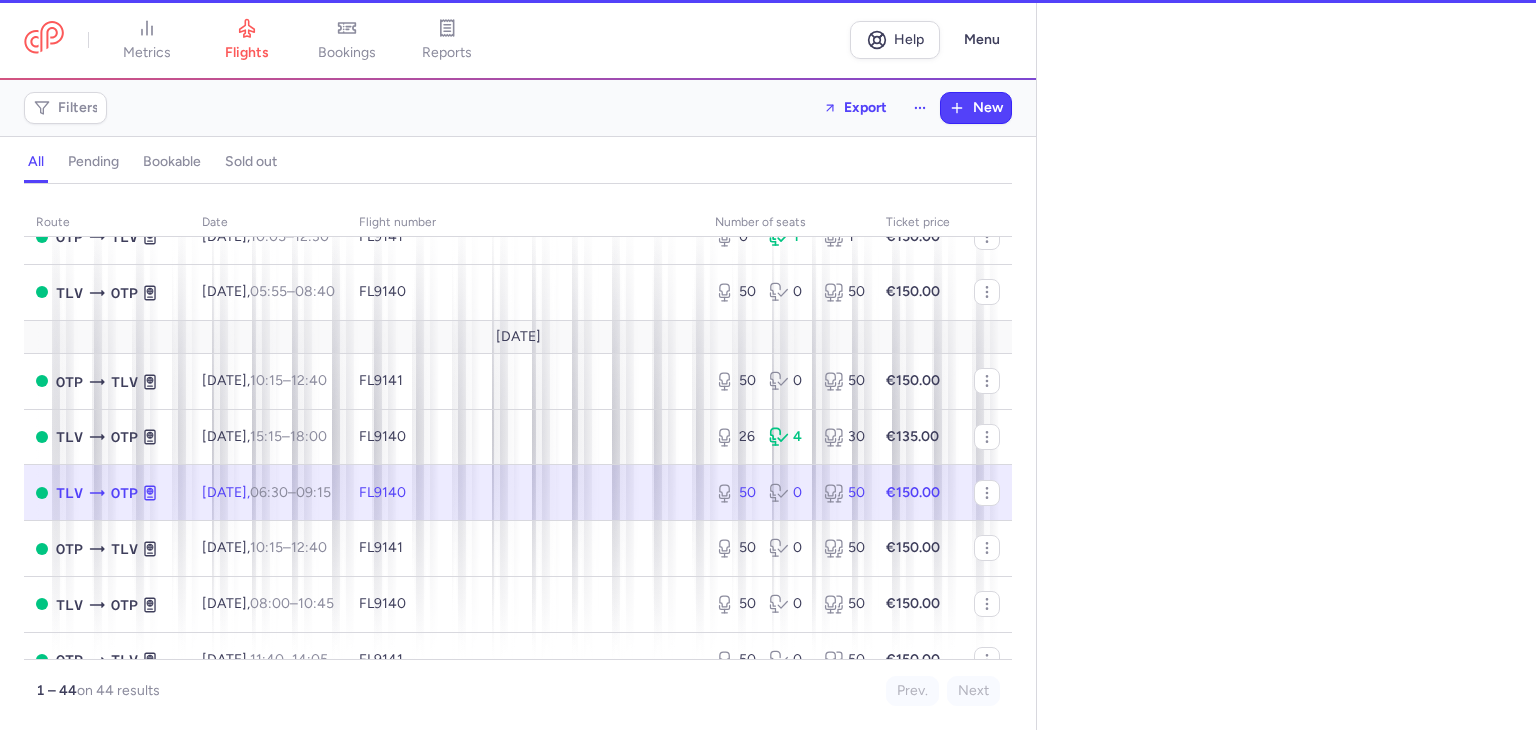 select on "days" 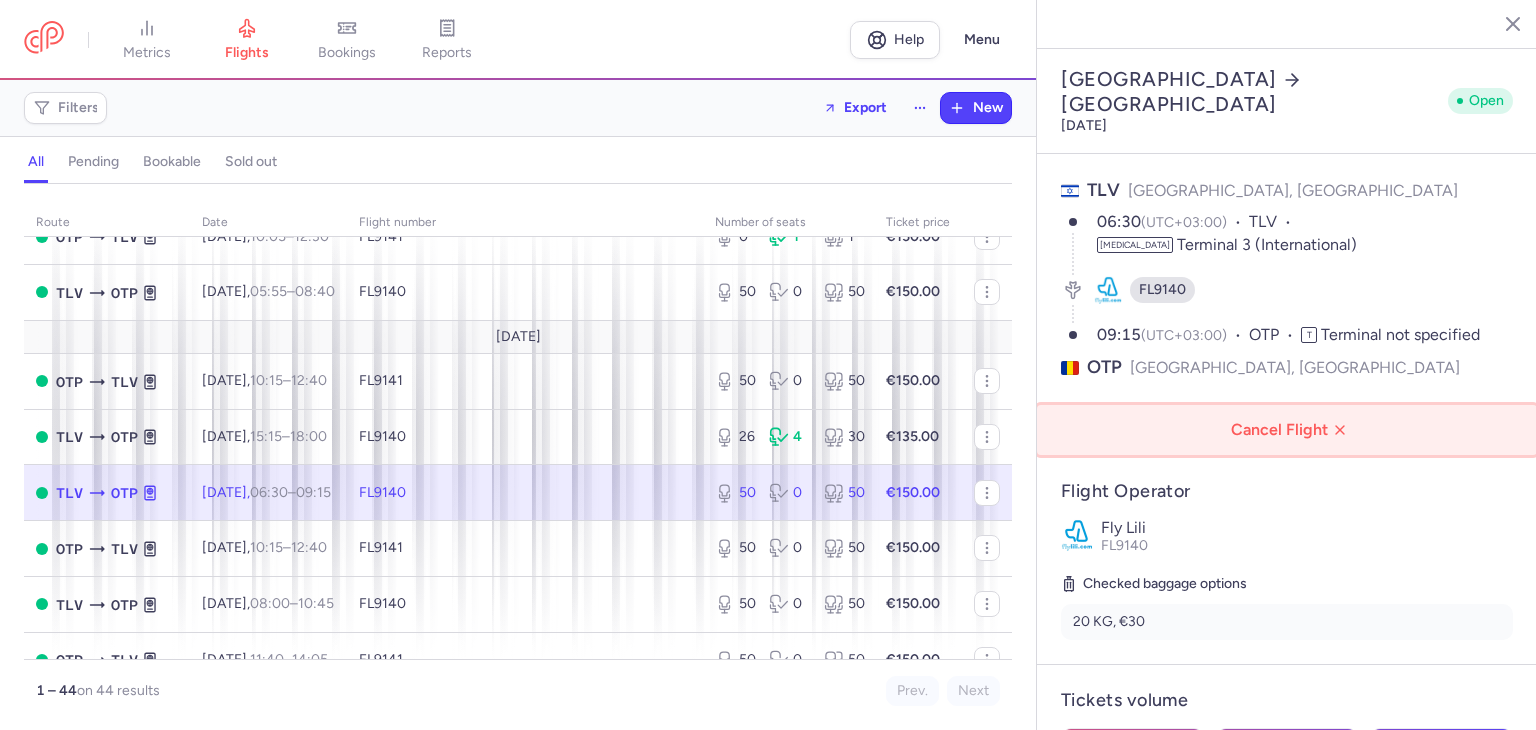 click on "Cancel Flight" at bounding box center [1291, 430] 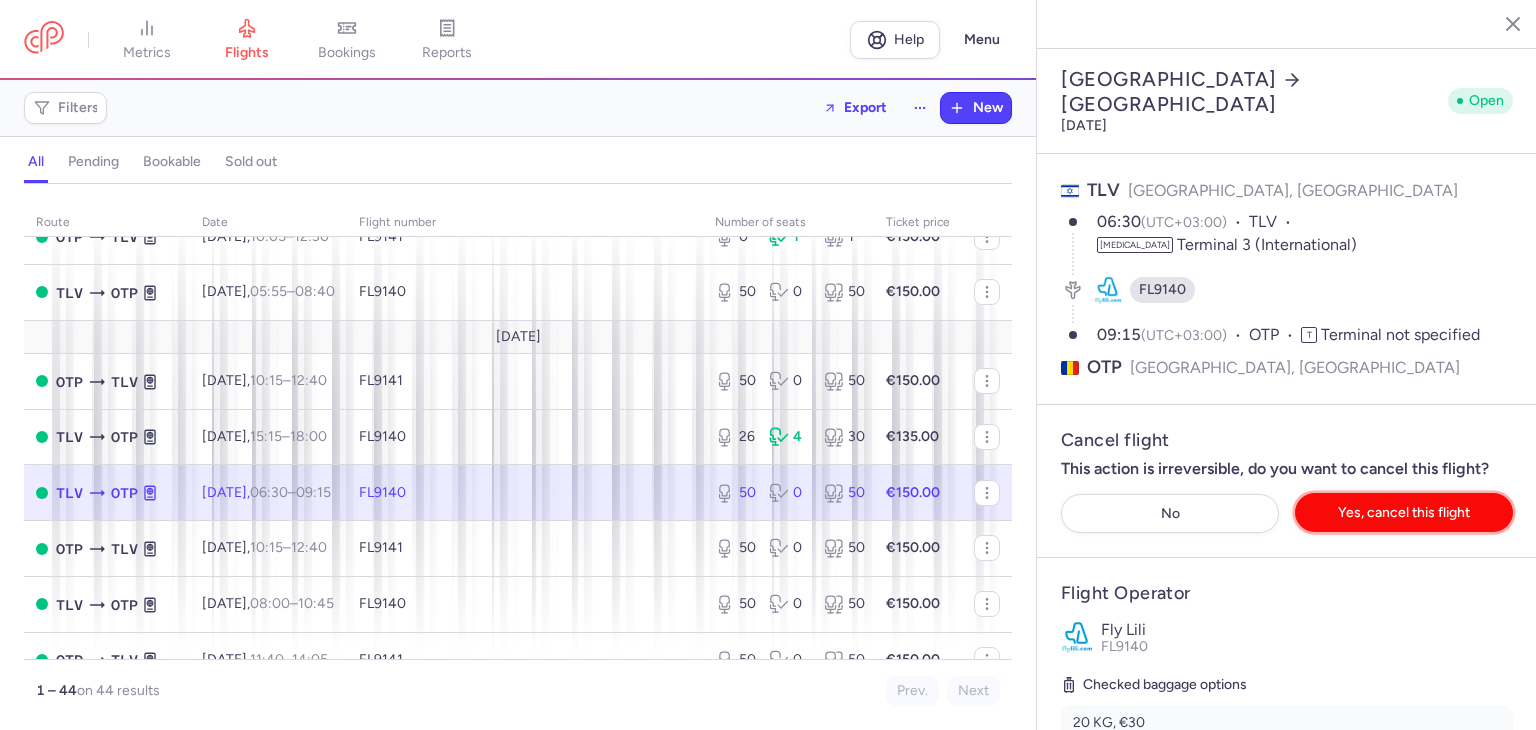 click on "Yes, cancel this flight" at bounding box center [1404, 512] 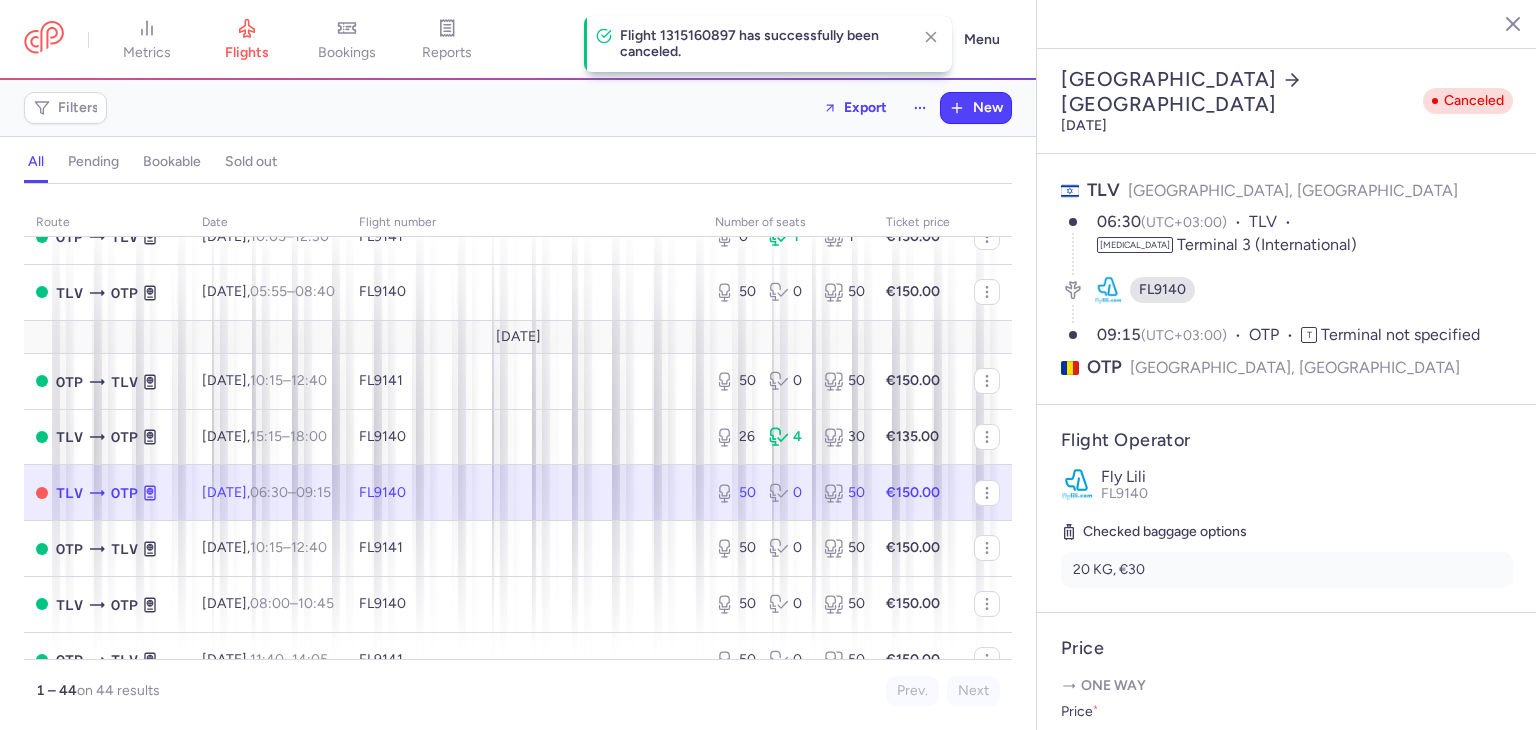 click 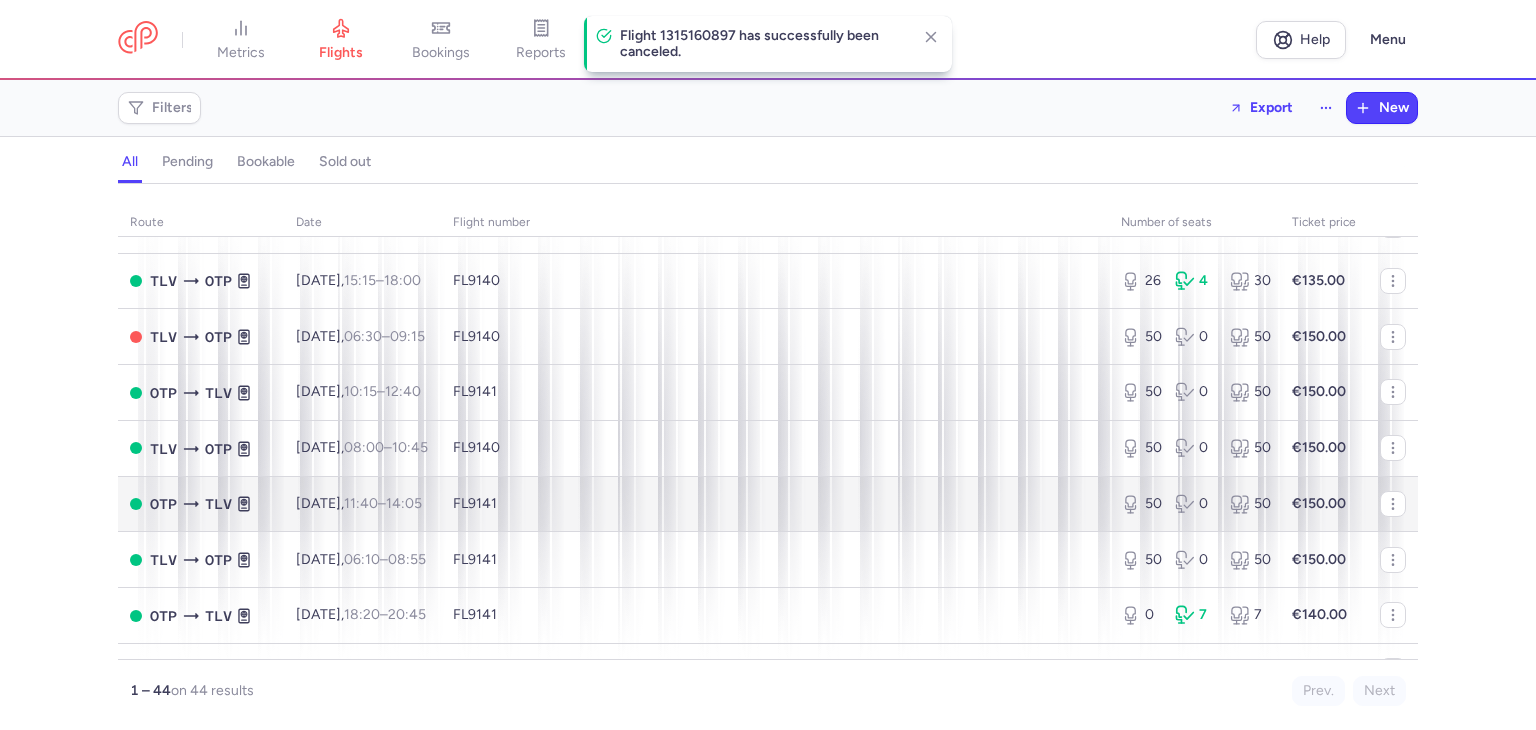 scroll, scrollTop: 2000, scrollLeft: 0, axis: vertical 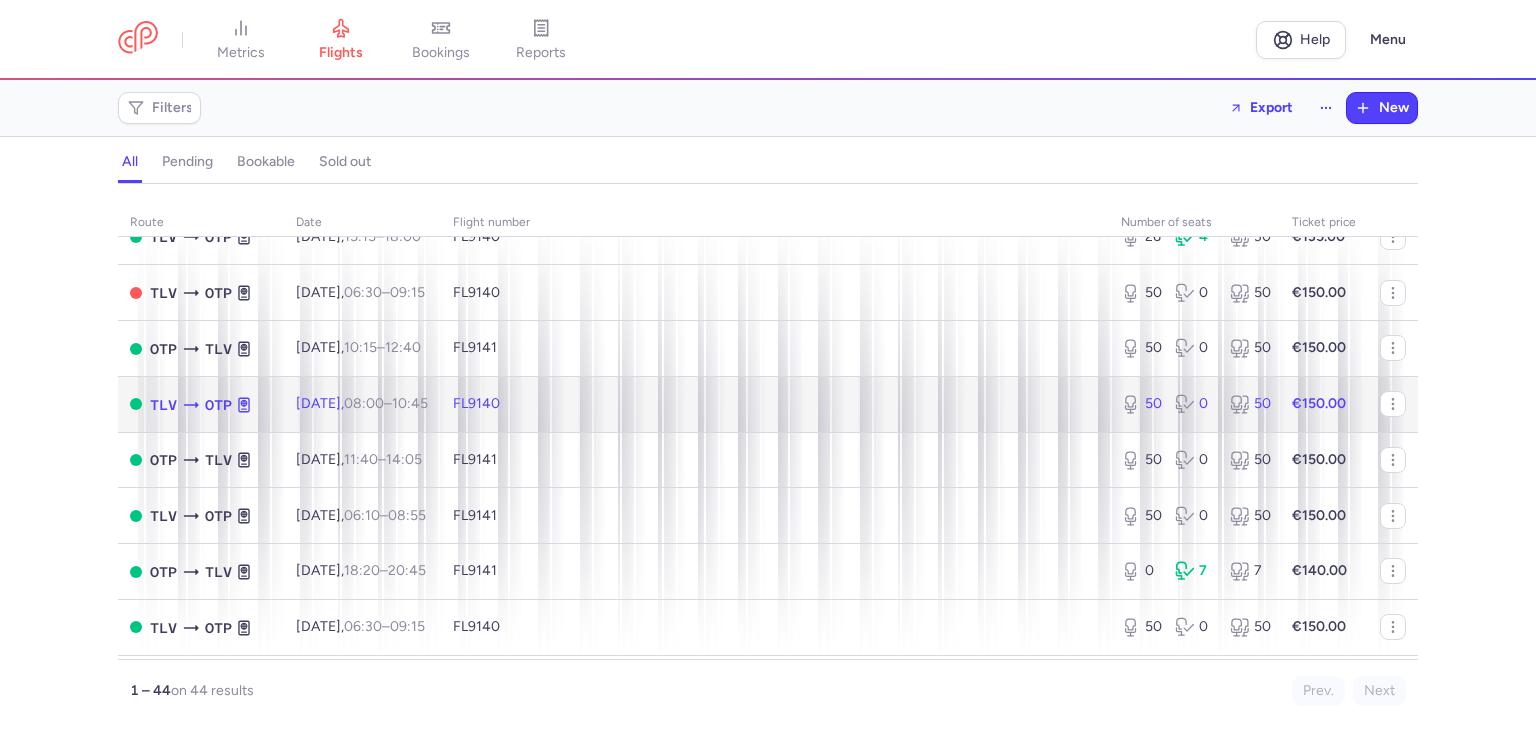 click on "FL9140" 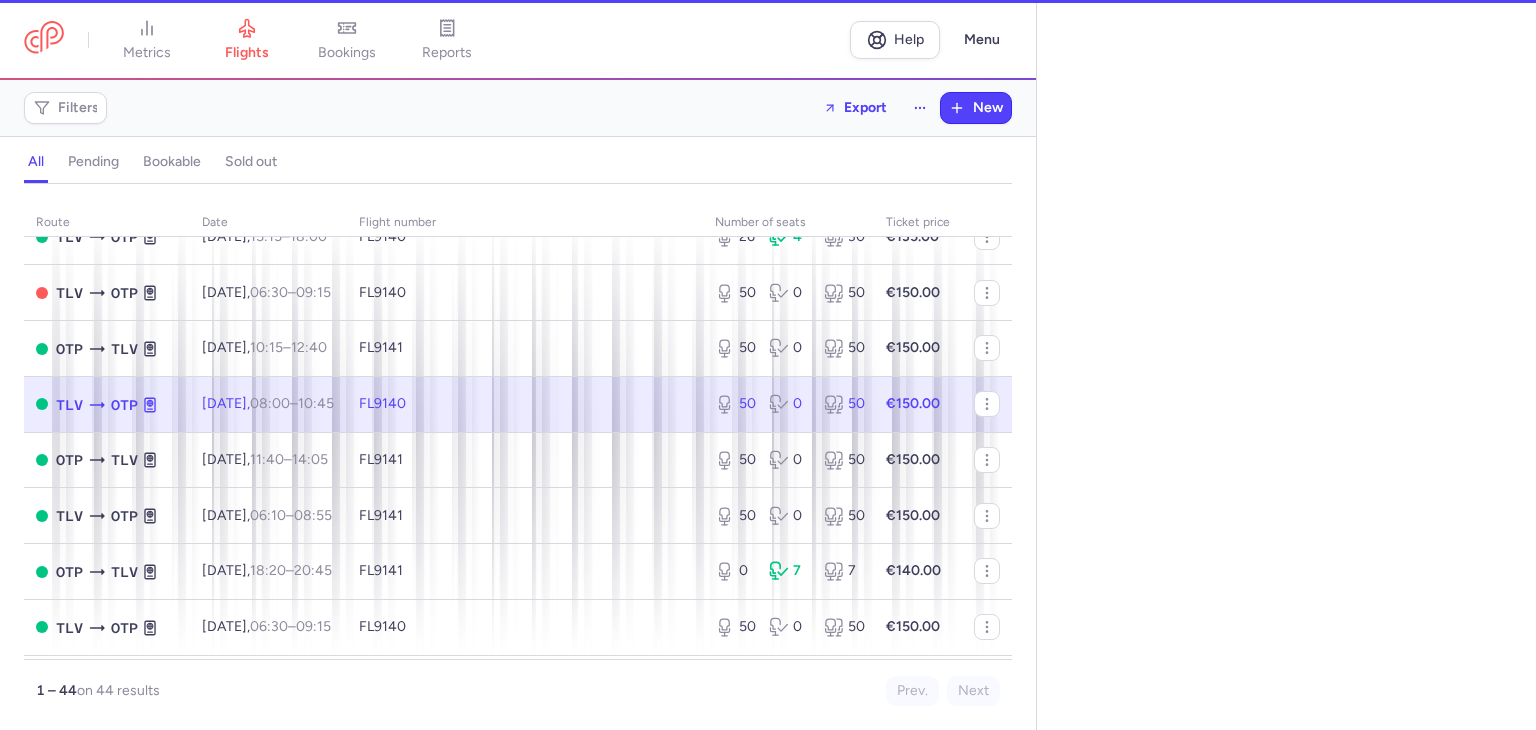 select on "days" 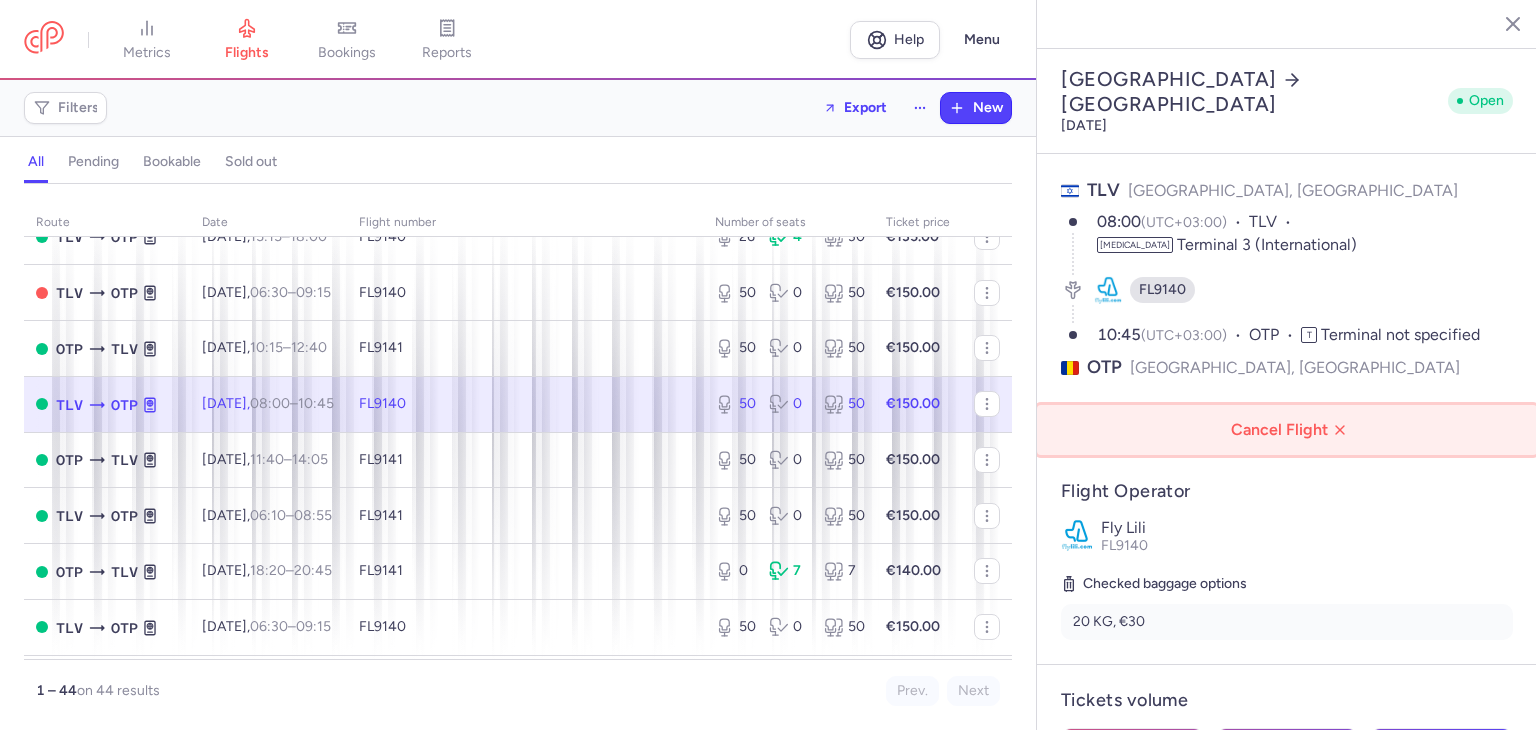 click on "Cancel Flight" at bounding box center [1291, 430] 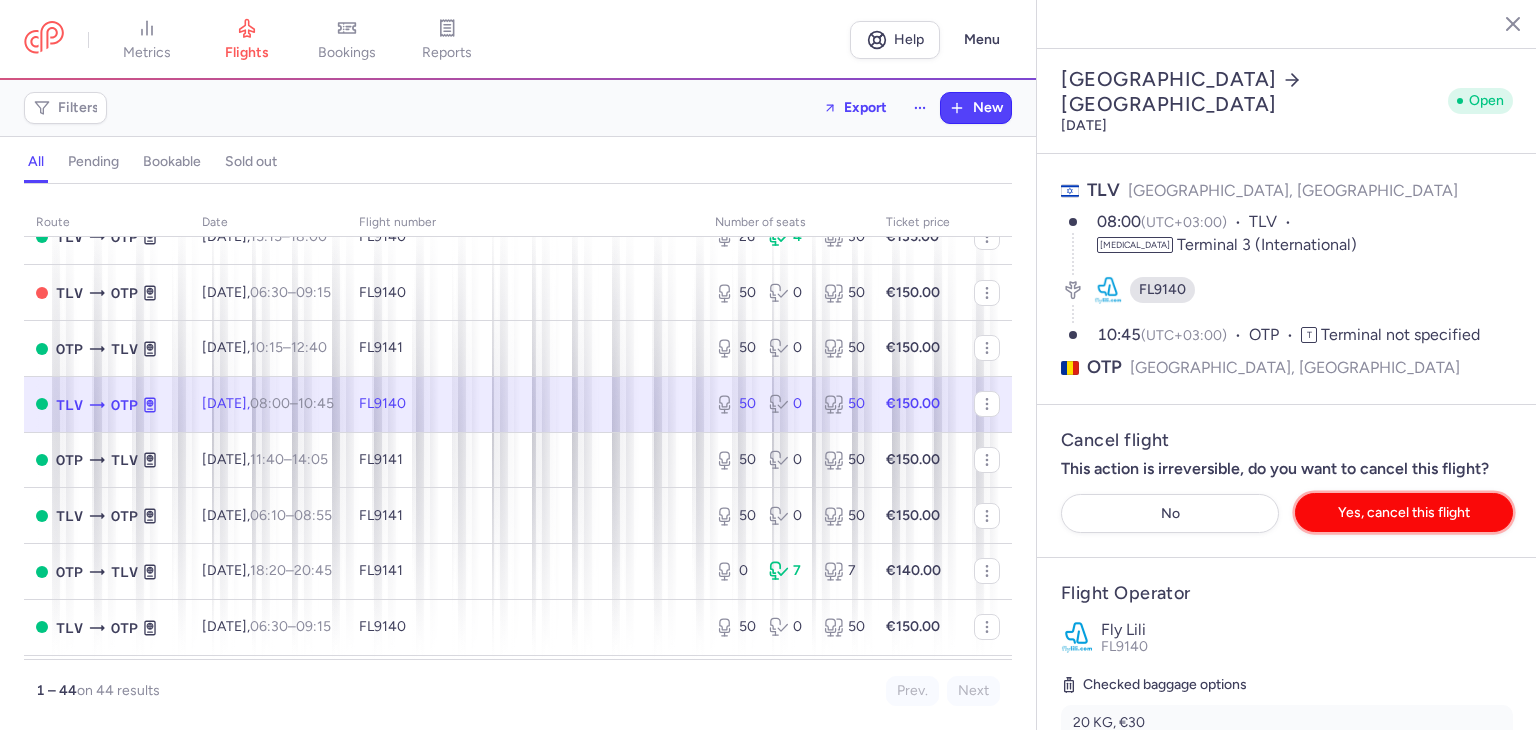 click on "Yes, cancel this flight" at bounding box center (1404, 512) 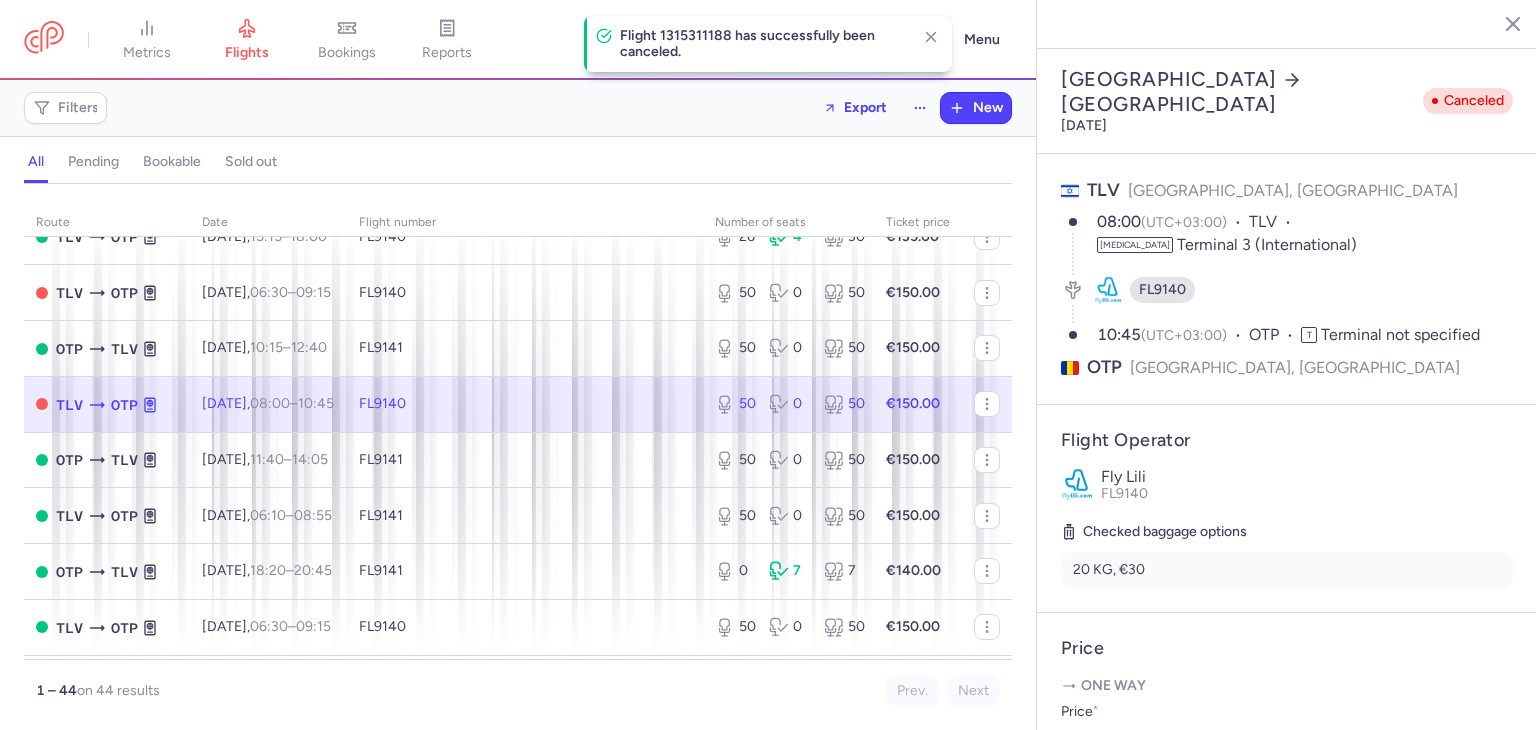 click 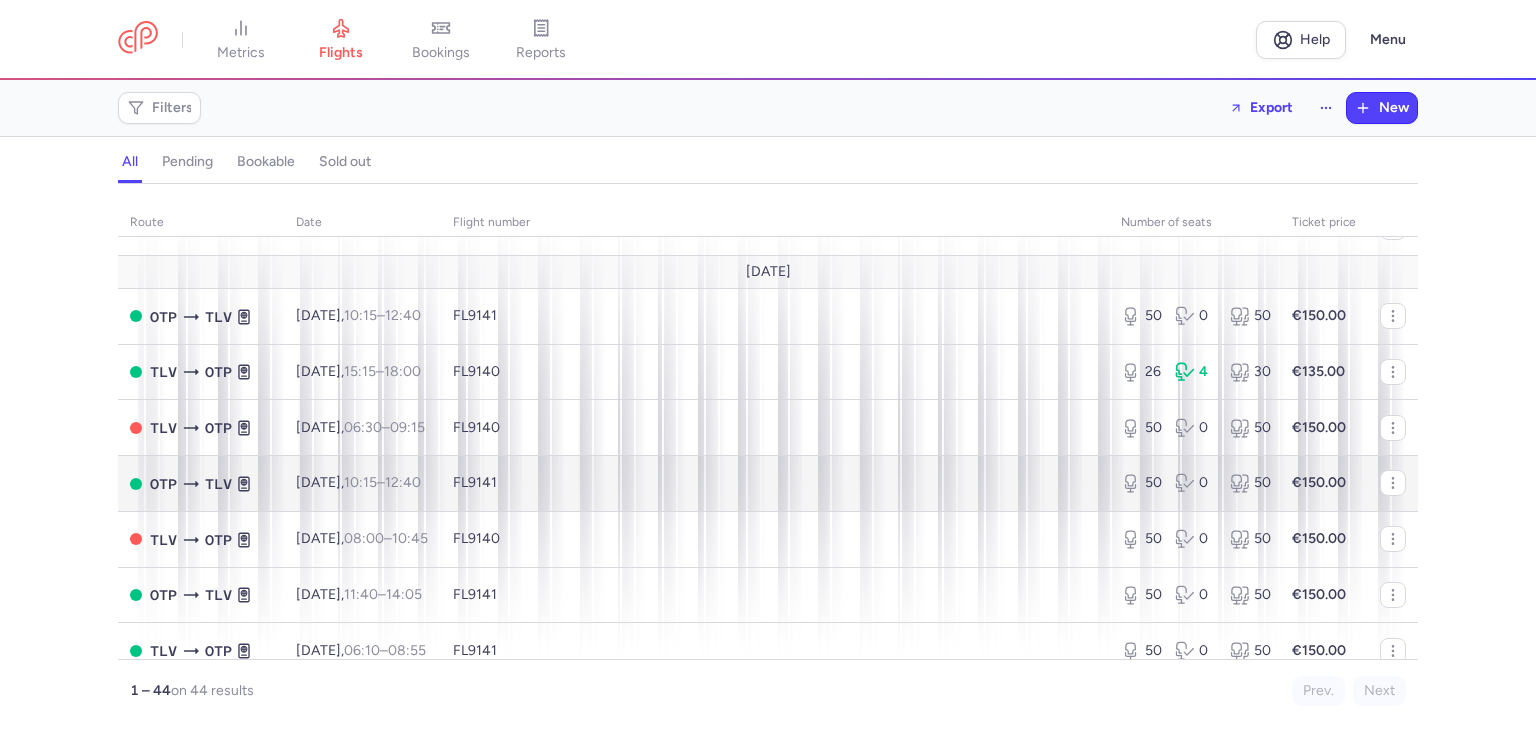 scroll, scrollTop: 1900, scrollLeft: 0, axis: vertical 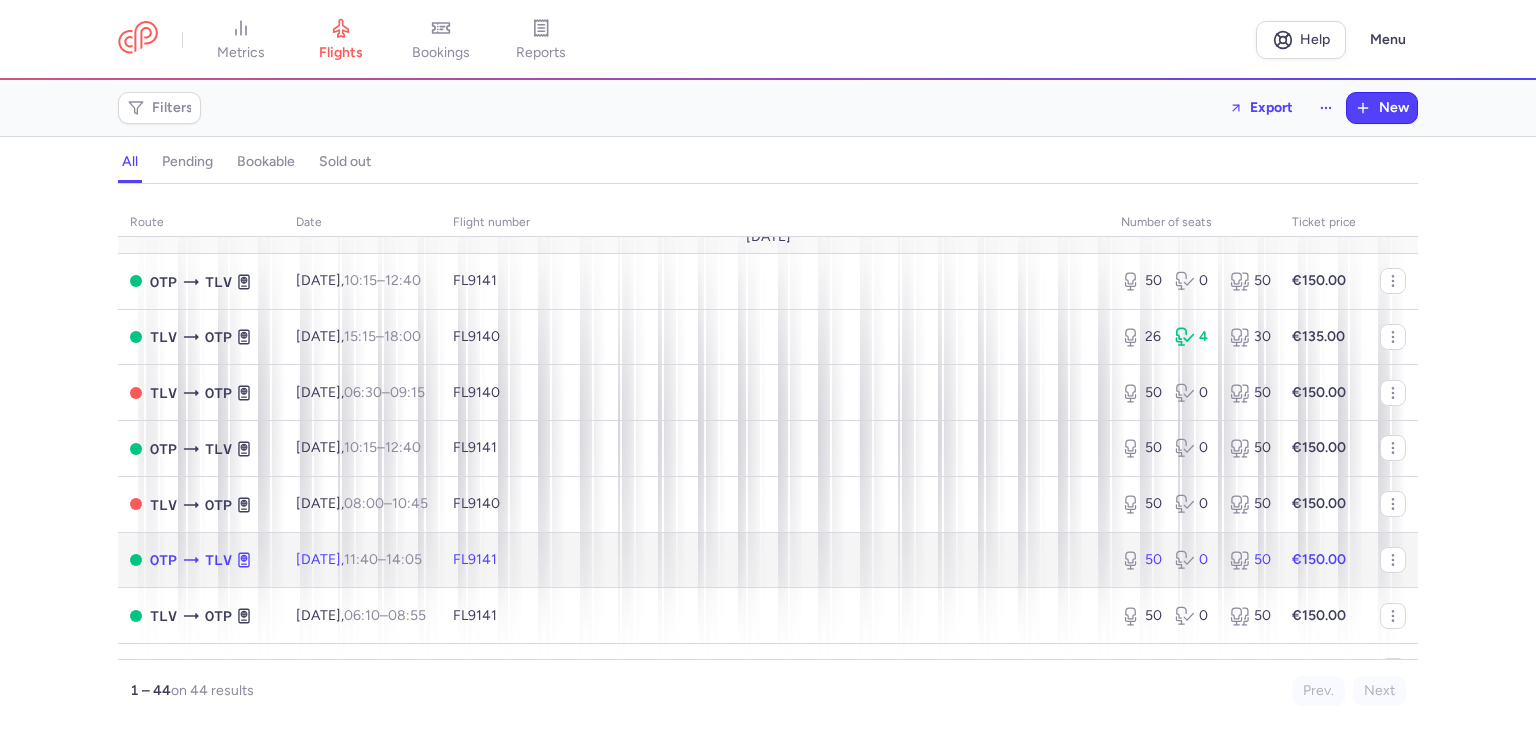 click on "FL9141" 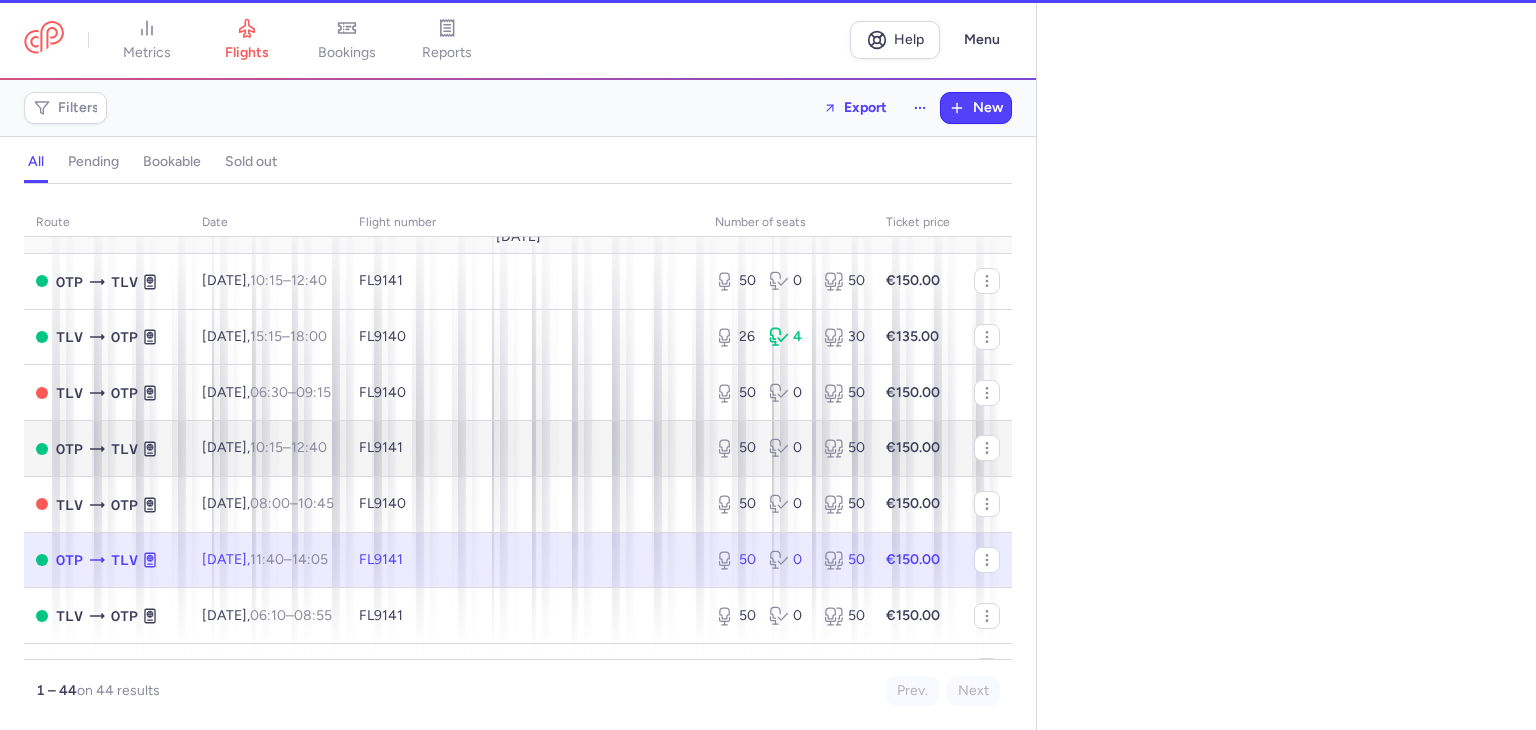 select on "days" 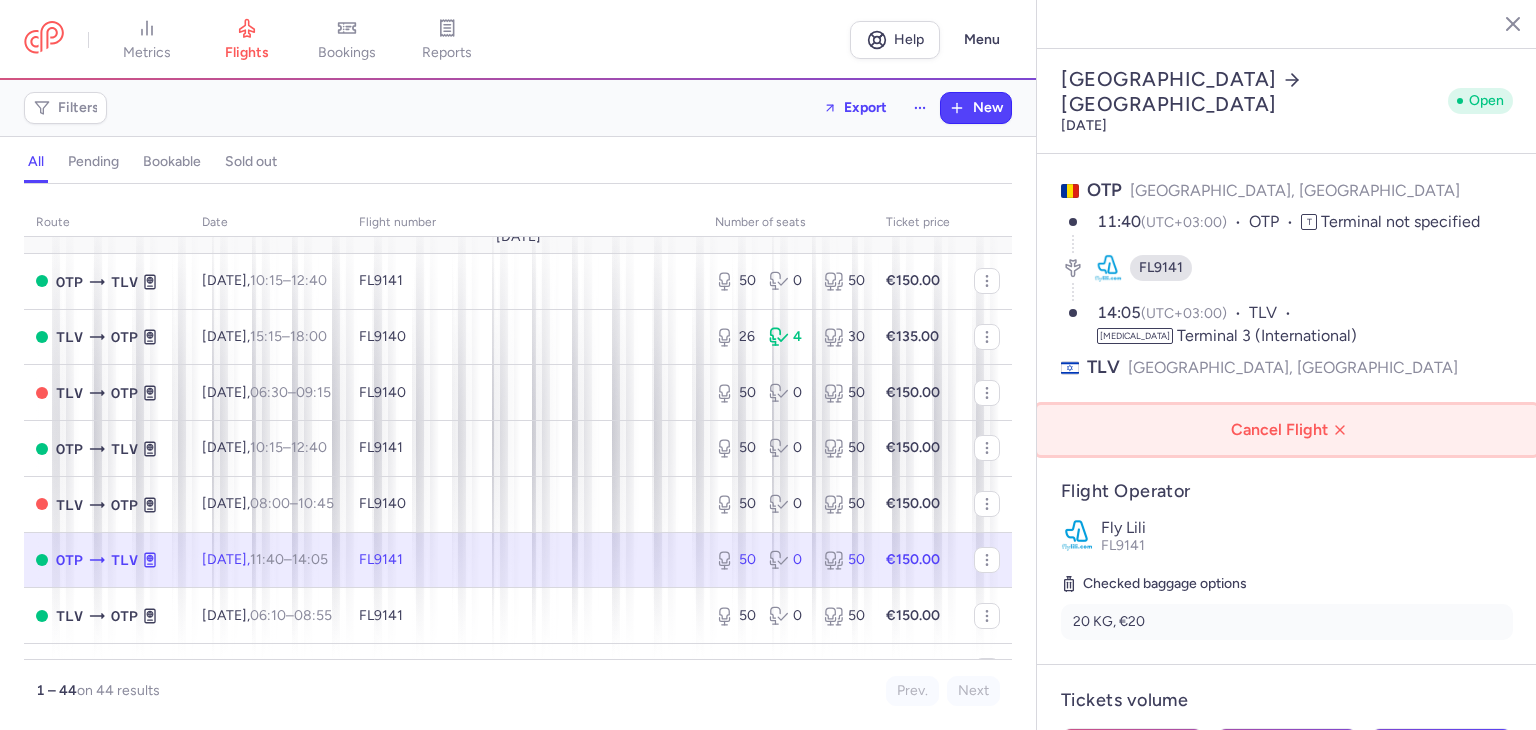 click on "Cancel Flight" at bounding box center [1291, 430] 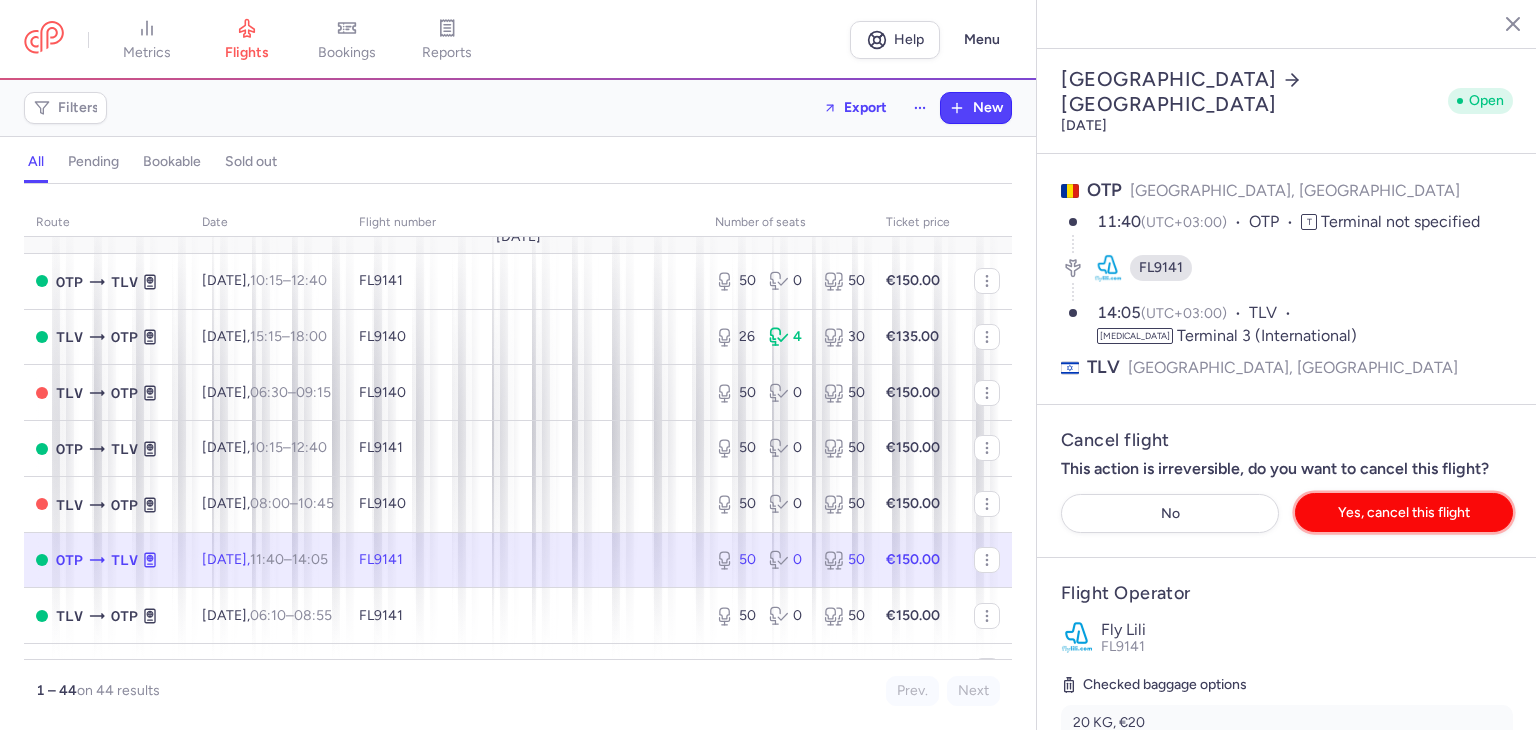 click on "Yes, cancel this flight" at bounding box center (1404, 512) 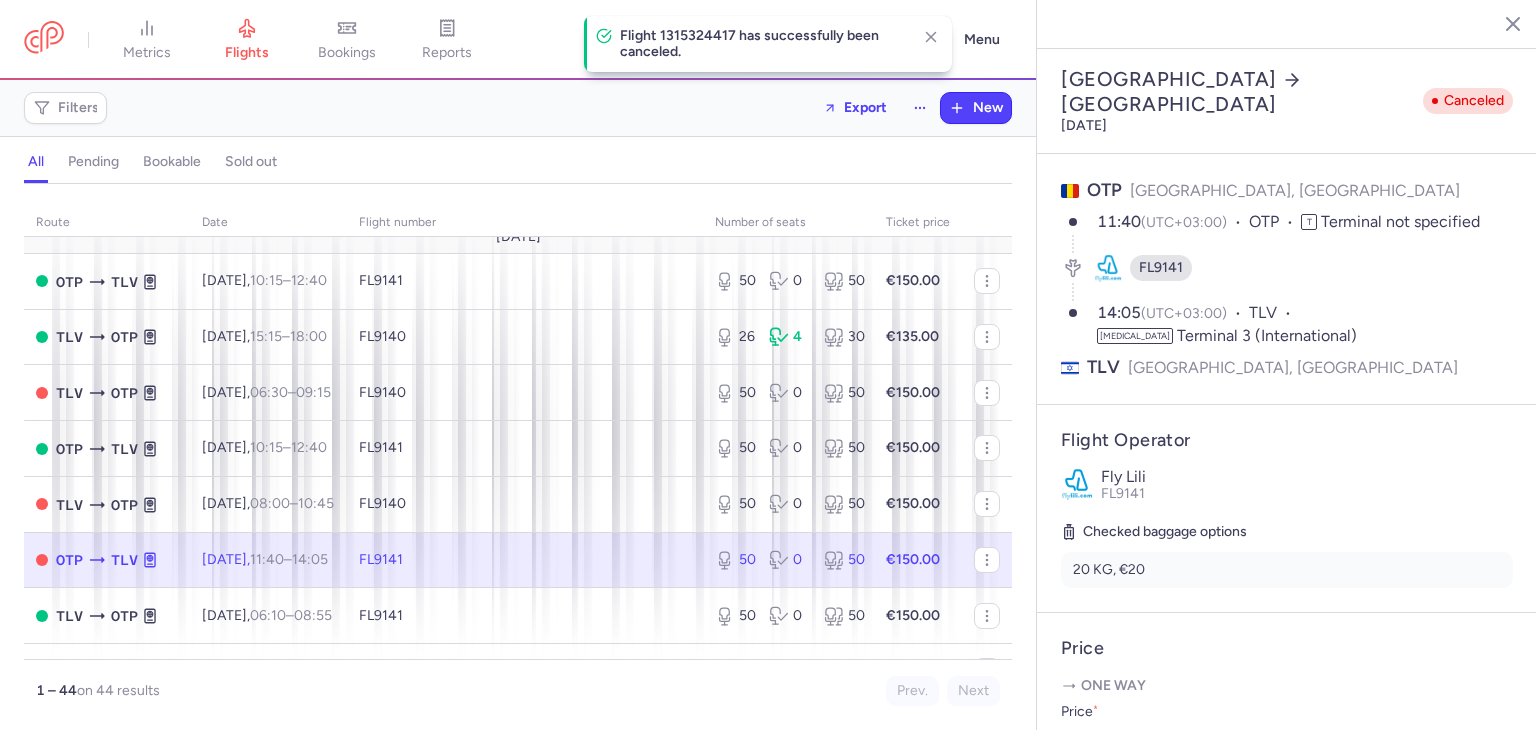 click 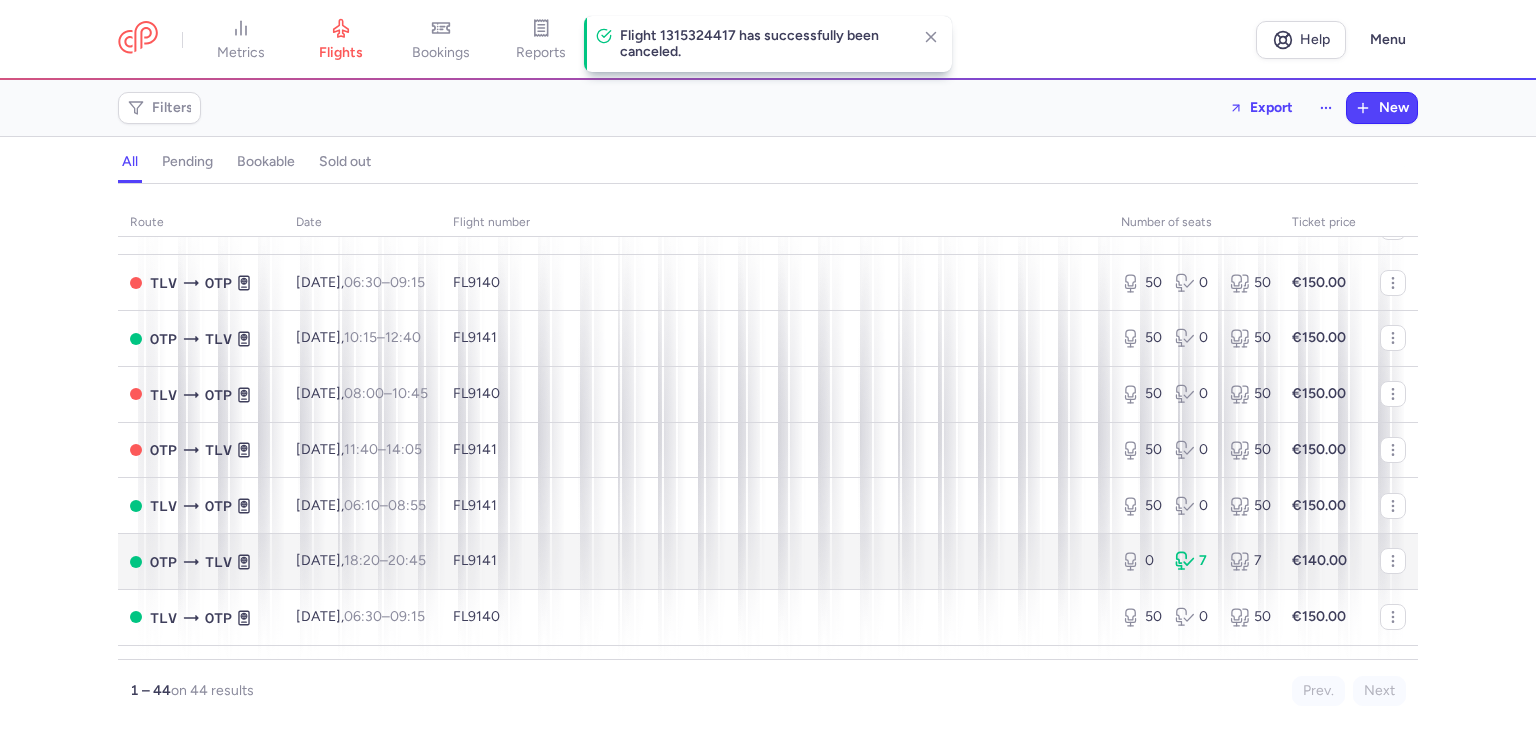 scroll, scrollTop: 2100, scrollLeft: 0, axis: vertical 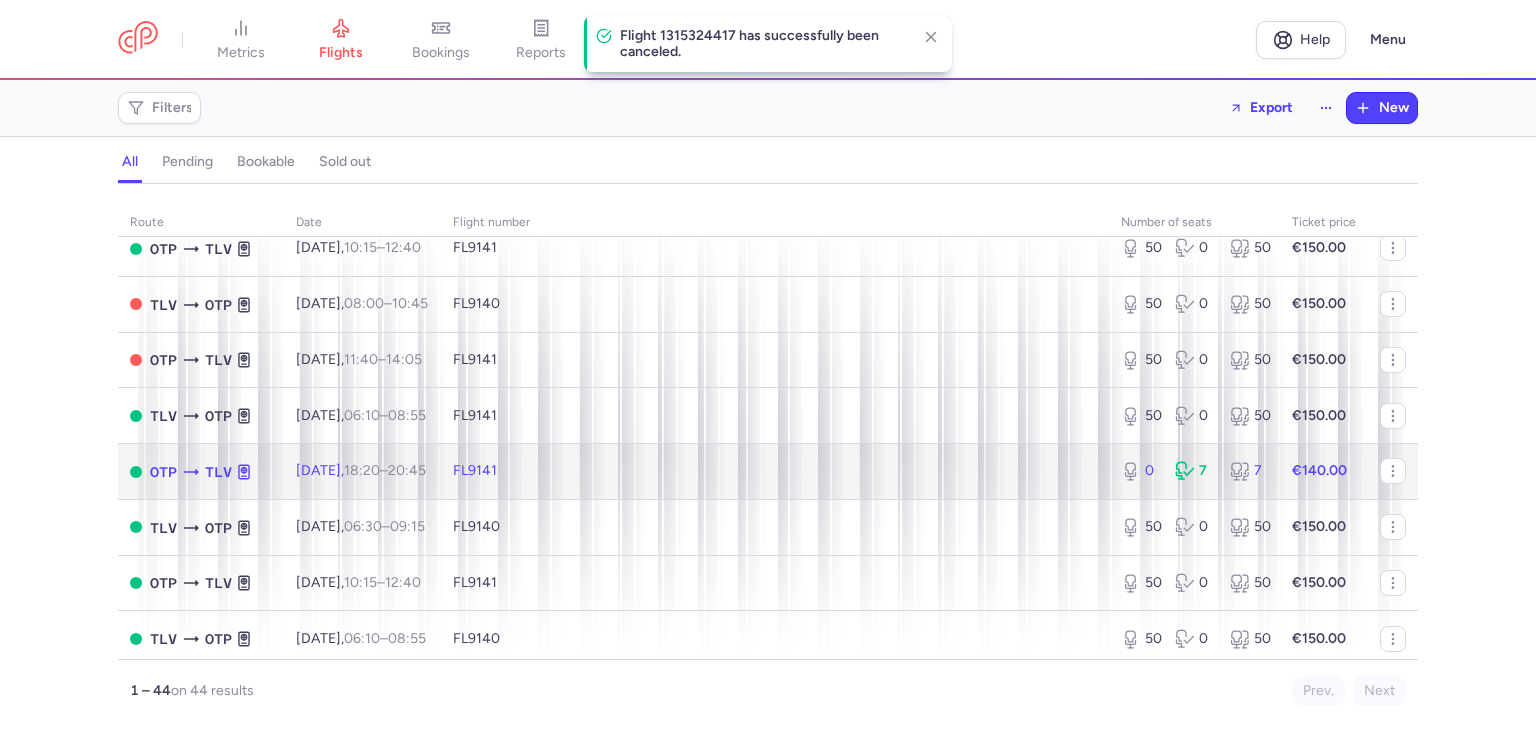 click on "FL9141" 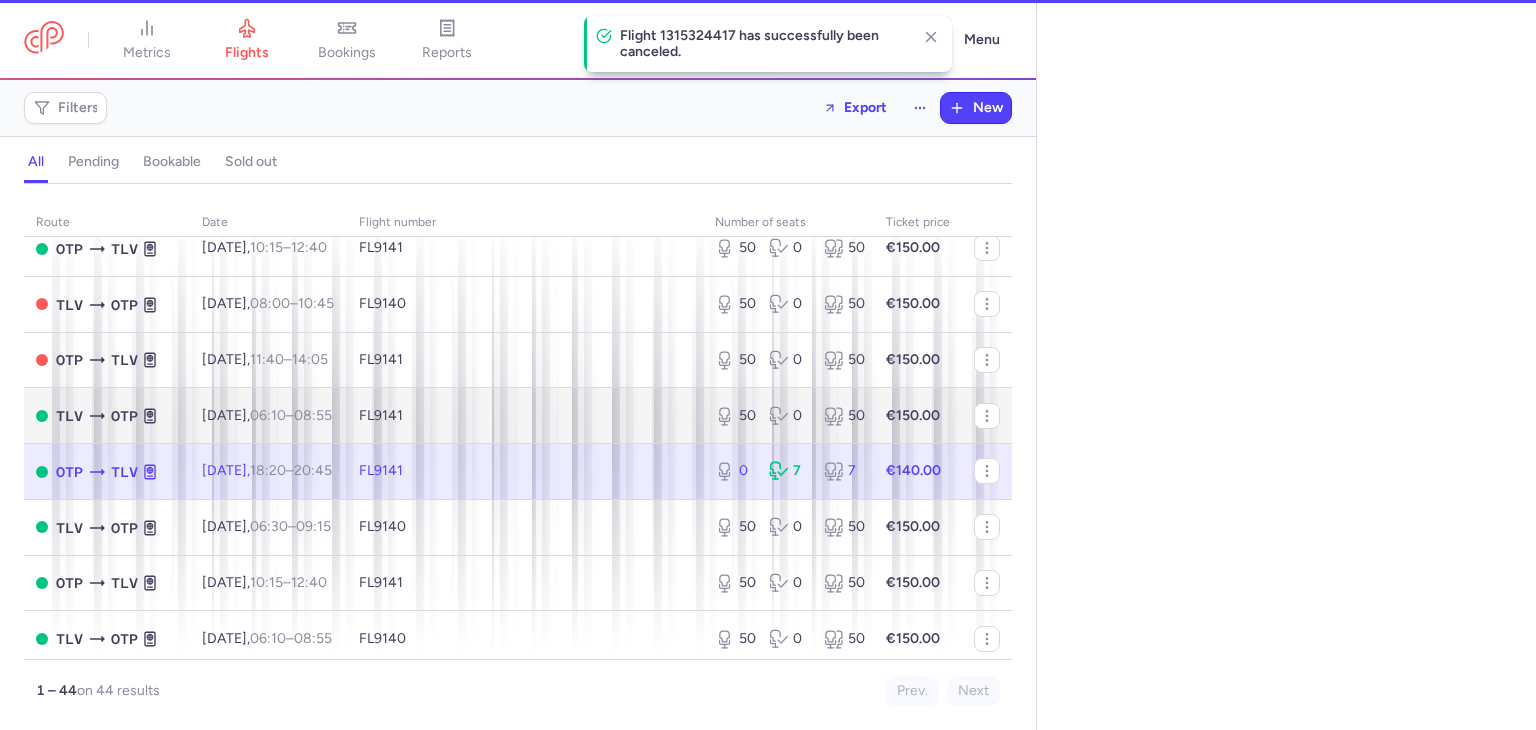 select on "days" 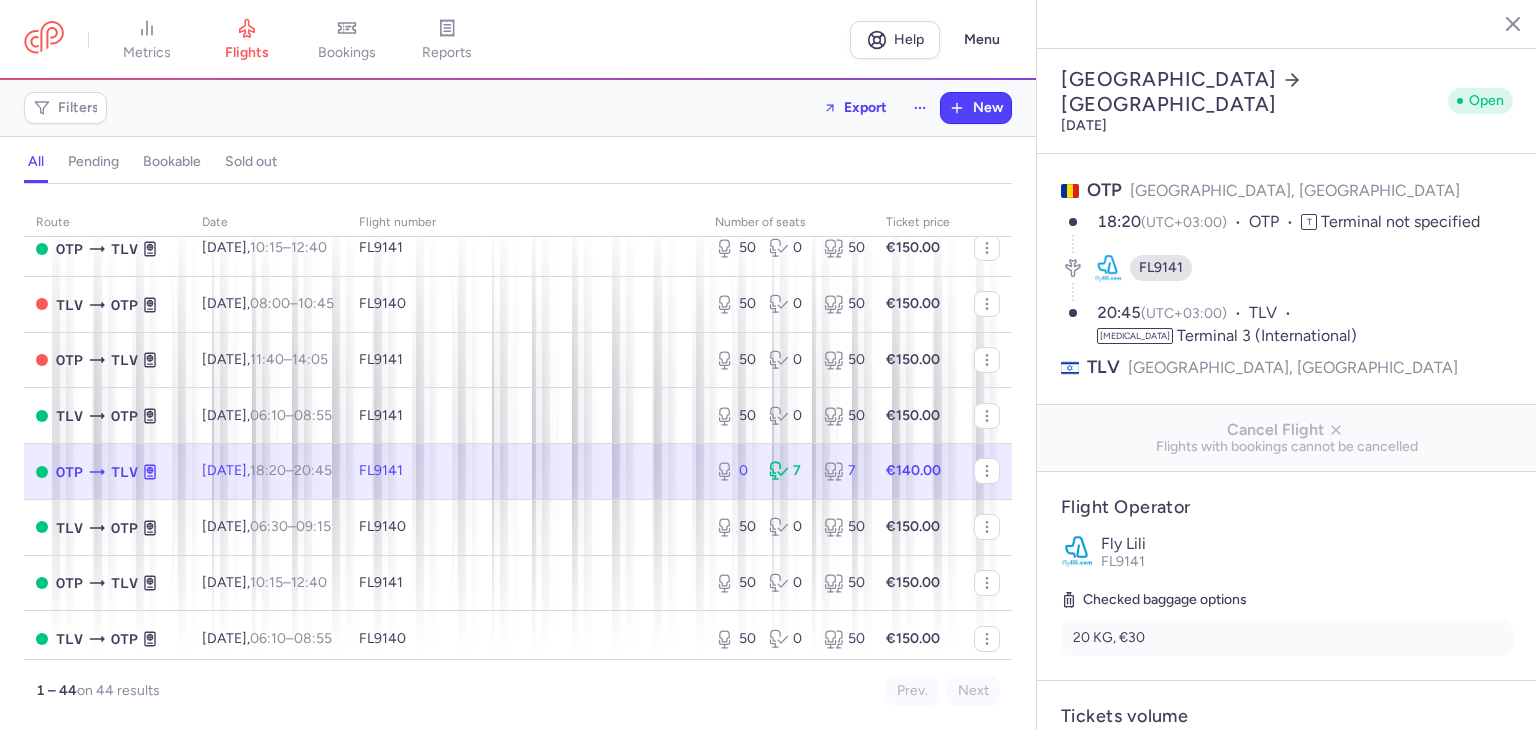 click at bounding box center (1498, 23) 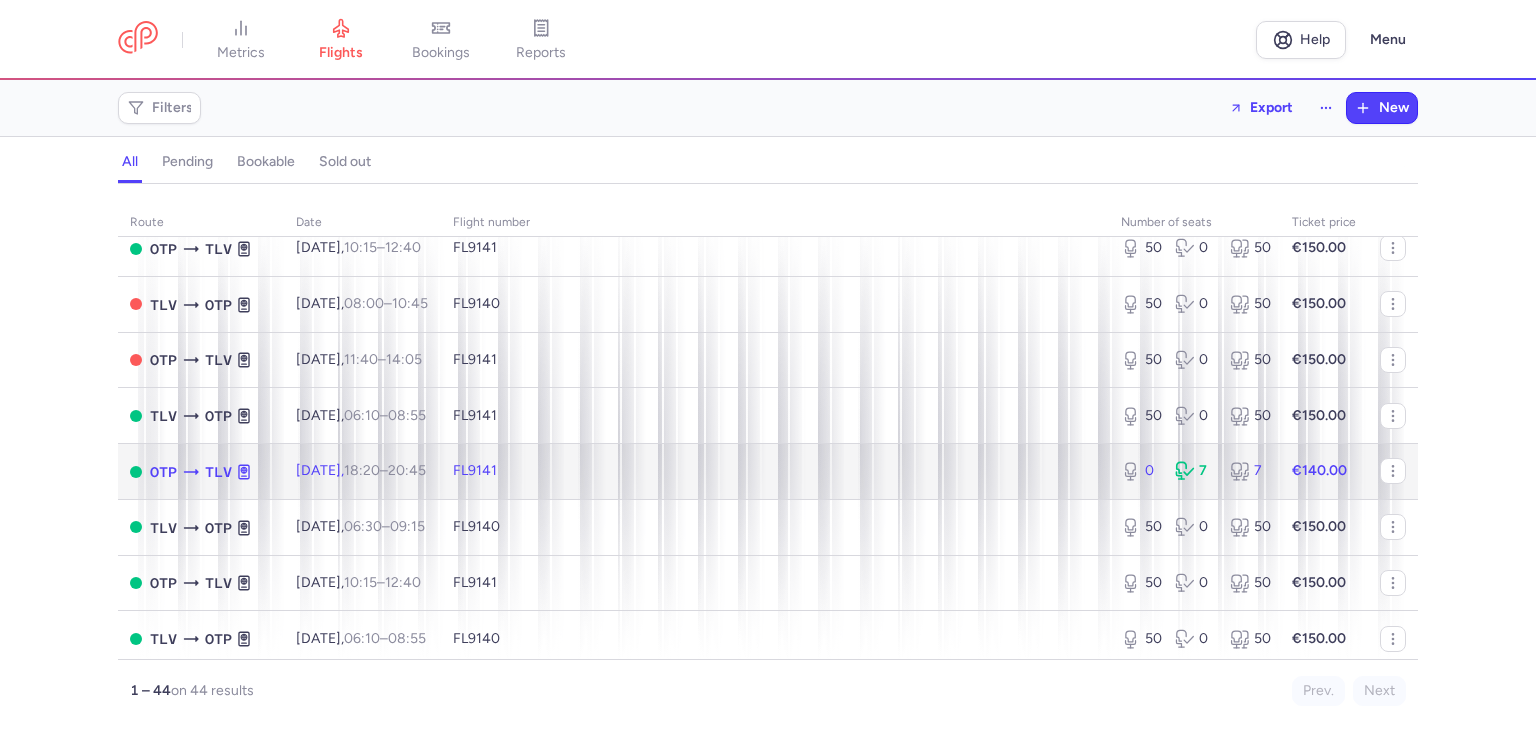 click on "FL9141" 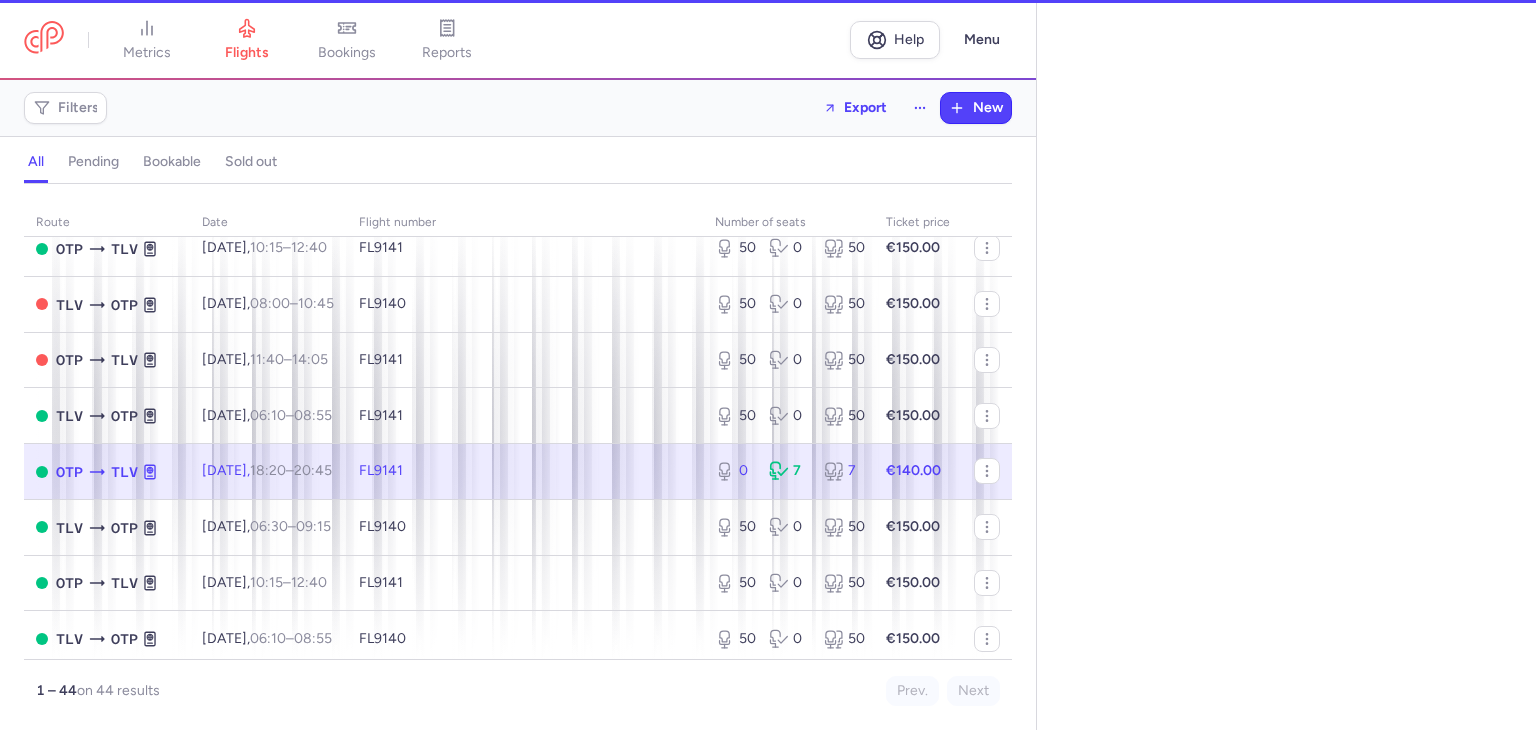 select on "days" 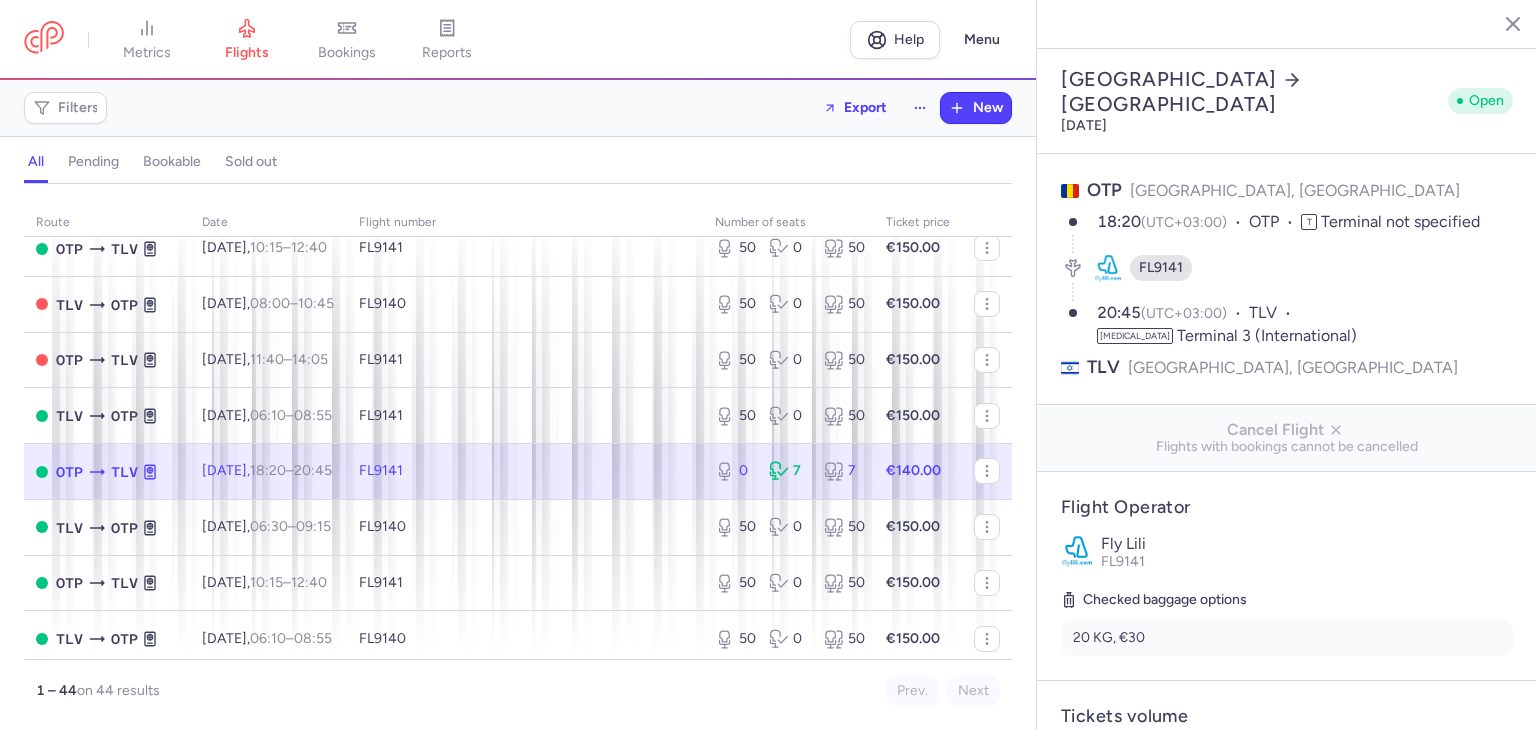 click at bounding box center (1498, 23) 